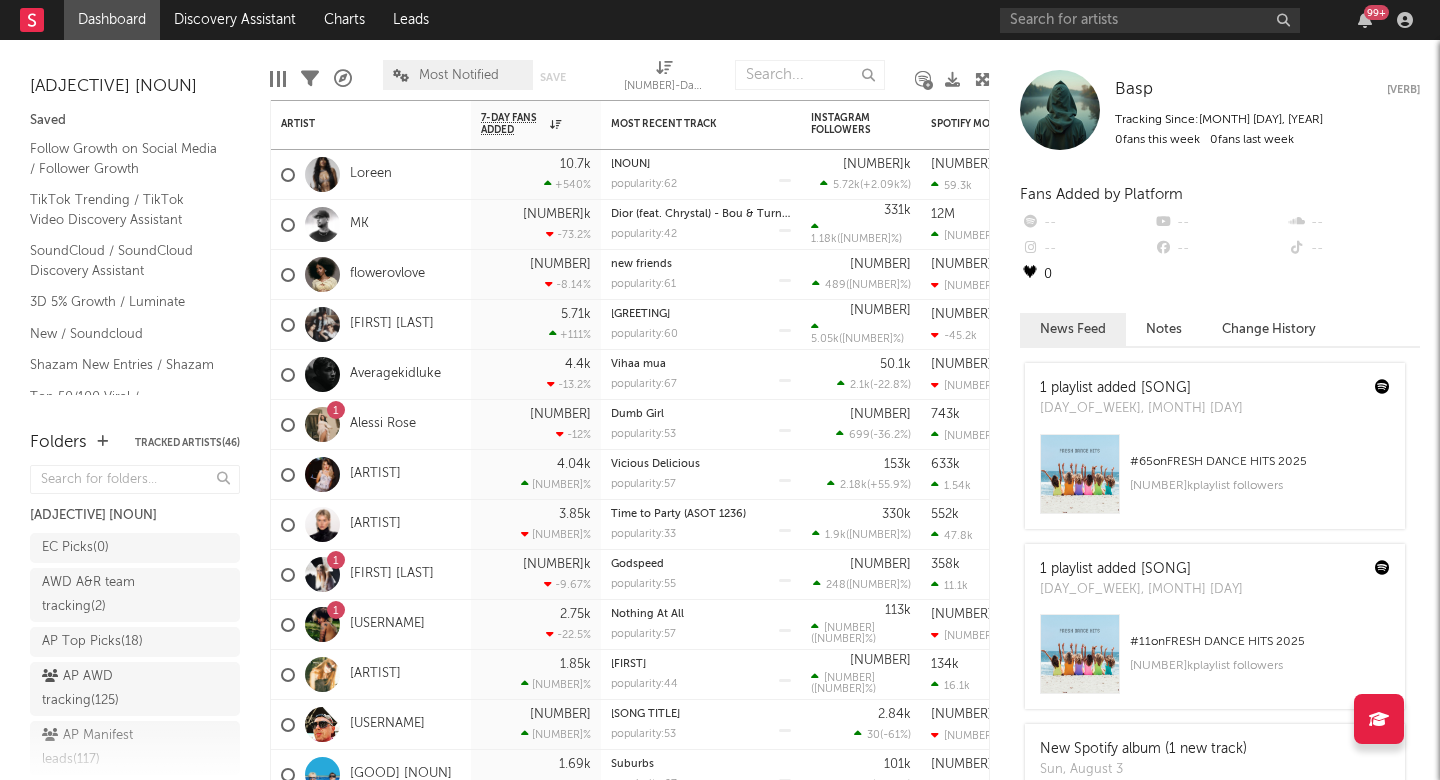 scroll, scrollTop: 0, scrollLeft: 0, axis: both 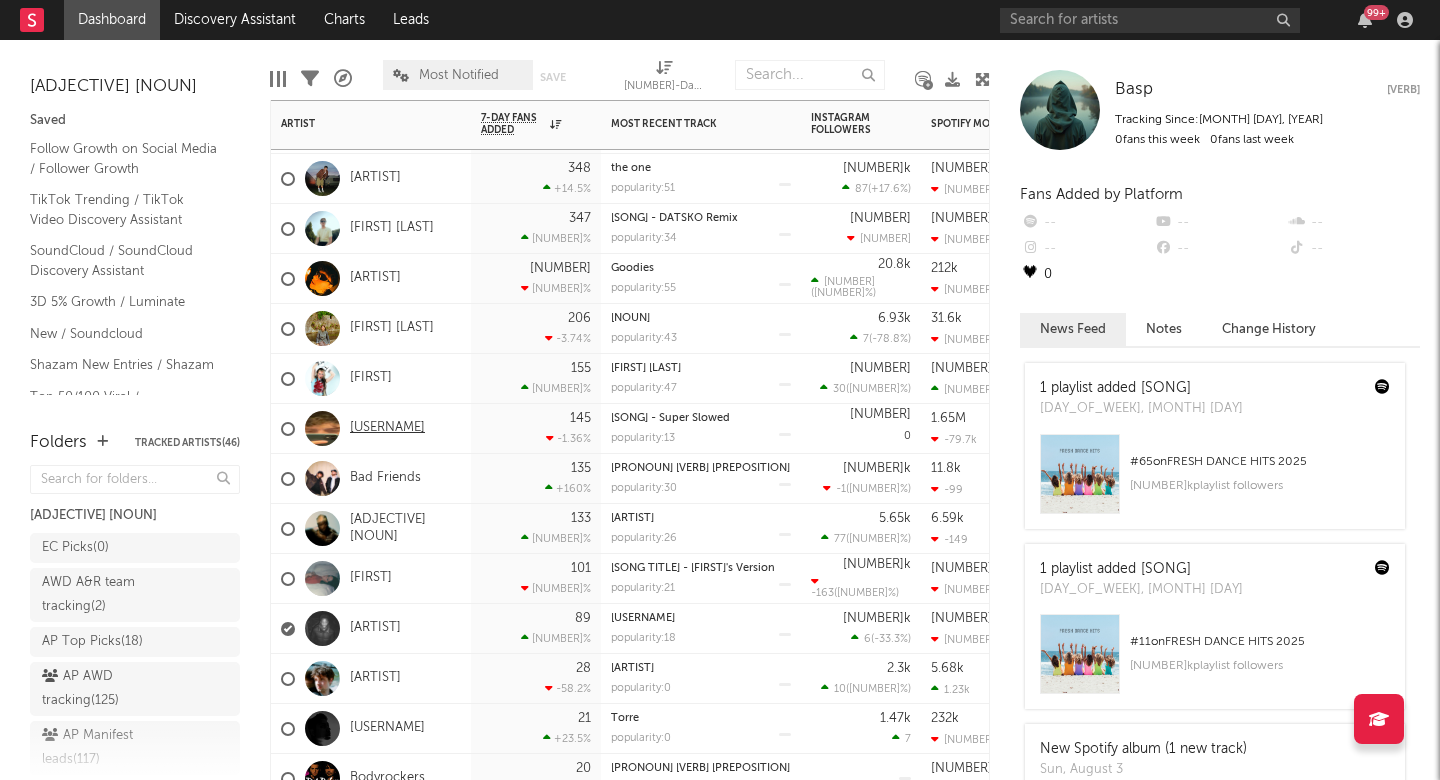 click on "DJ Paulinho Mondi Da Baixa Baviera" at bounding box center (387, 428) 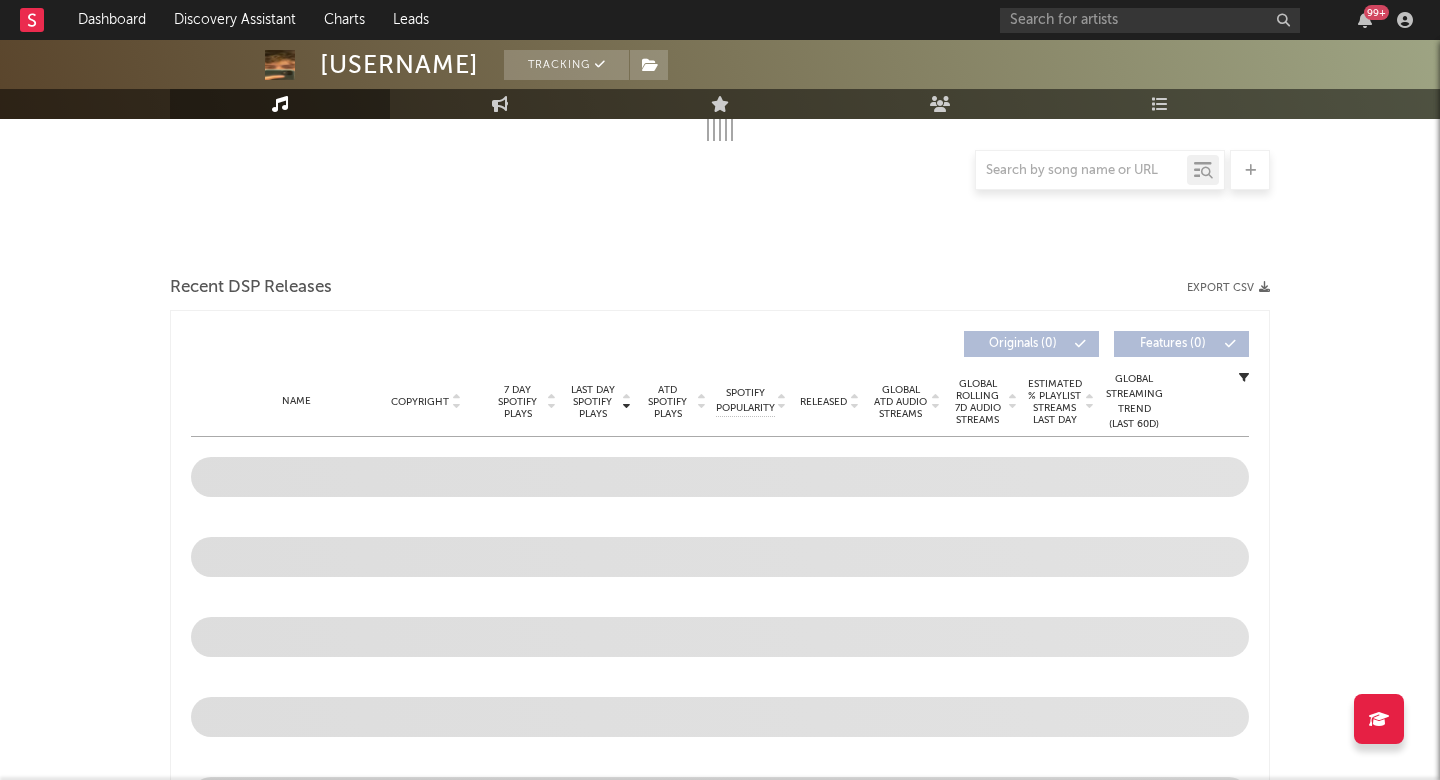 scroll, scrollTop: 421, scrollLeft: 0, axis: vertical 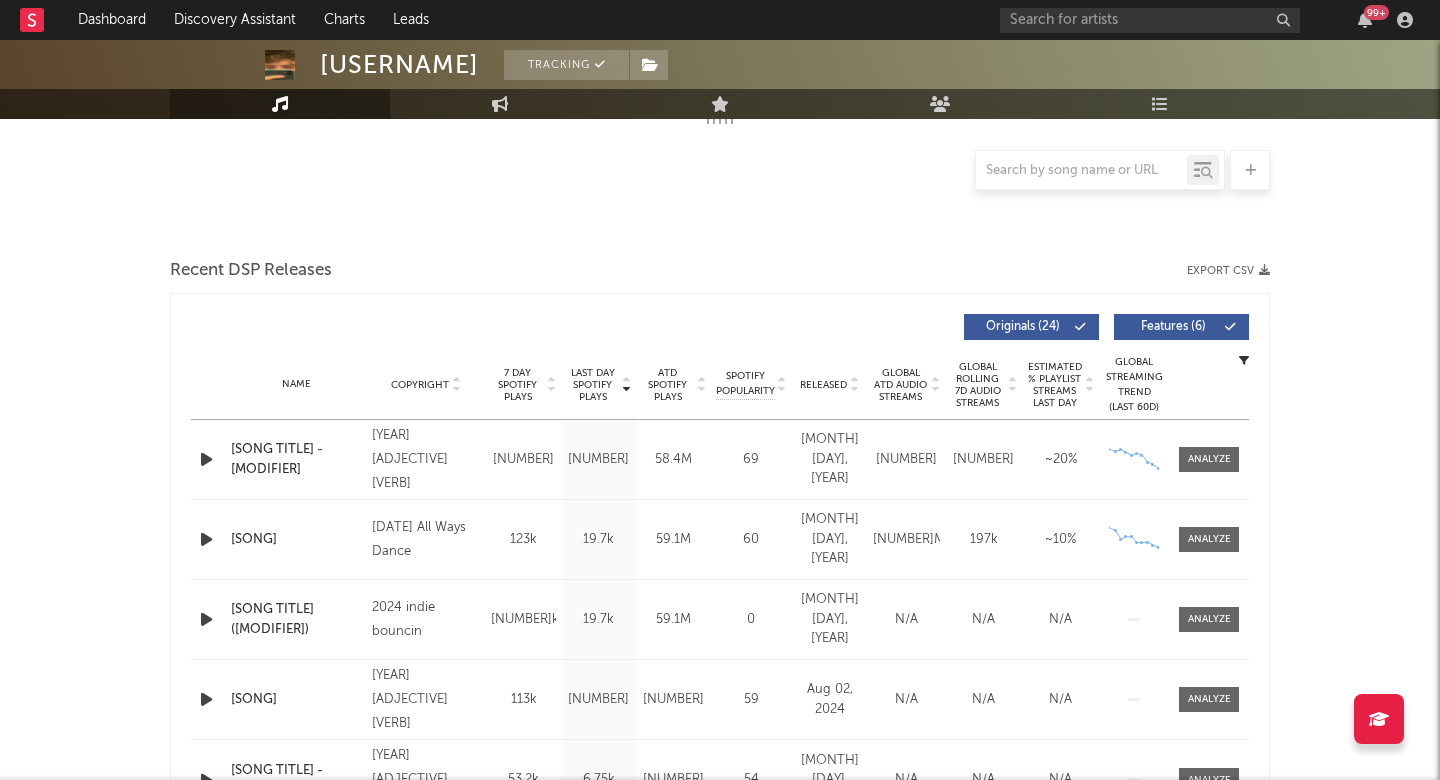 select on "6m" 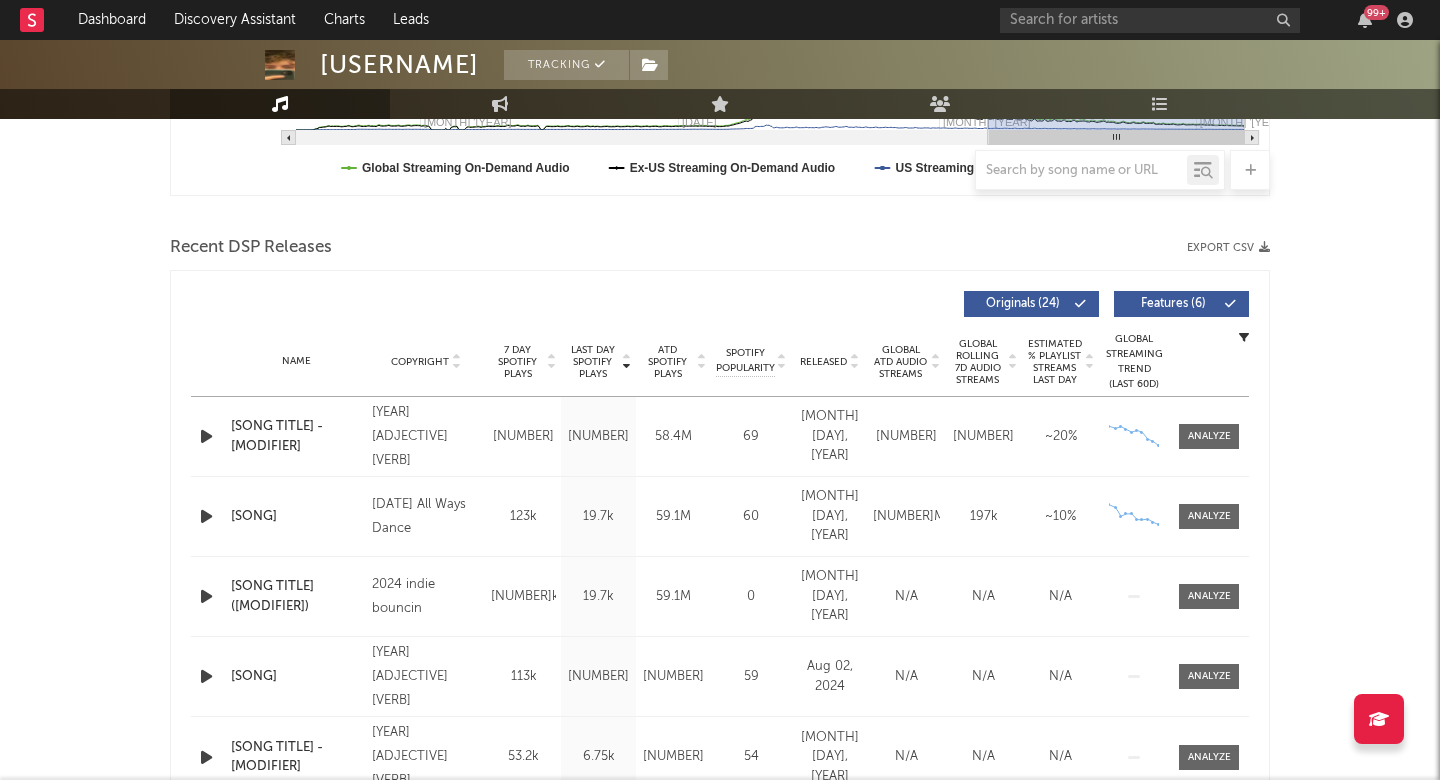 scroll, scrollTop: 601, scrollLeft: 0, axis: vertical 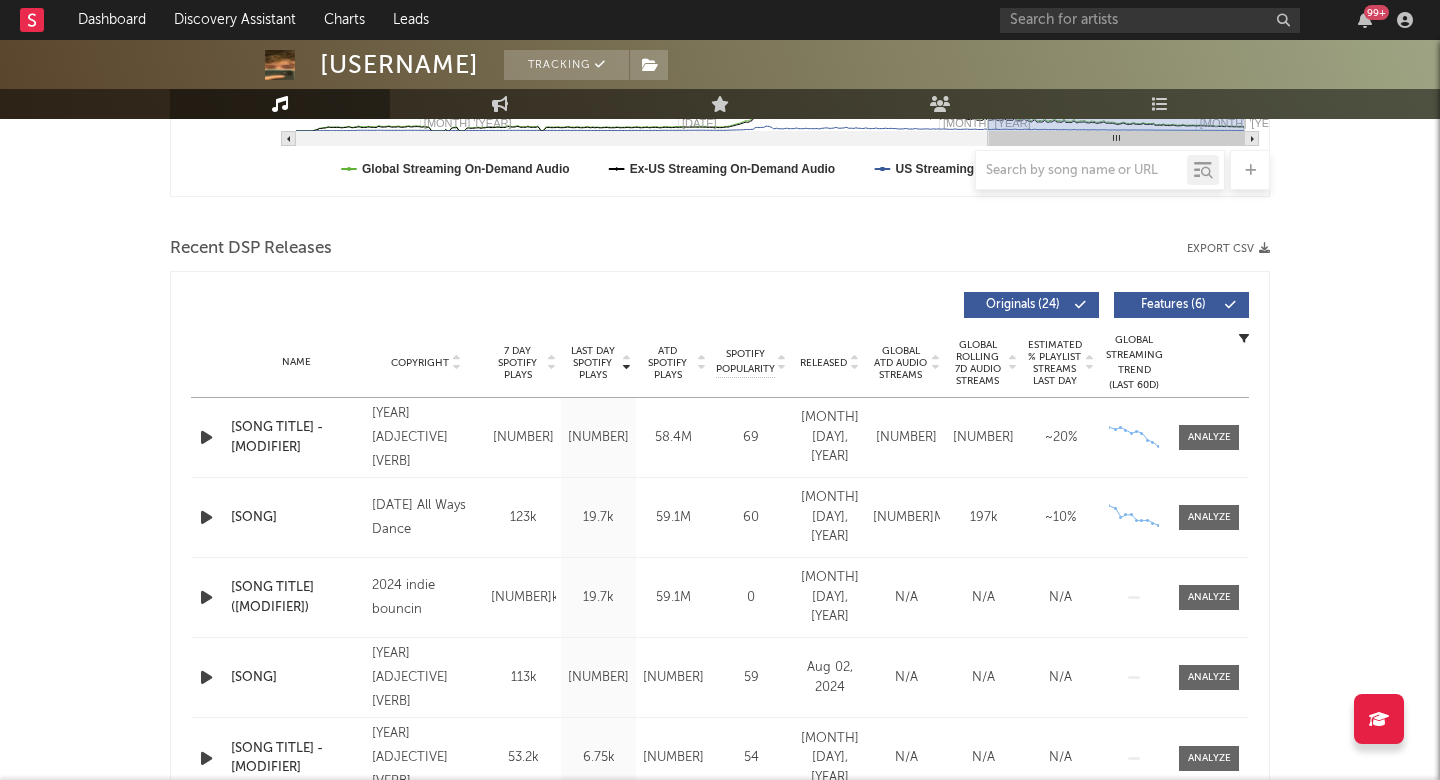 click on "Released" at bounding box center (823, 363) 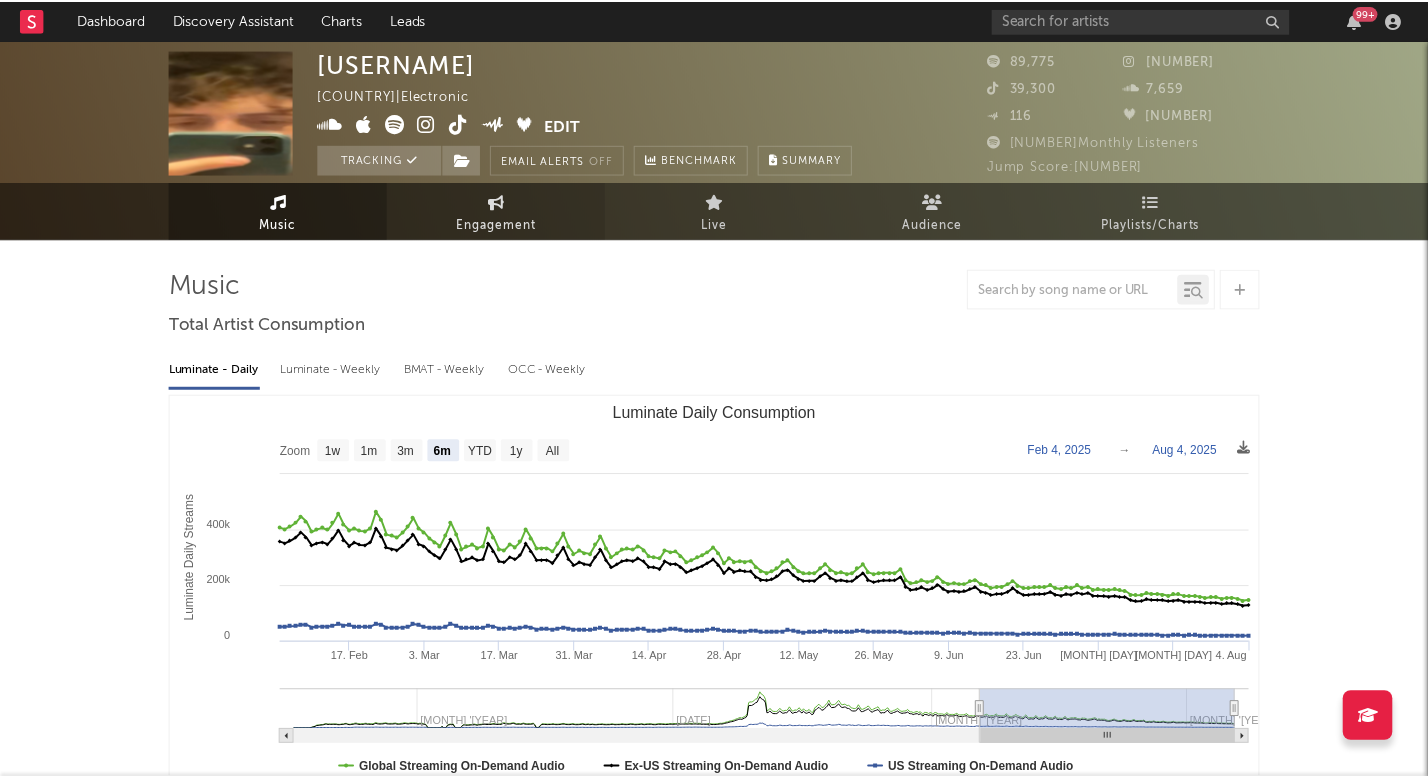 scroll, scrollTop: 0, scrollLeft: 0, axis: both 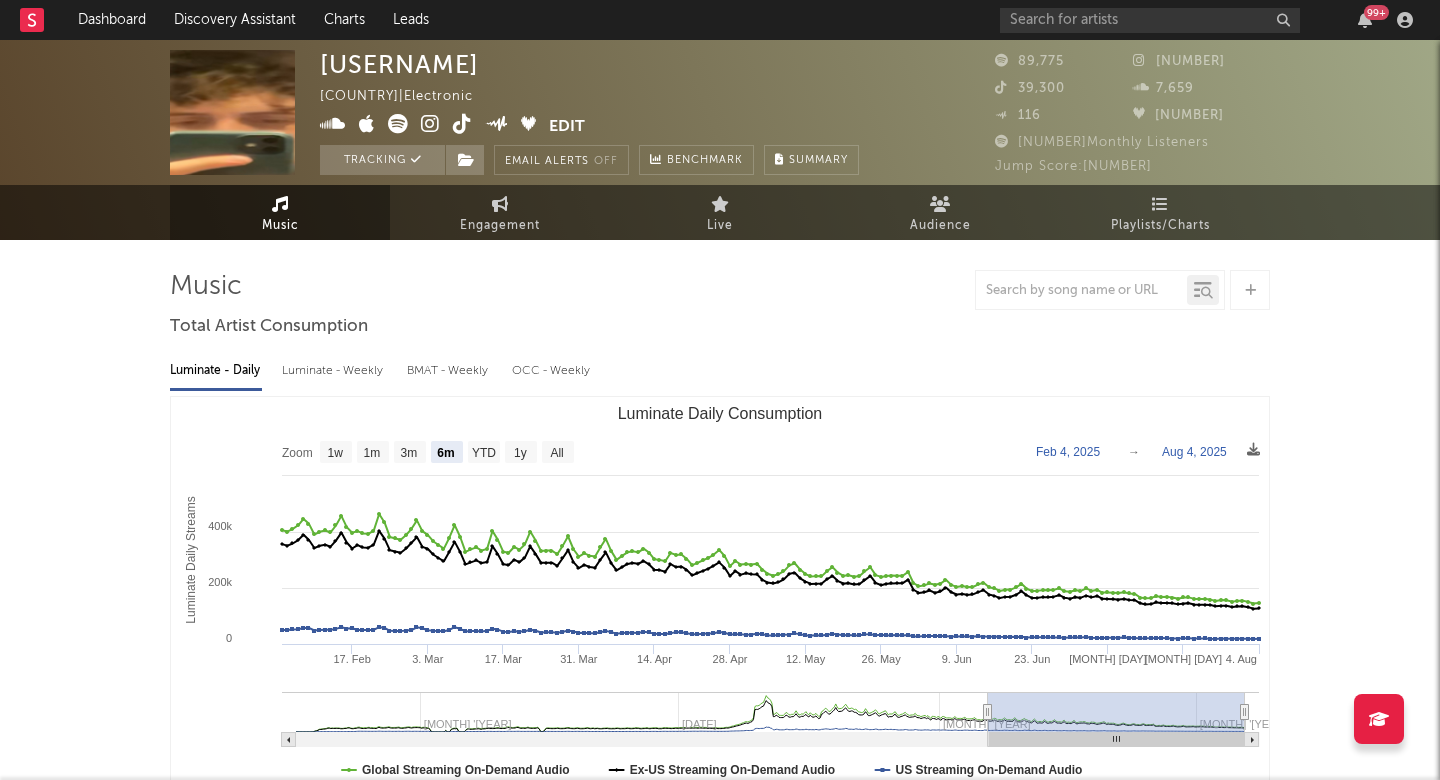 click at bounding box center (430, 124) 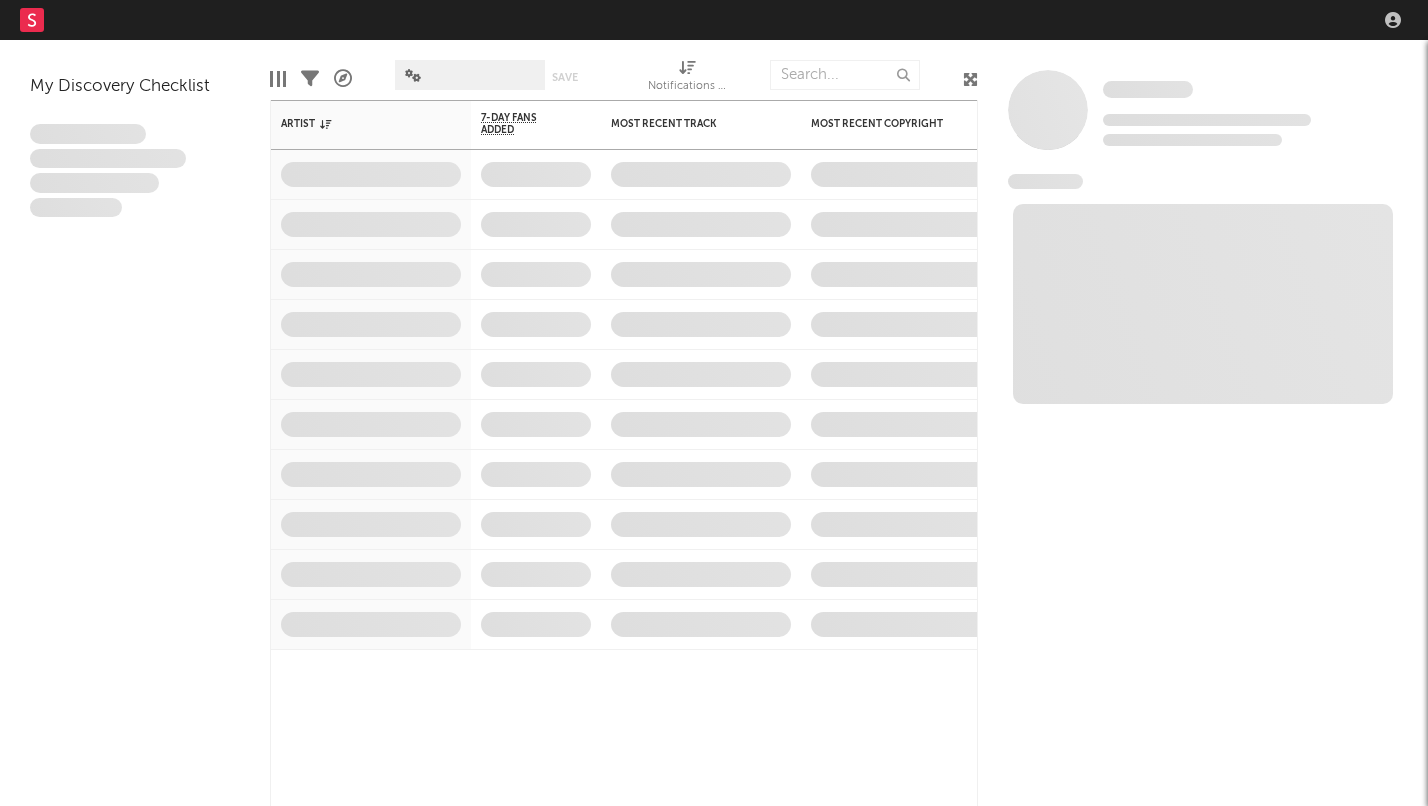 scroll, scrollTop: 0, scrollLeft: 0, axis: both 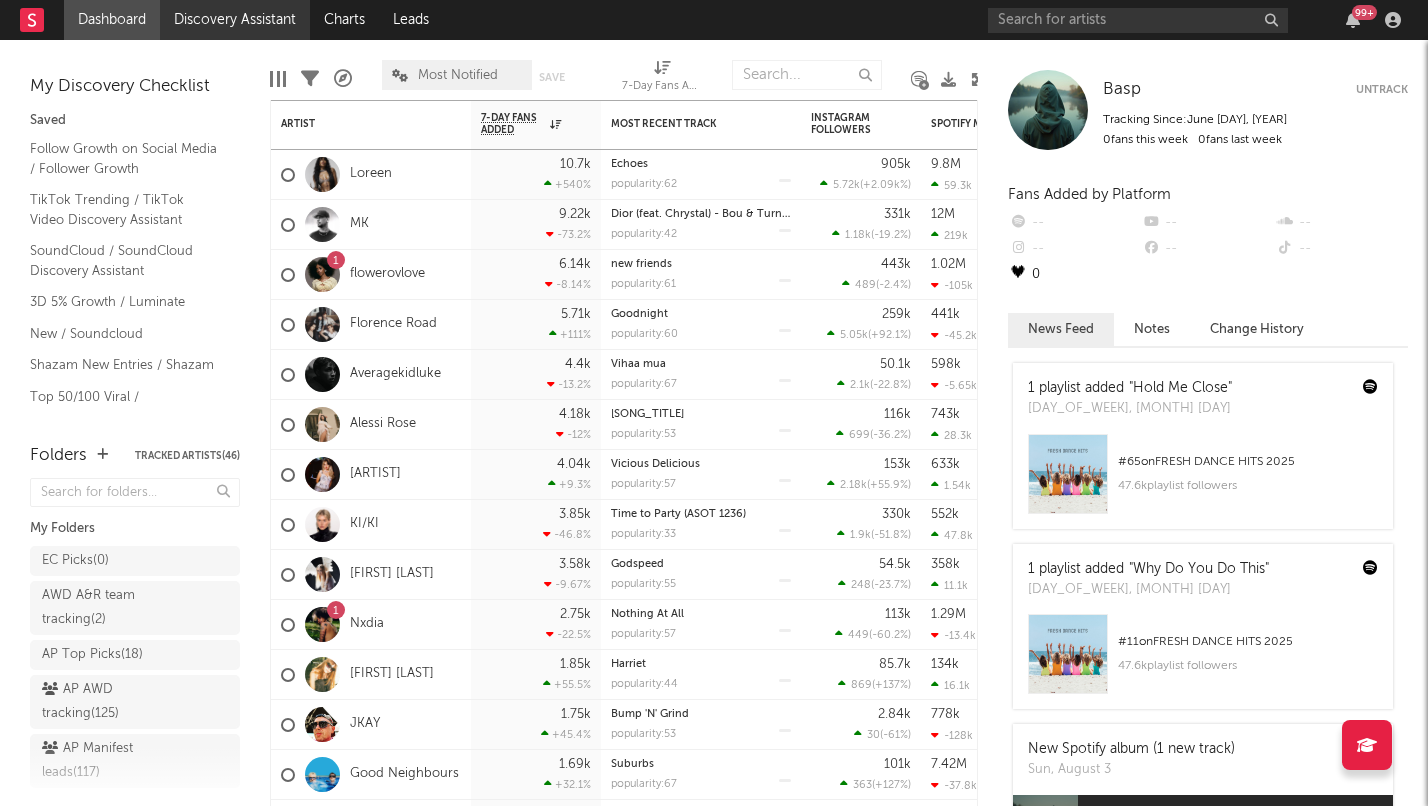 click on "Discovery Assistant" at bounding box center (235, 20) 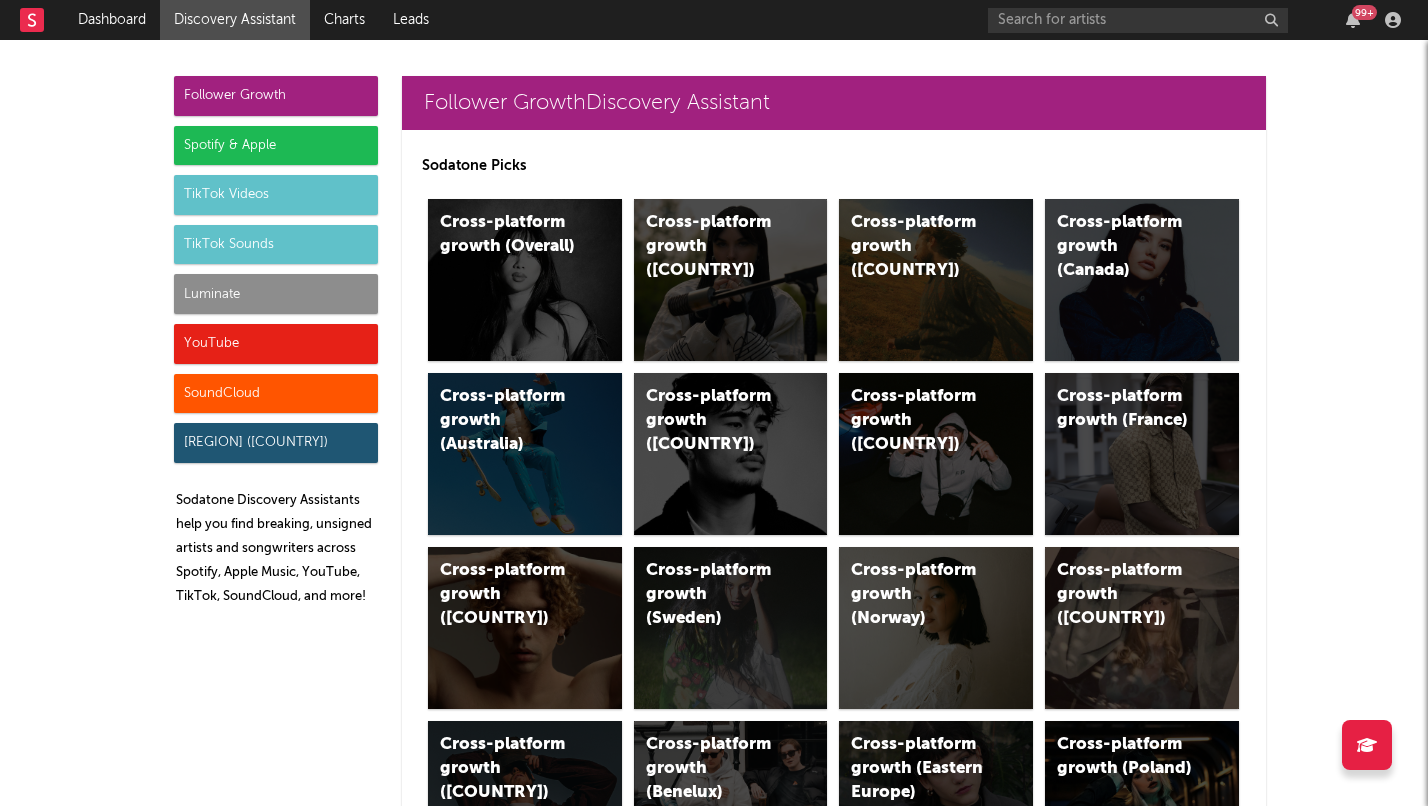 click on "Spotify & Apple" at bounding box center (276, 146) 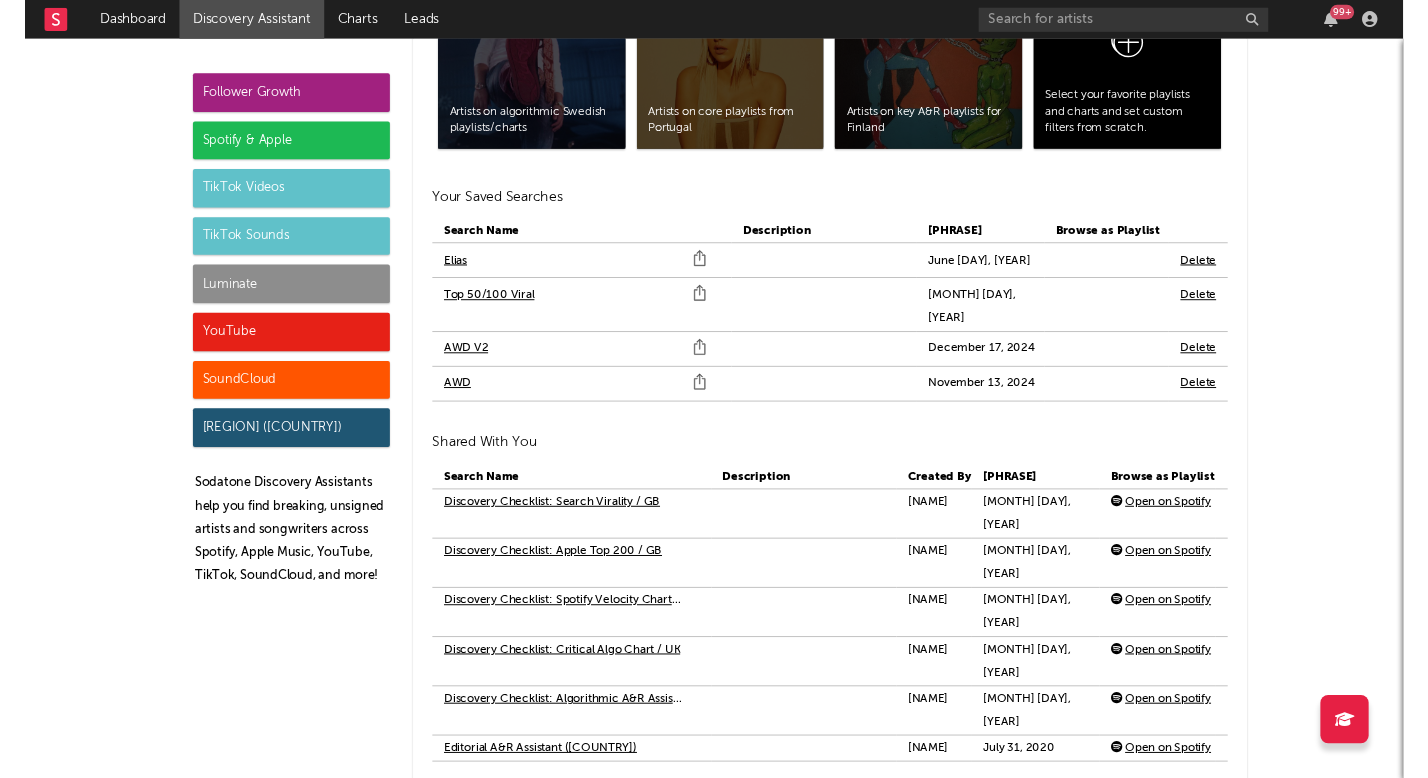 scroll, scrollTop: 4590, scrollLeft: 0, axis: vertical 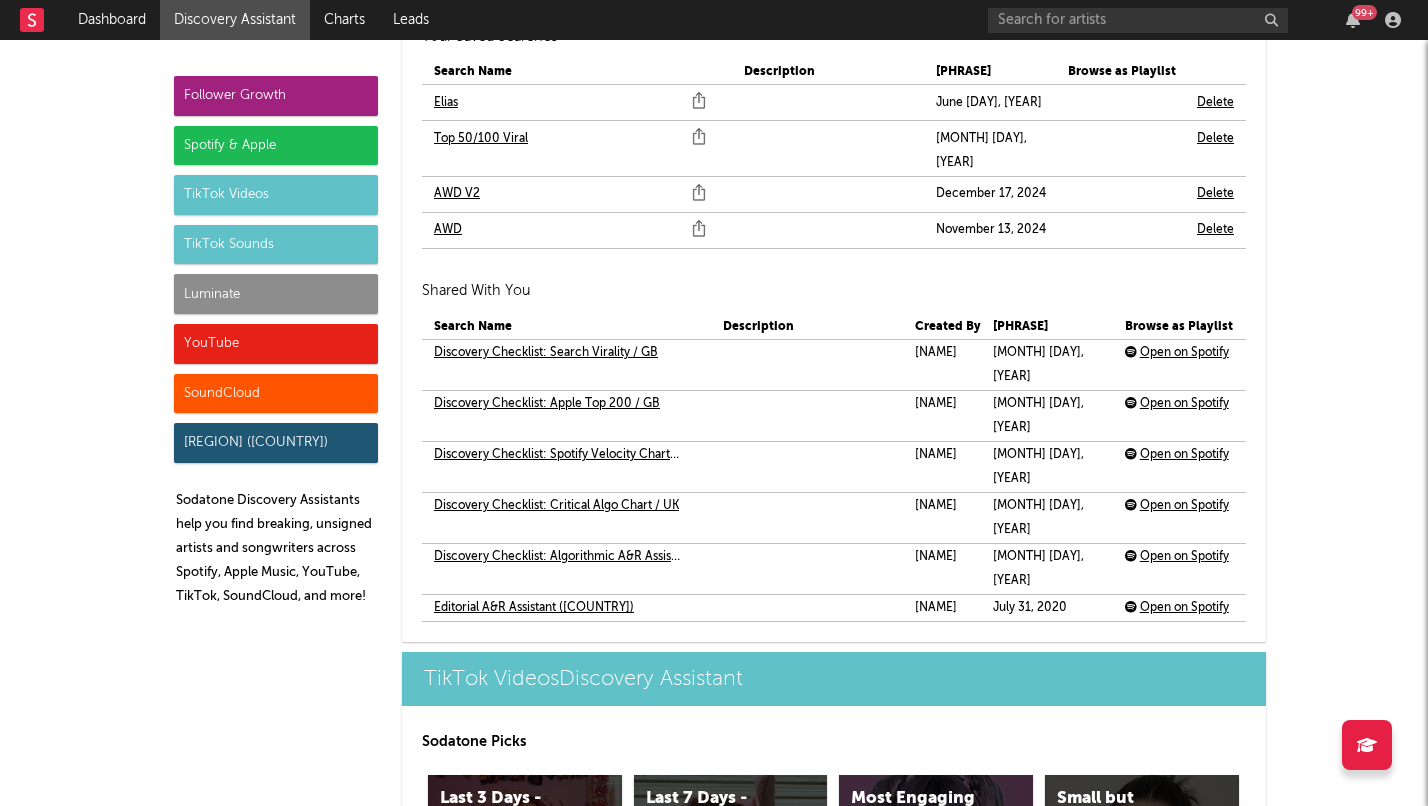 click on "AWD" at bounding box center (448, 230) 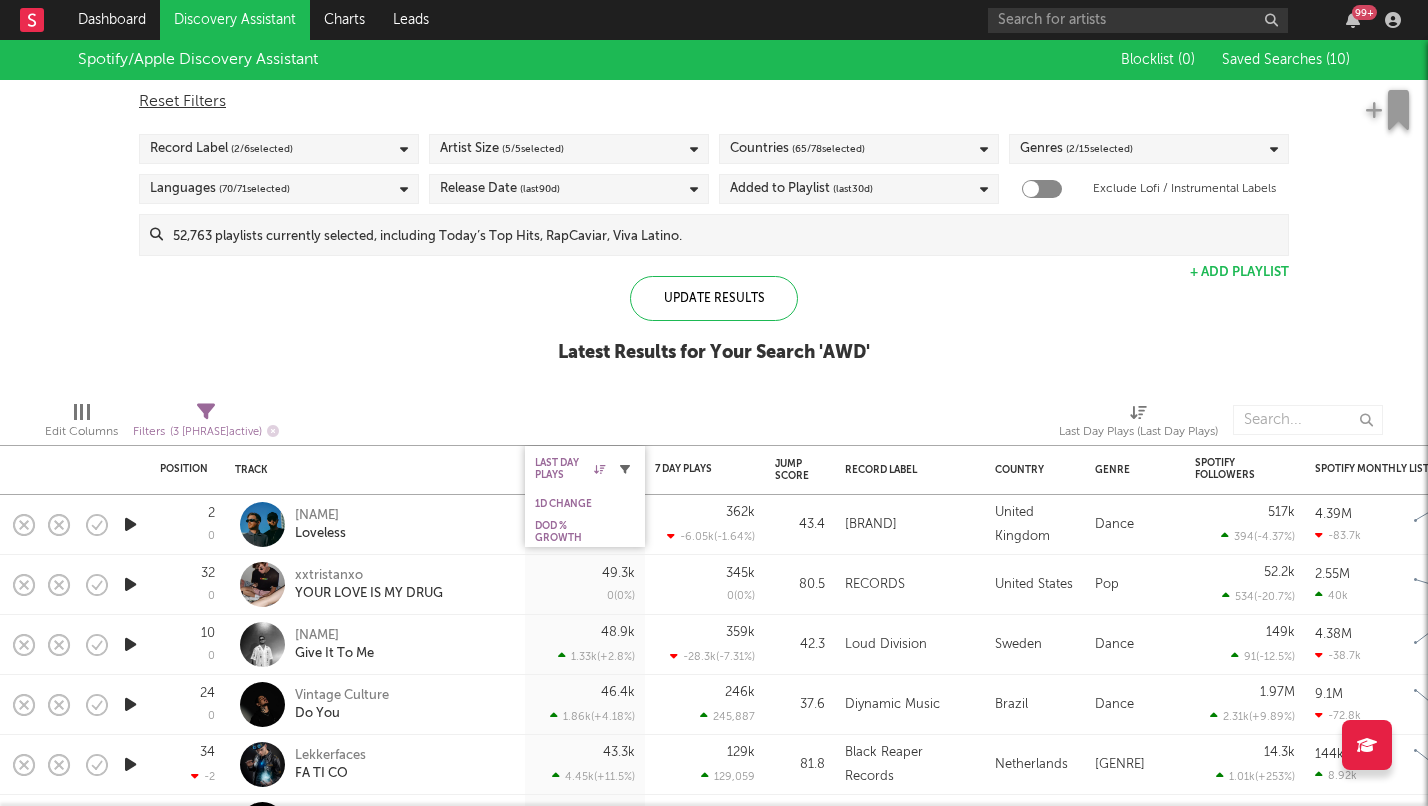 click at bounding box center (625, 469) 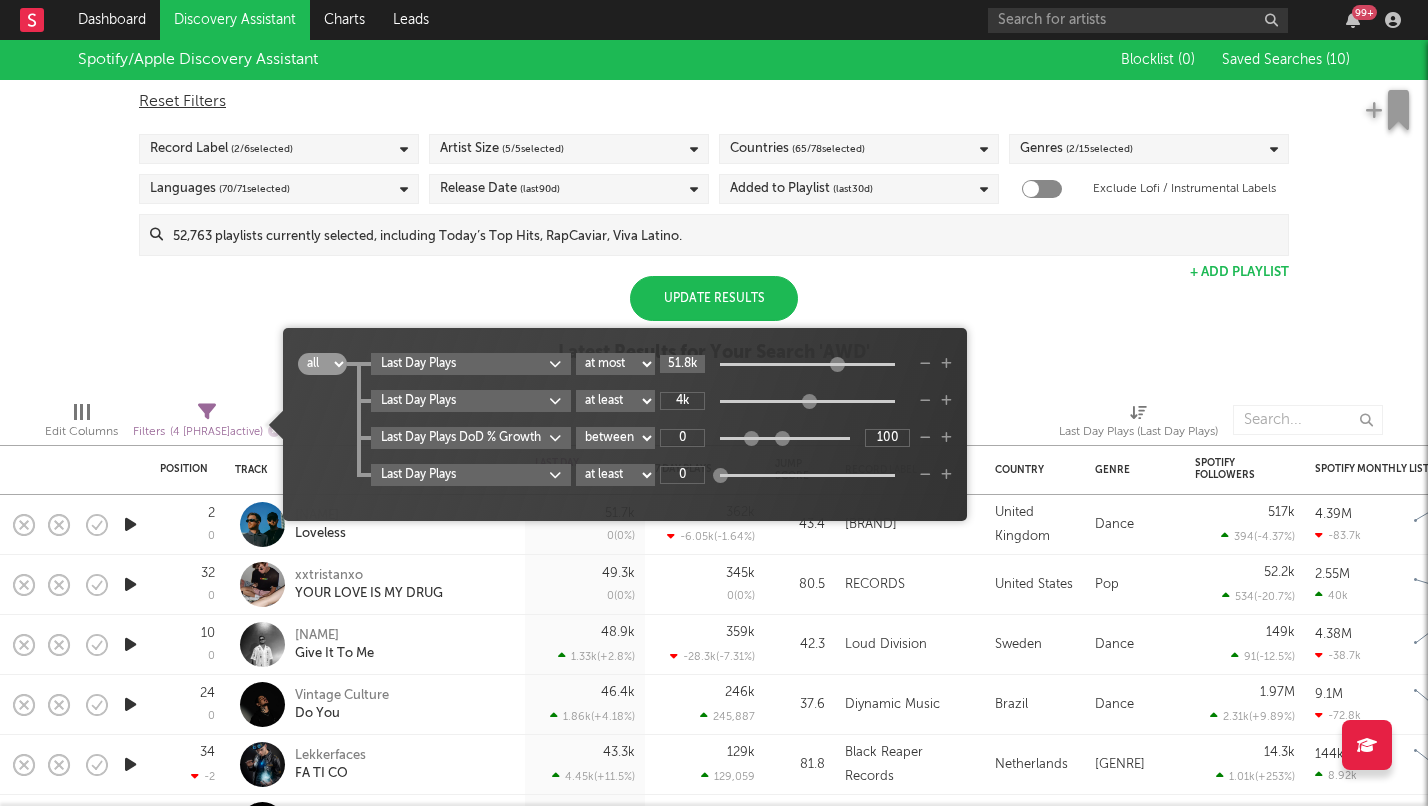 click on "51.8k" at bounding box center (682, 364) 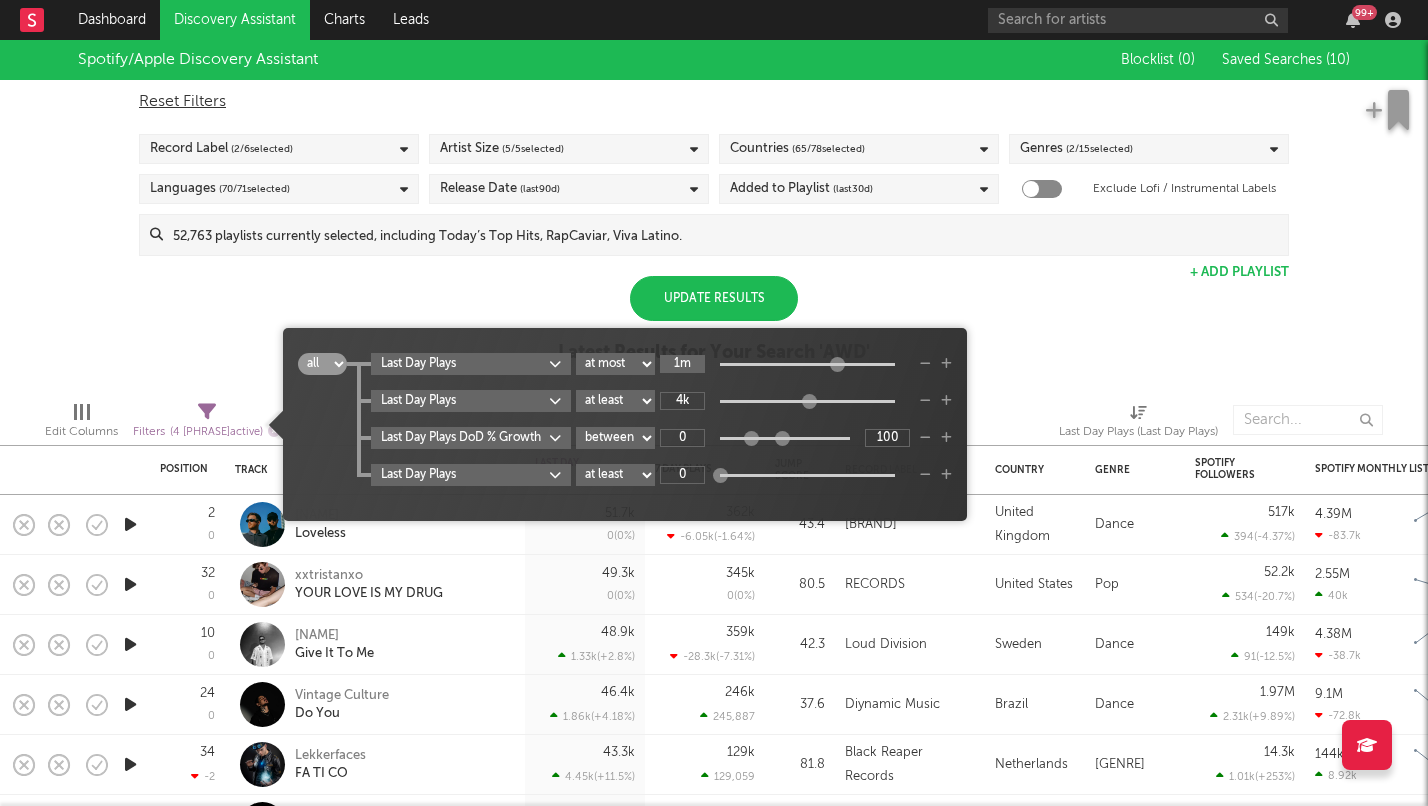 type on "1" 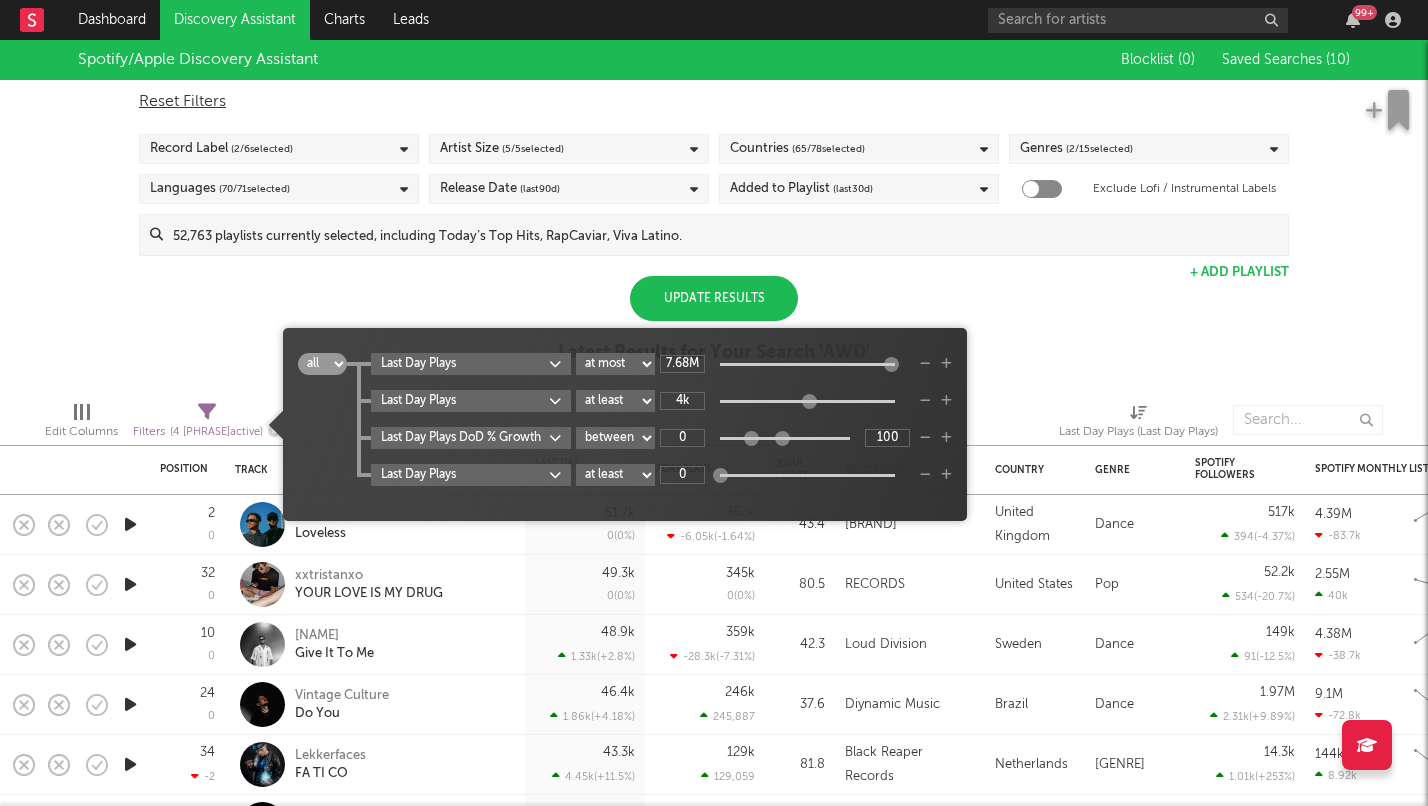 drag, startPoint x: 873, startPoint y: 362, endPoint x: 895, endPoint y: 362, distance: 22 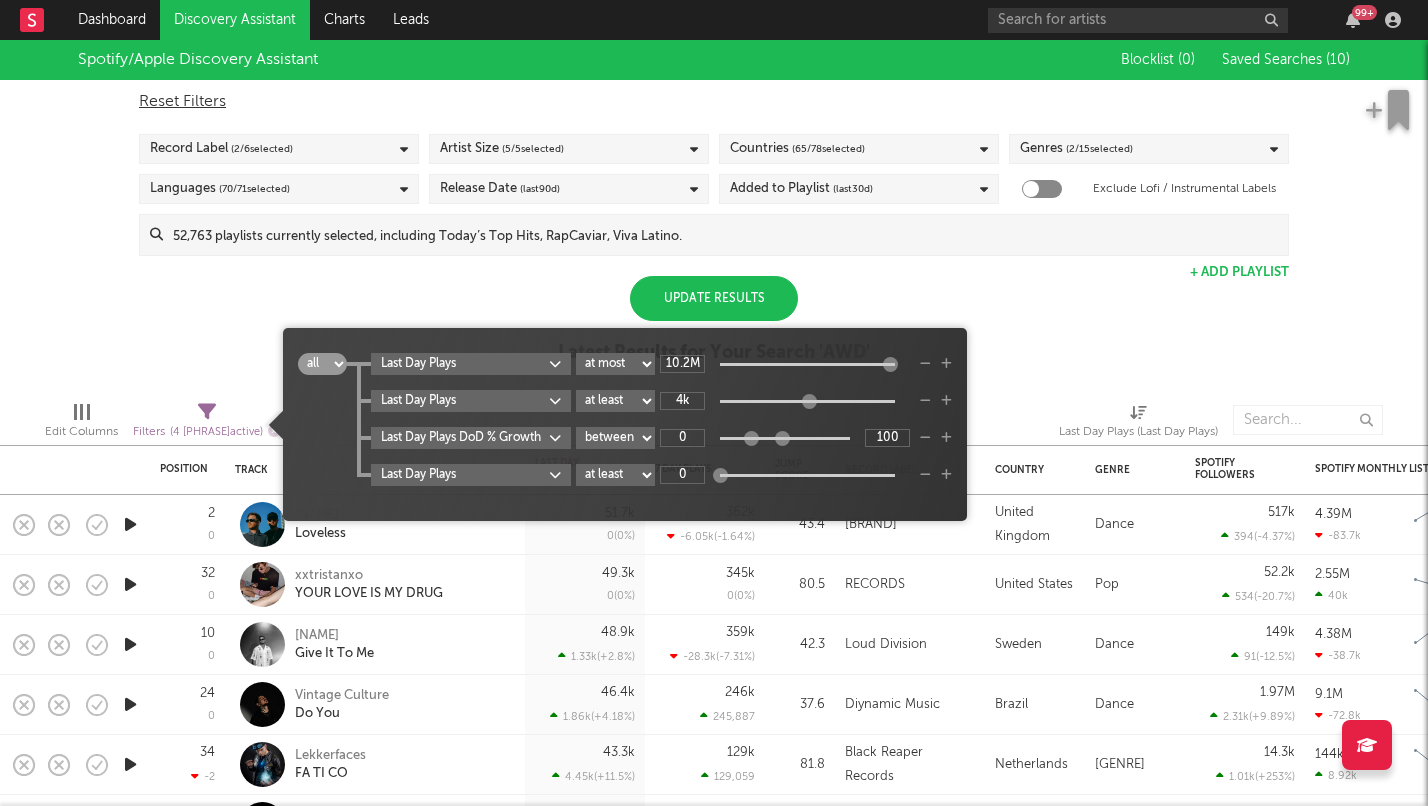 type on "11.1M" 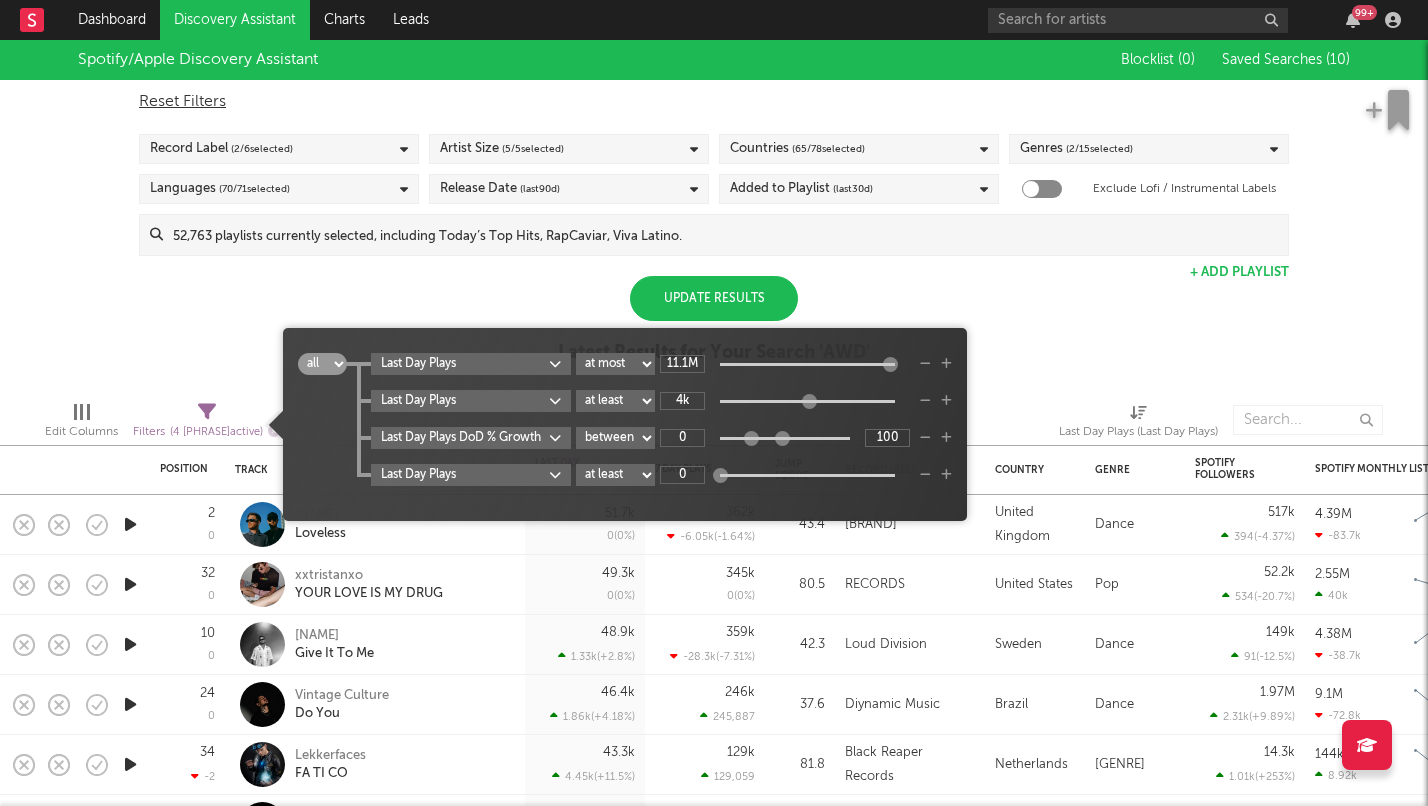 drag, startPoint x: 895, startPoint y: 362, endPoint x: 908, endPoint y: 362, distance: 13 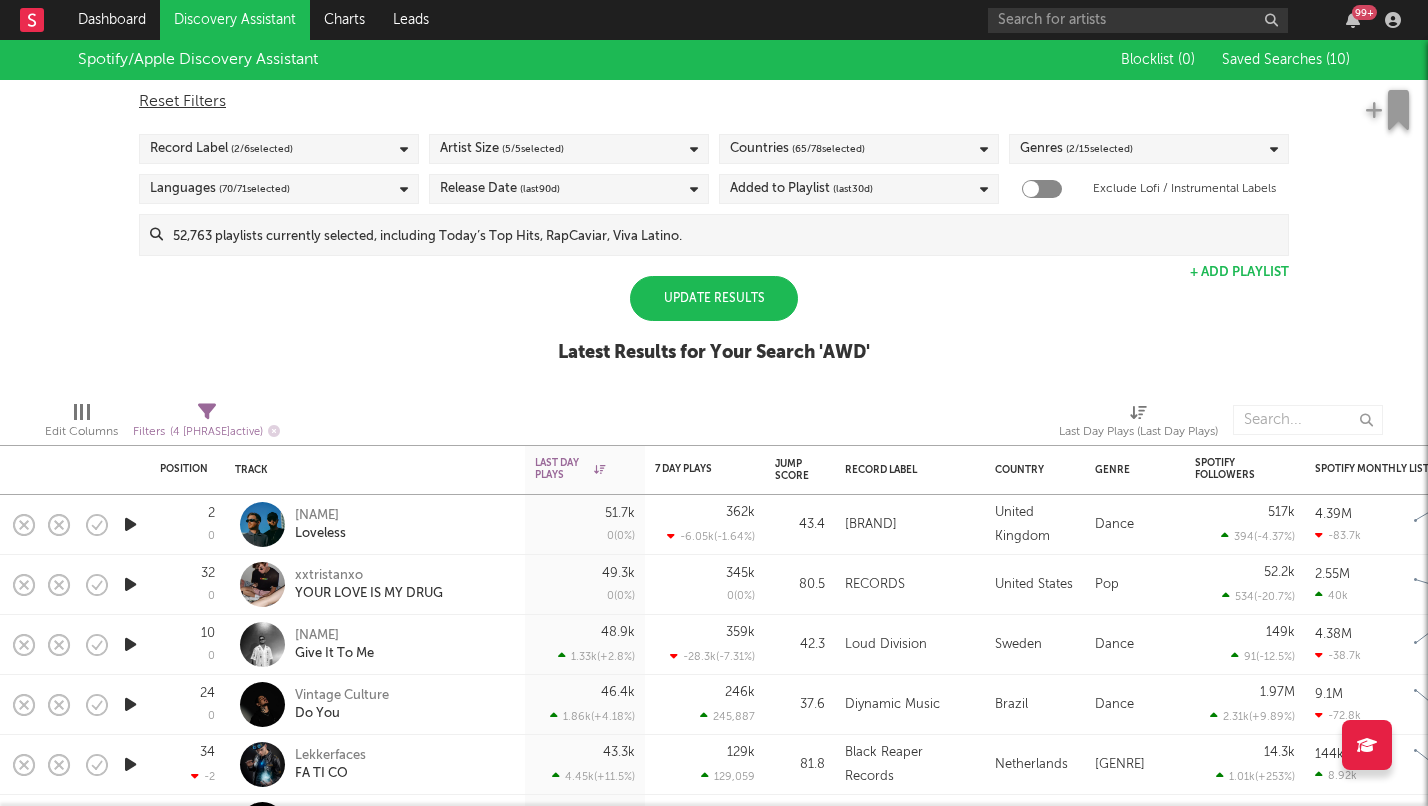 click on "Update Results" at bounding box center [714, 298] 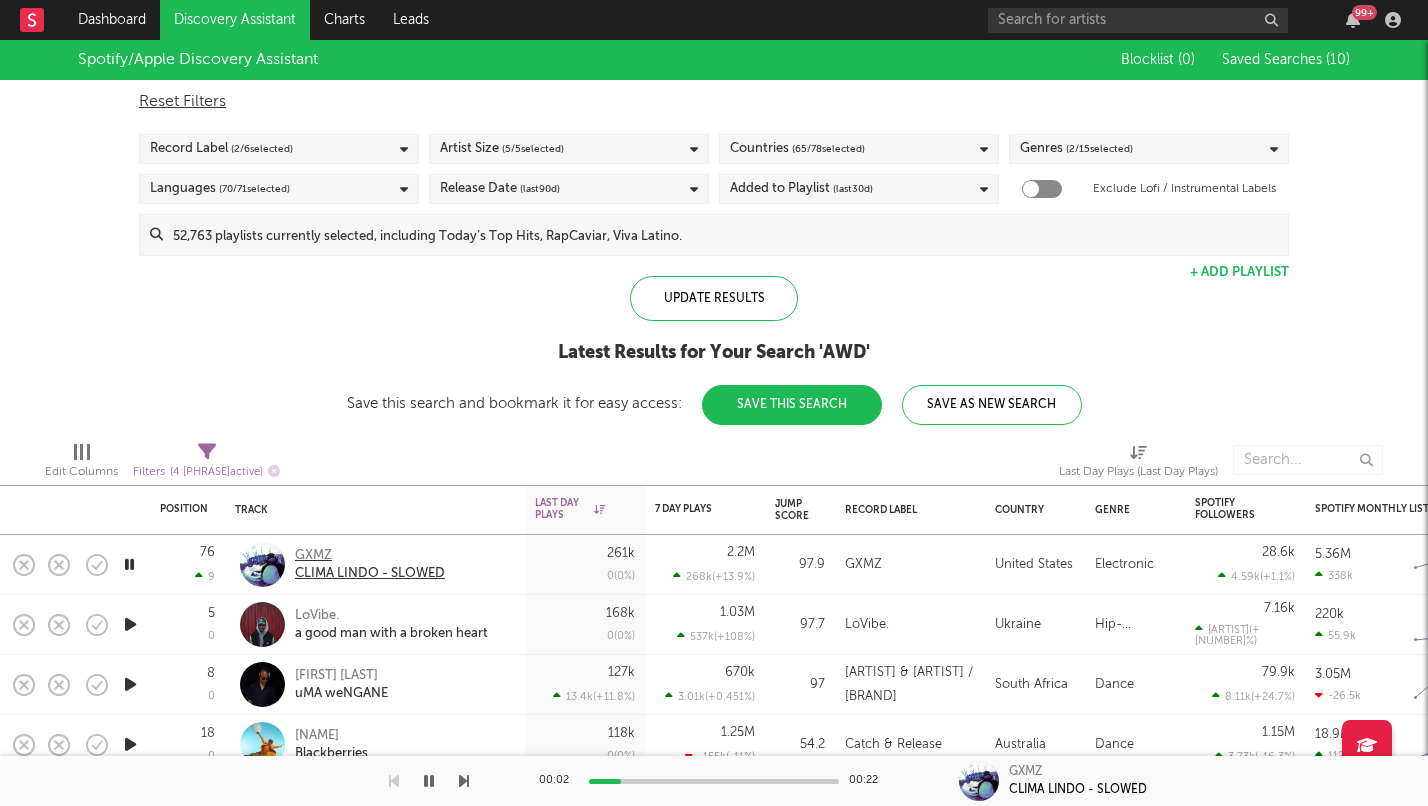 click on "GXMZ" at bounding box center (370, 556) 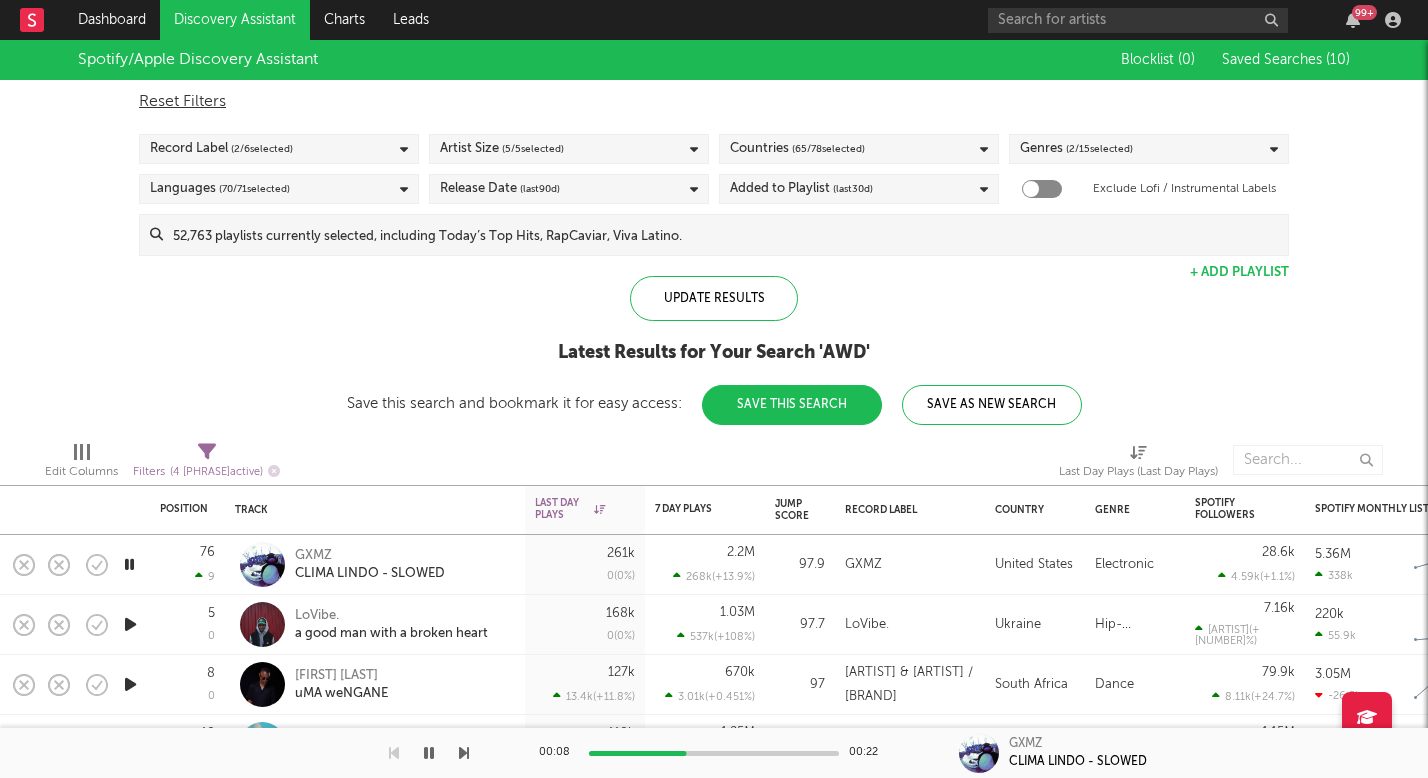 click at bounding box center [725, 235] 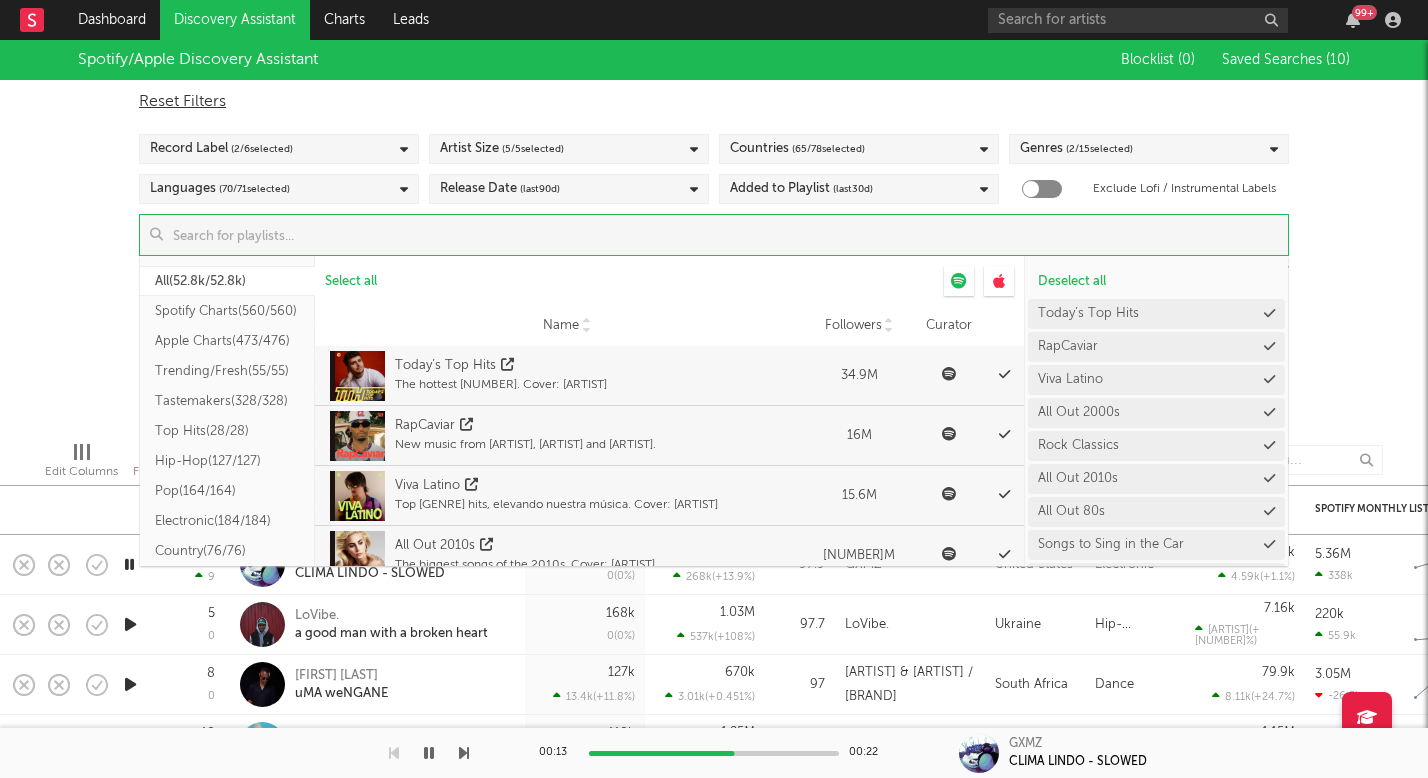 click on "Spotify/Apple Discovery Assistant Blocklist   ( 0 ) Saved Searches   ( 10 ) Reset Filters Record Label ( 2 / 6  selected) Artist Size ( 5 / 5  selected) Countries ( 65 / 78  selected) Genres ( 2 / 15  selected) Languages ( 70 / 71  selected) Release Date (last  90 d) Added to Playlist (last  30 d) Exclude Lofi / Instrumental Labels Update Results All  ( 52.8k/52.8k ) Spotify Charts  ( 560/560 ) Apple Charts  ( 473/476 ) Trending/Fresh  ( 55/55 ) Tastemakers  ( 328/328 ) Top Hits  ( 28/28 ) Hip-Hop  ( 127/127 ) Pop  ( 164/164 ) Electronic  ( 184/184 ) Country  ( 76/76 ) R&B/Soul  ( 58/58 ) Rock  ( 77/77 ) Indie  ( 78/78 ) Folk/Americana  ( 52/52 ) Latin  ( 304/304 ) Asia  ( 242/242 ) ANZ  ( 6/6 ) Africa  ( 21/21 ) Germany  ( 26/26 ) Italy  ( 25/25 ) France  ( 30/30 ) Turkey  ( 22/22 ) India  ( 35/35 ) Benelux  ( 21/21 ) Eastern Europe  ( 34/34 ) Nordic  ( 27/27 ) Middle East  ( 32/32 ) Canada  ( 1/1 ) Chill  ( 19/19 ) Other  ( 49.7k/49.7k ) Select all Name Followers Curator Name Today’s Top Hits Followers '" at bounding box center [714, 232] 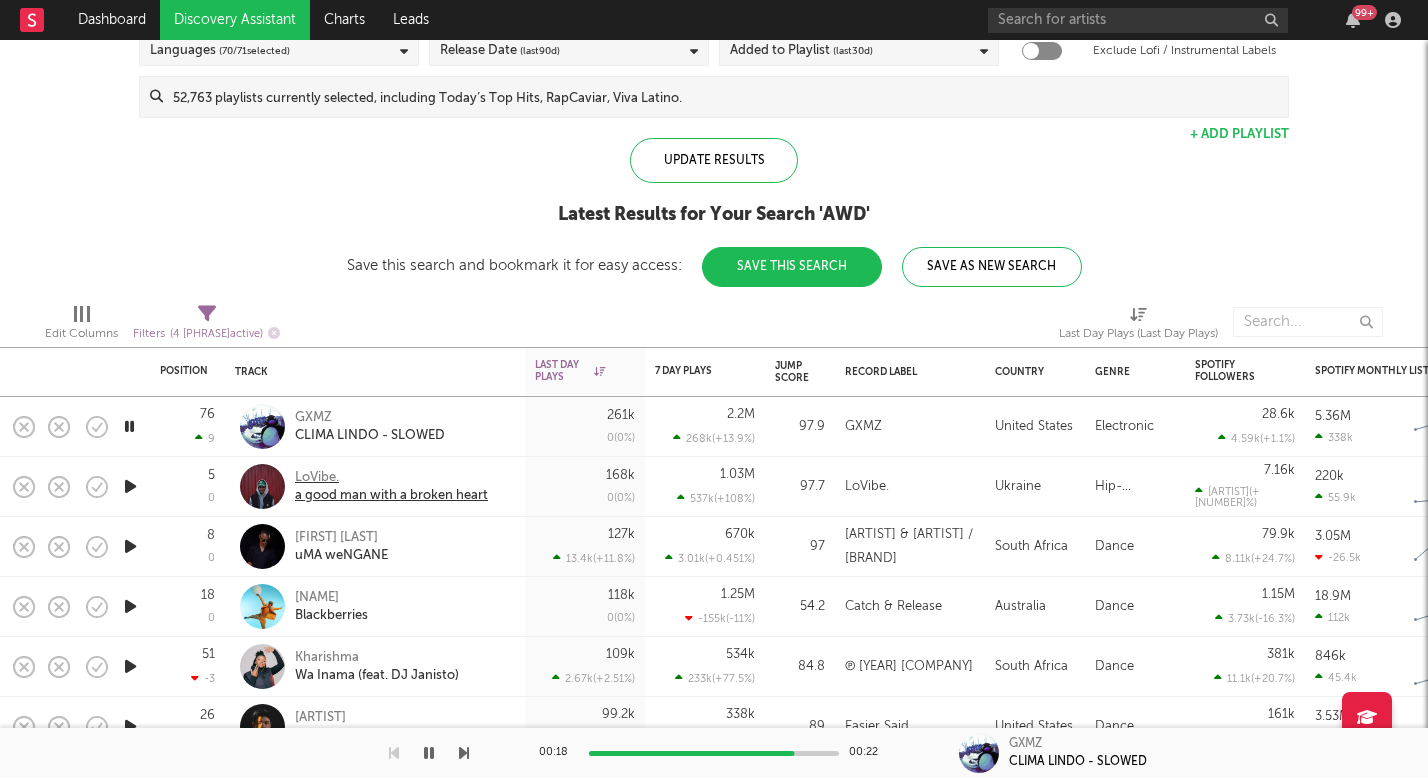 click on "LoVibe." at bounding box center (391, 478) 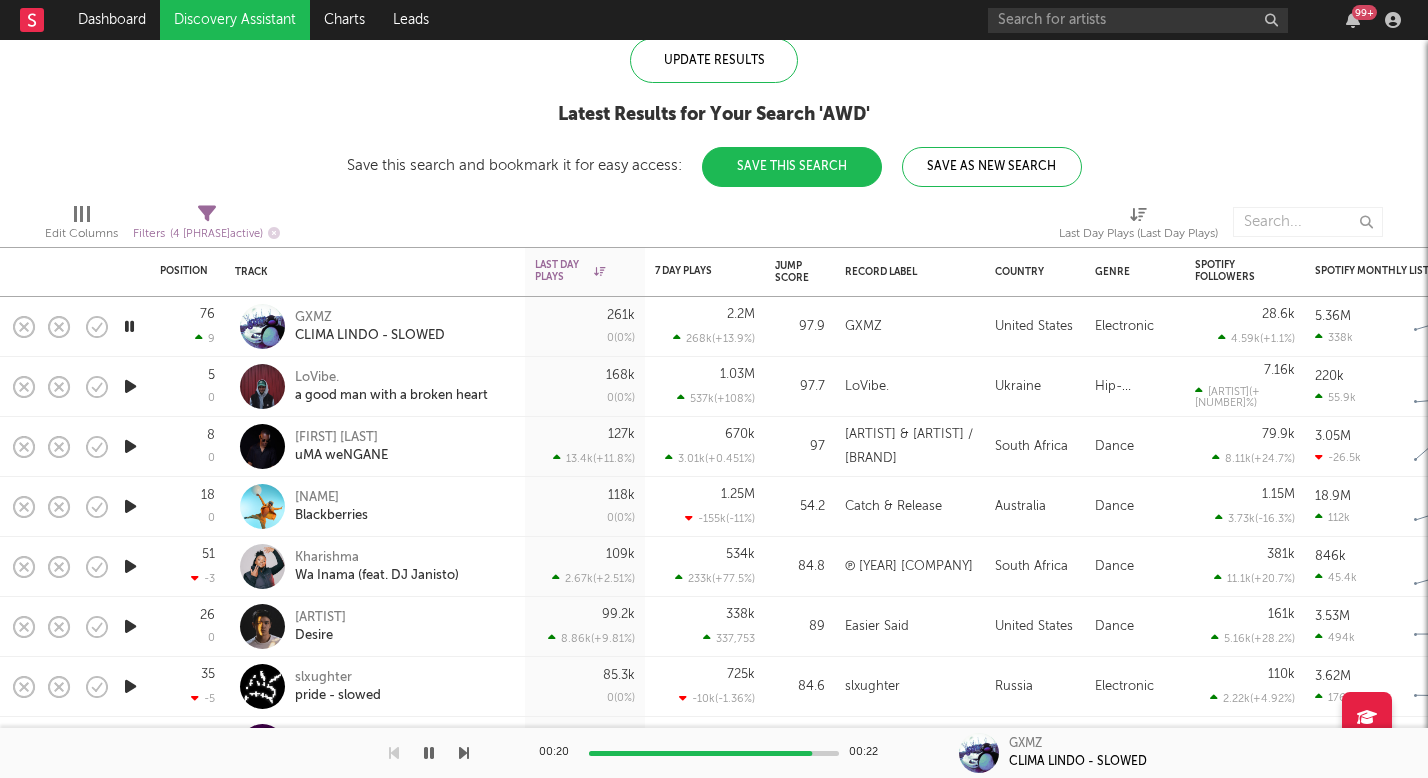 click at bounding box center (130, 446) 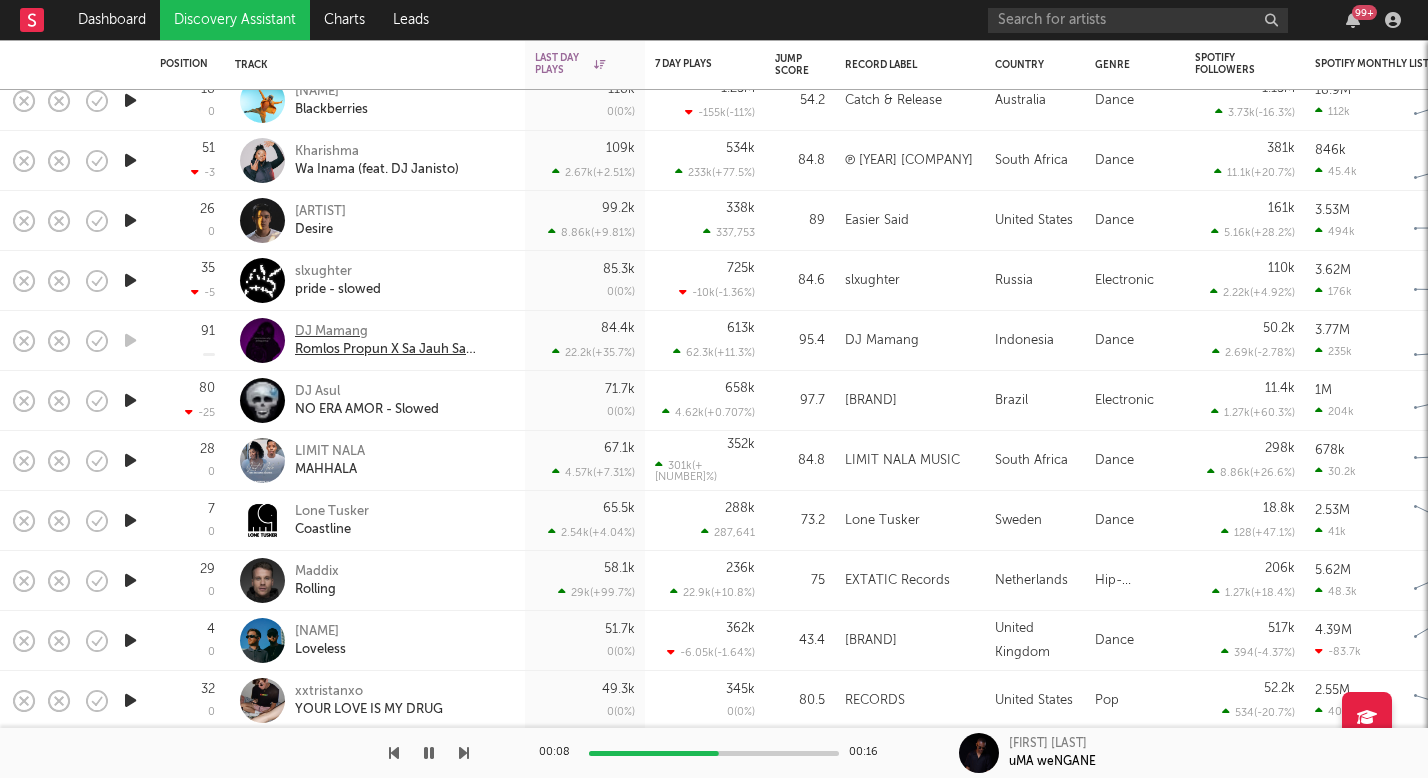 click on "DJ Mamang" at bounding box center [402, 332] 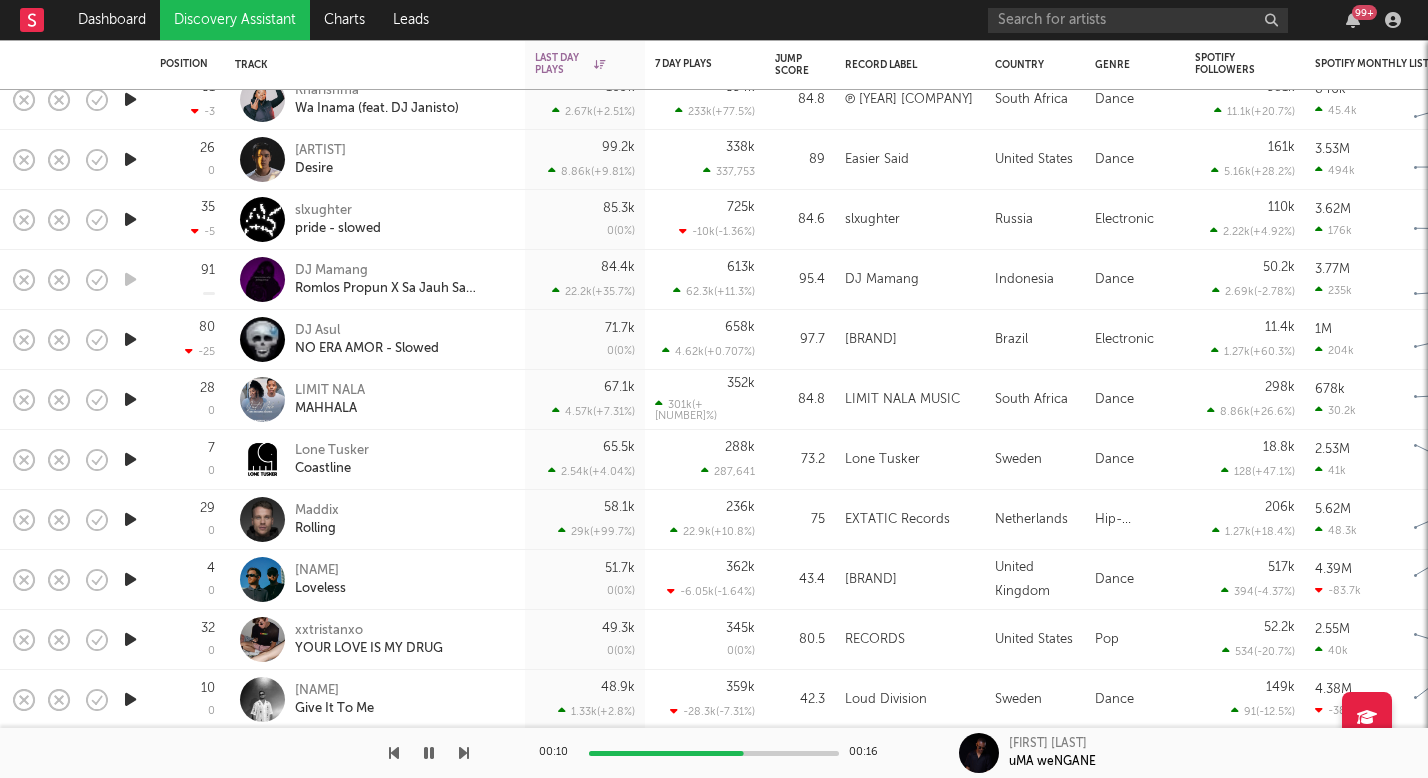 click at bounding box center (130, 339) 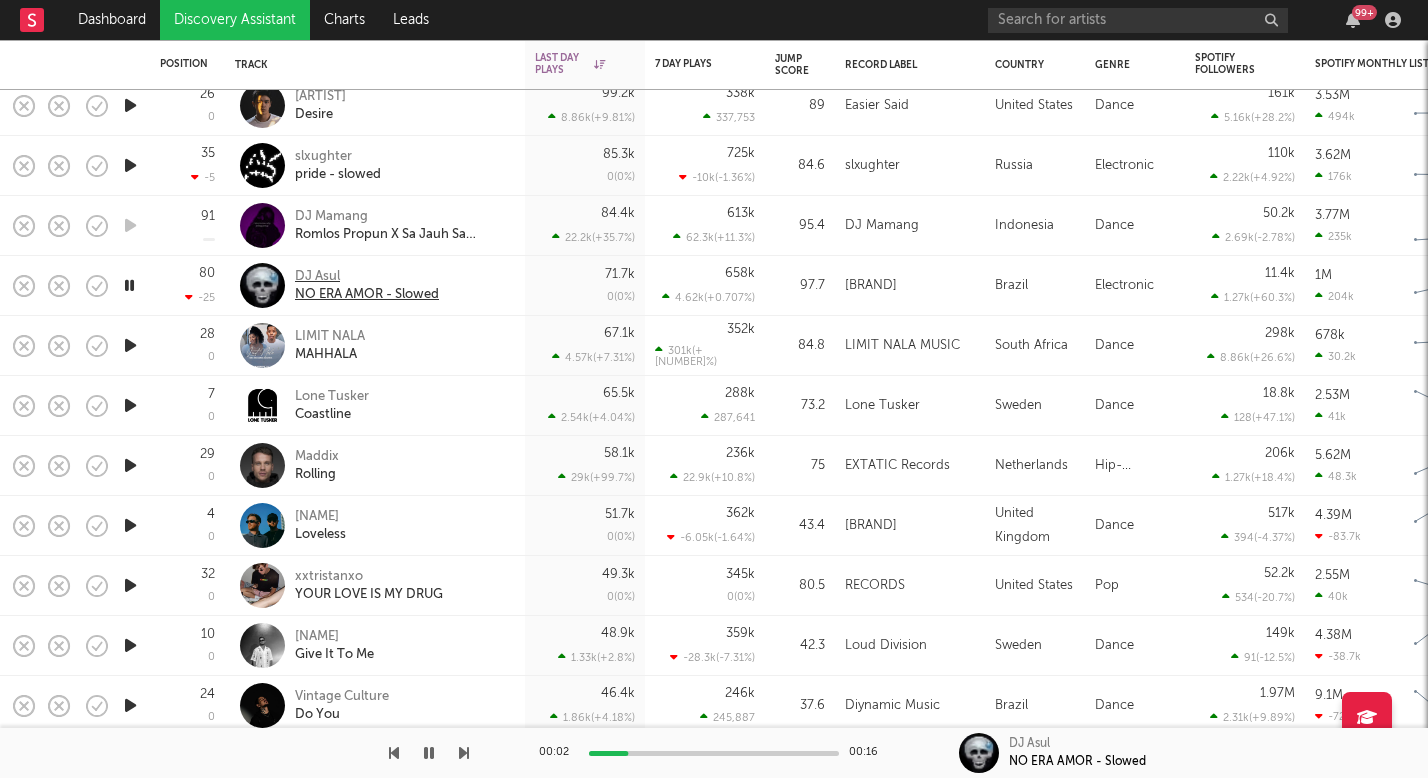 click on "NO ERA AMOR - Slowed" at bounding box center [367, 295] 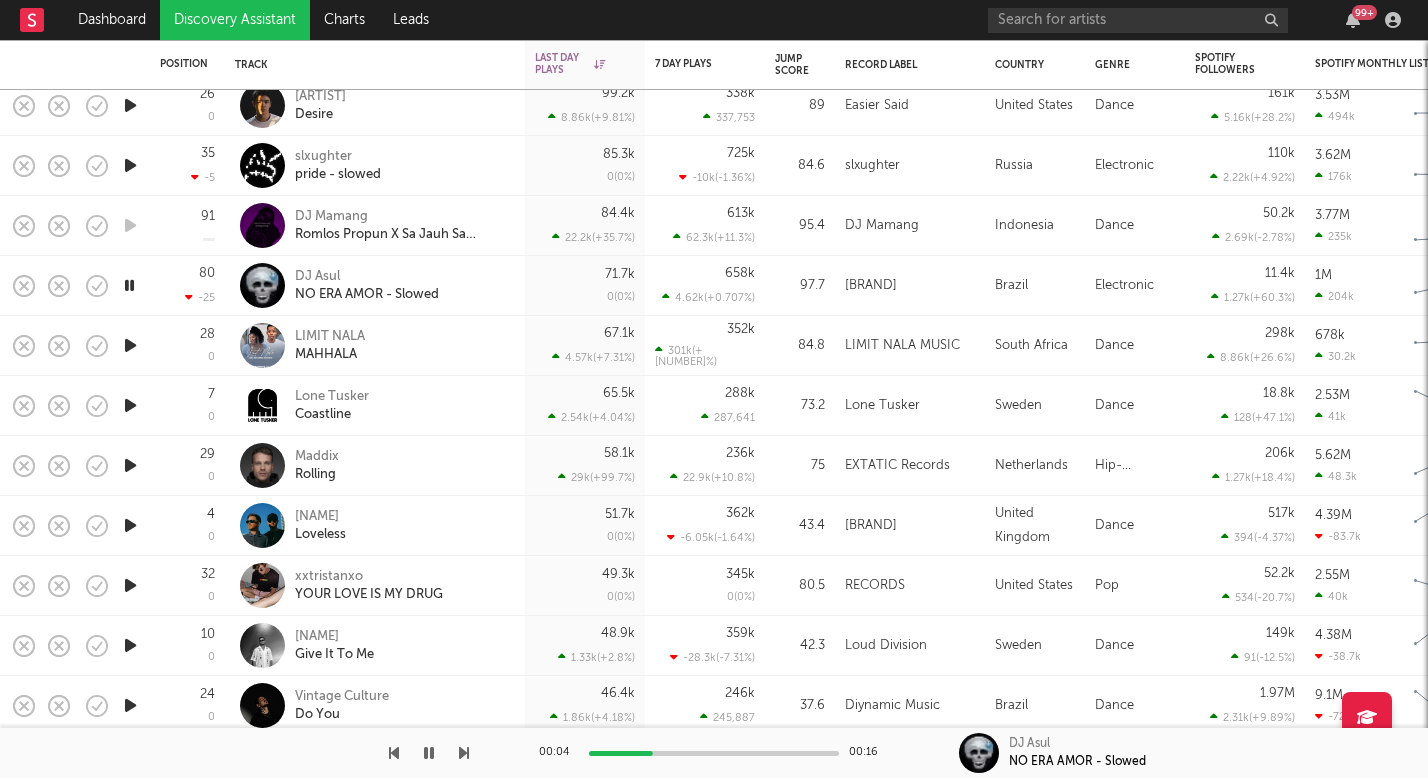 click at bounding box center [130, 345] 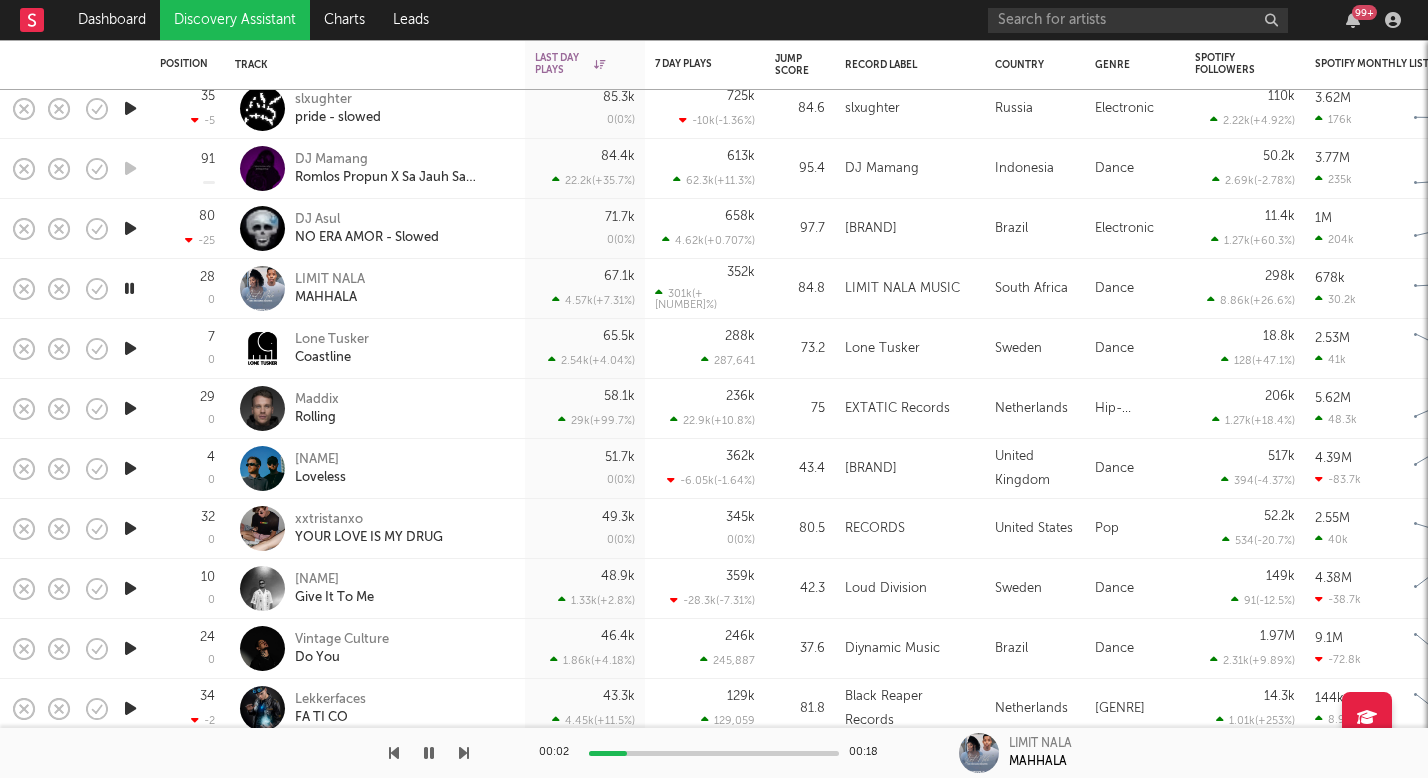click at bounding box center (130, 348) 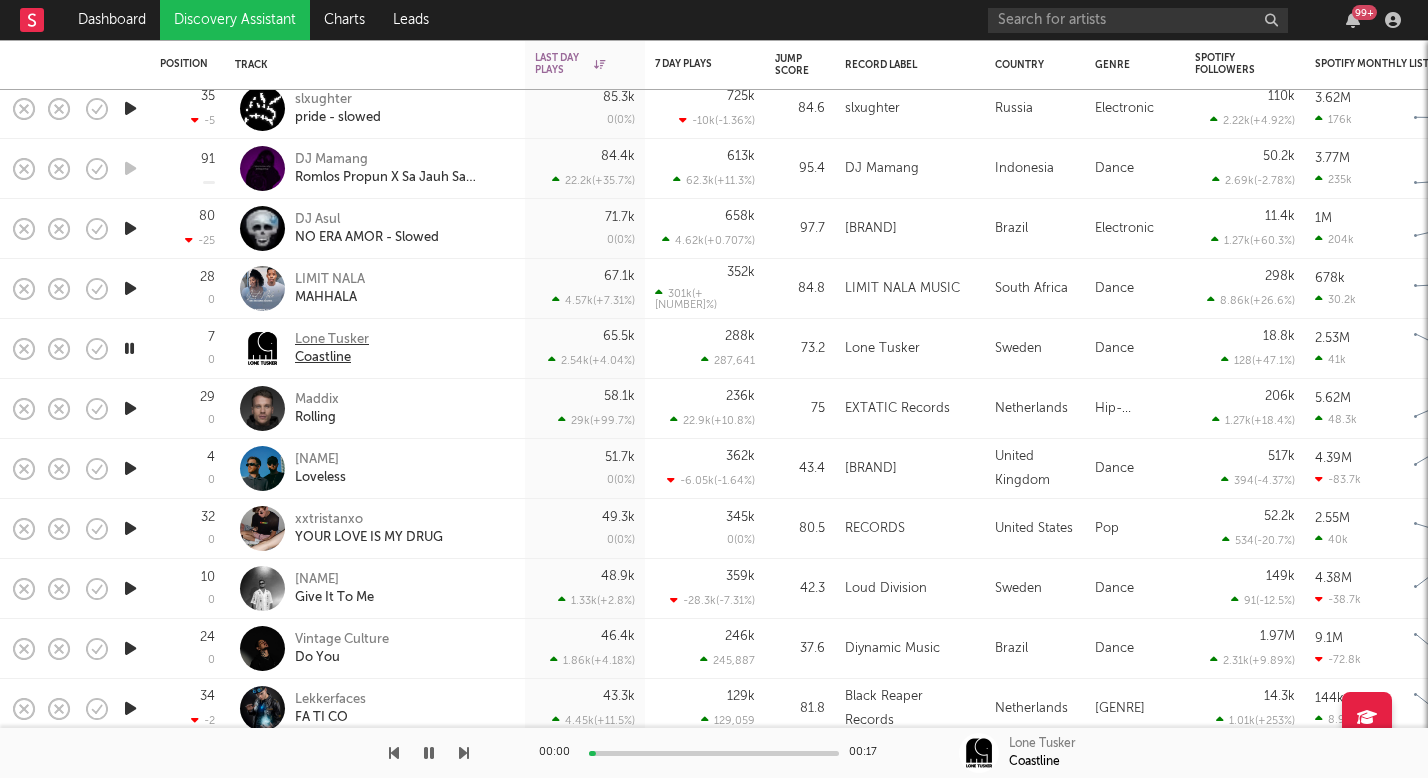 click on "Lone Tusker" at bounding box center [332, 340] 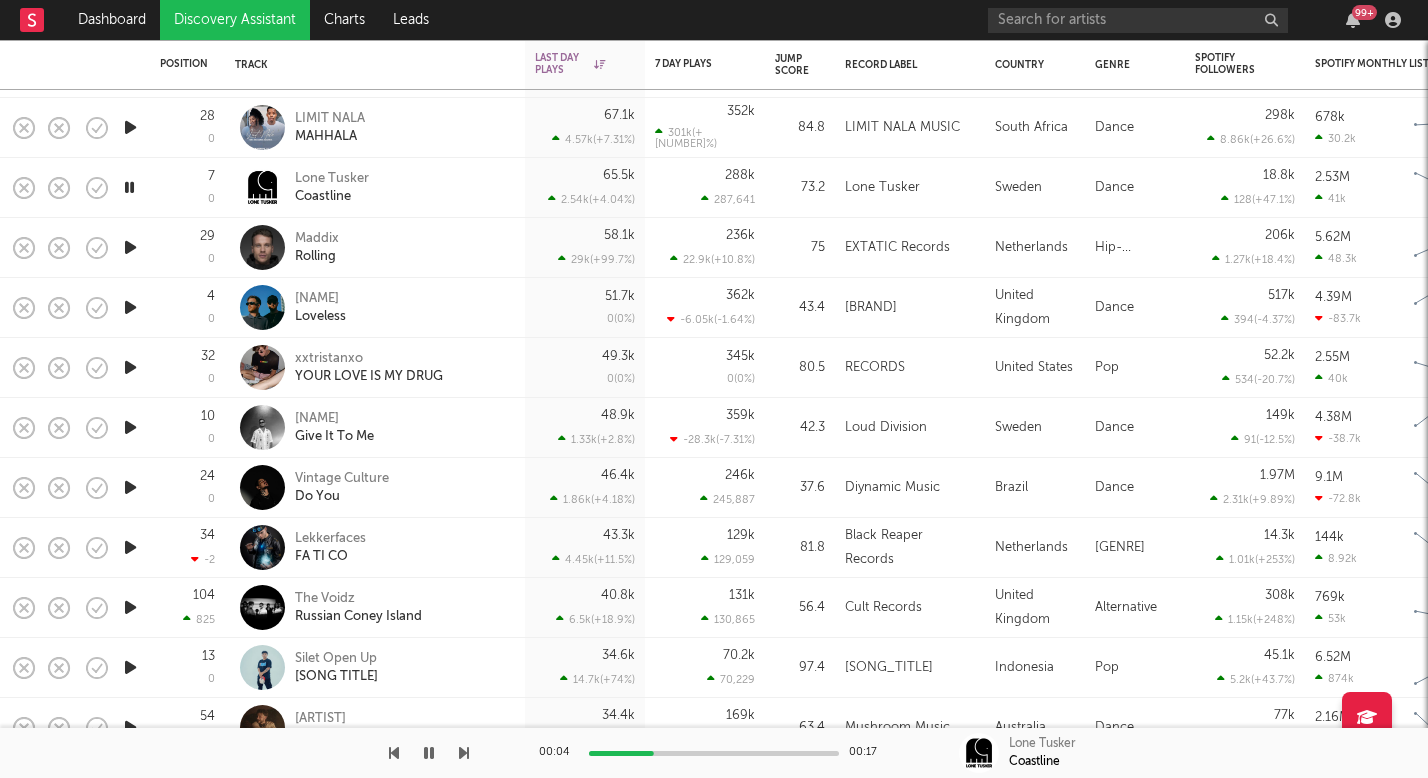 click at bounding box center (130, 427) 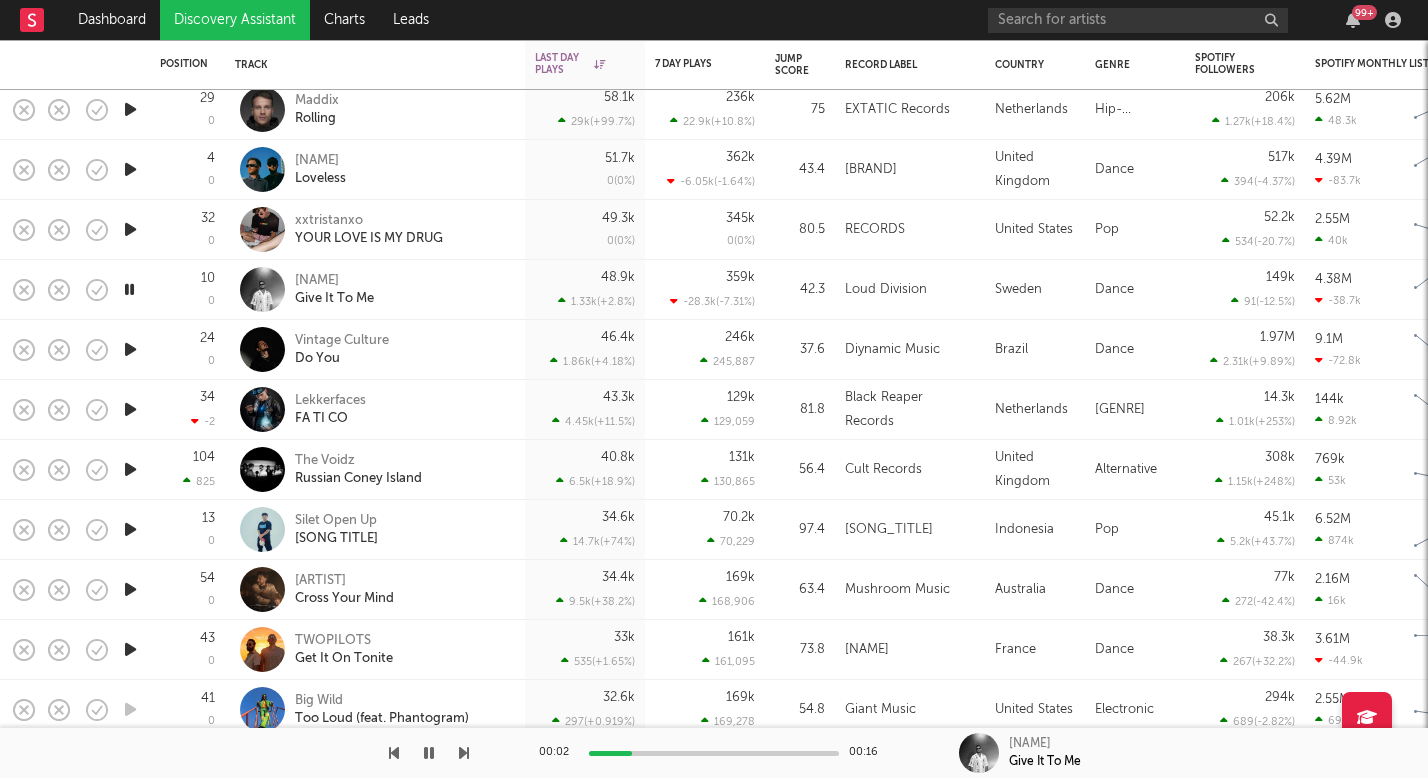 click at bounding box center [130, 349] 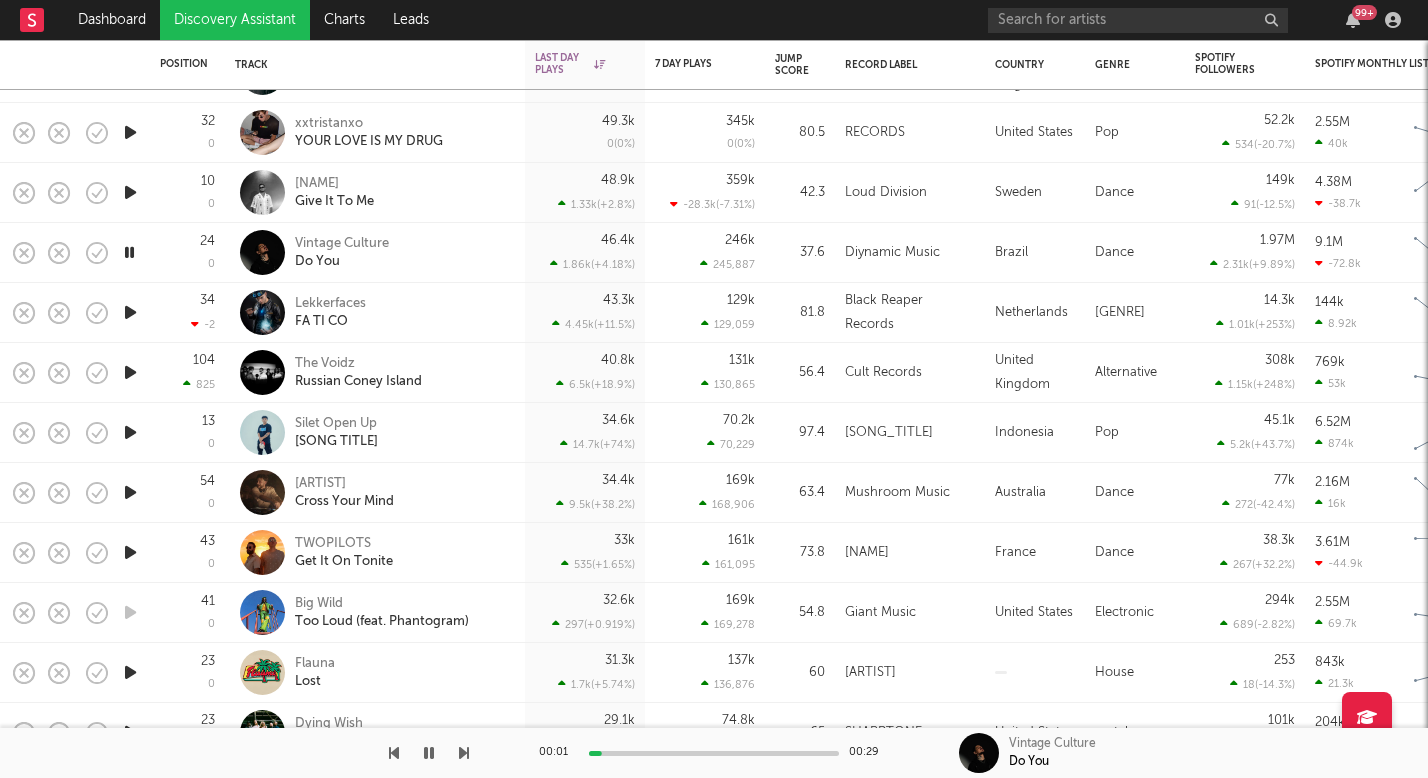 click at bounding box center (130, 312) 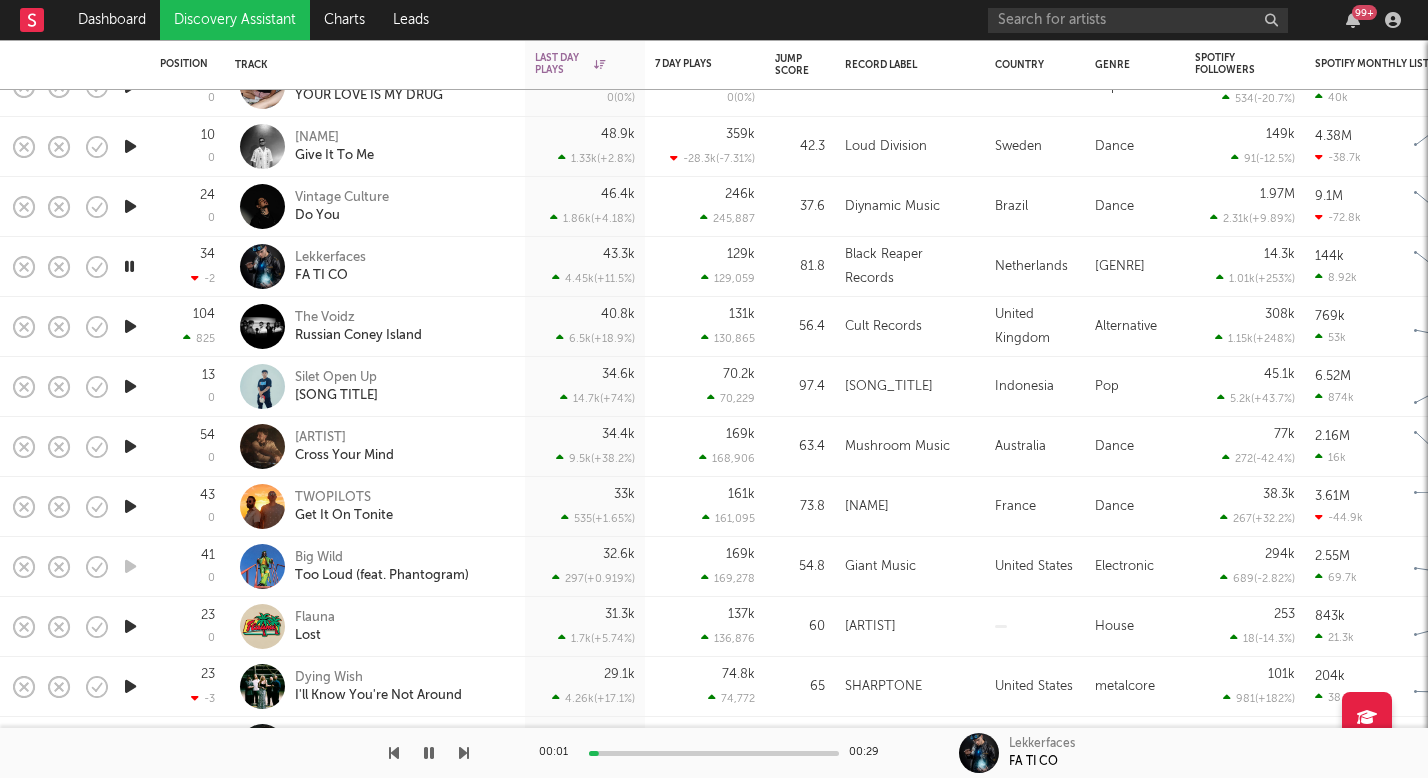 click at bounding box center [130, 326] 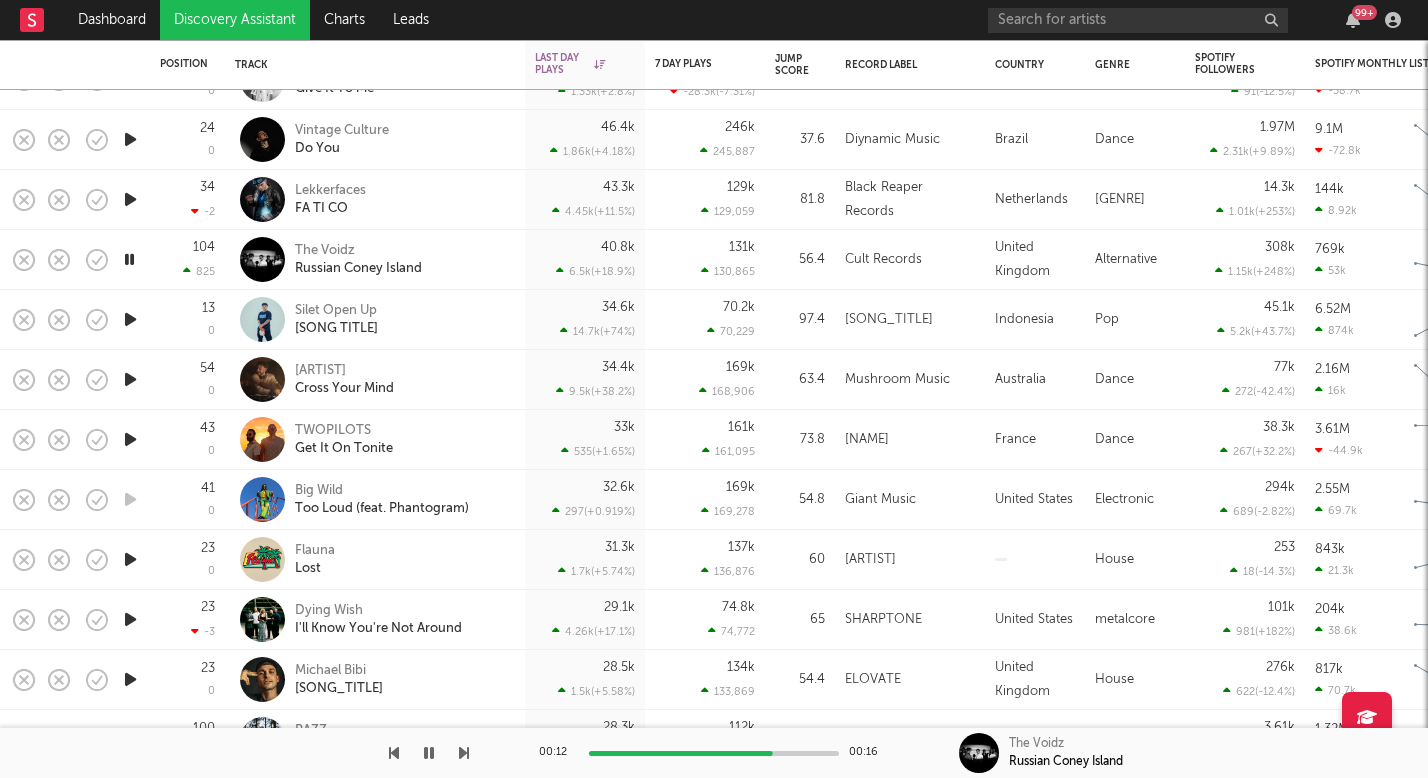 click at bounding box center (130, 319) 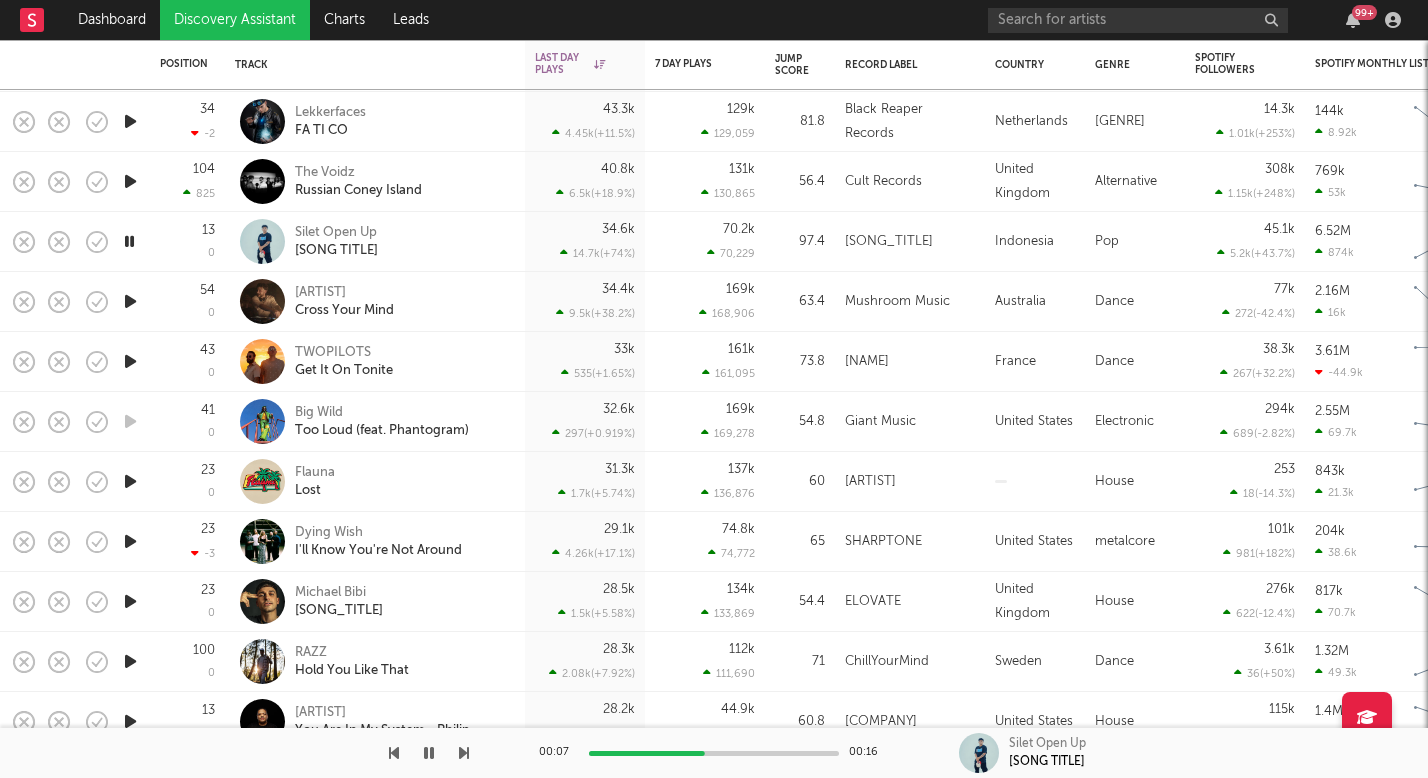 click at bounding box center (464, 753) 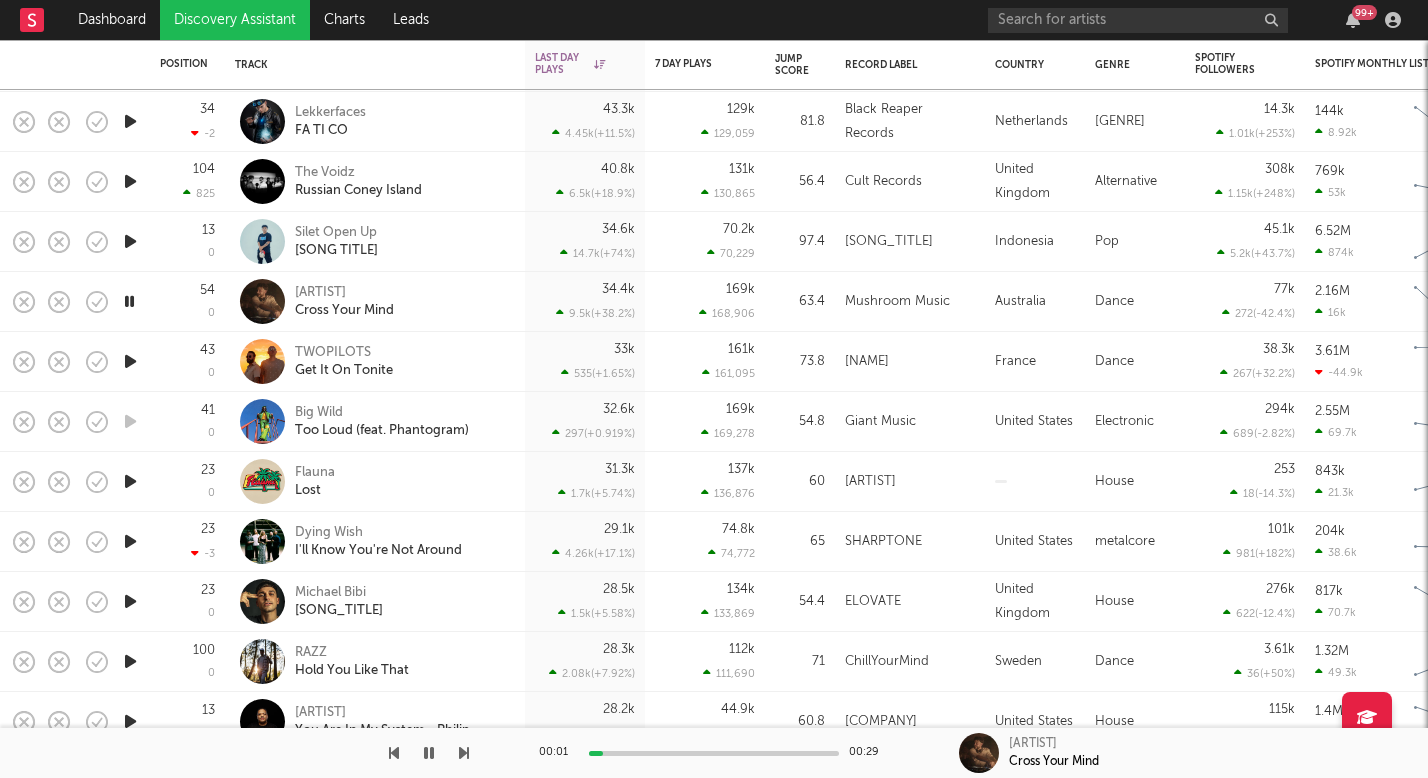 click at bounding box center (464, 753) 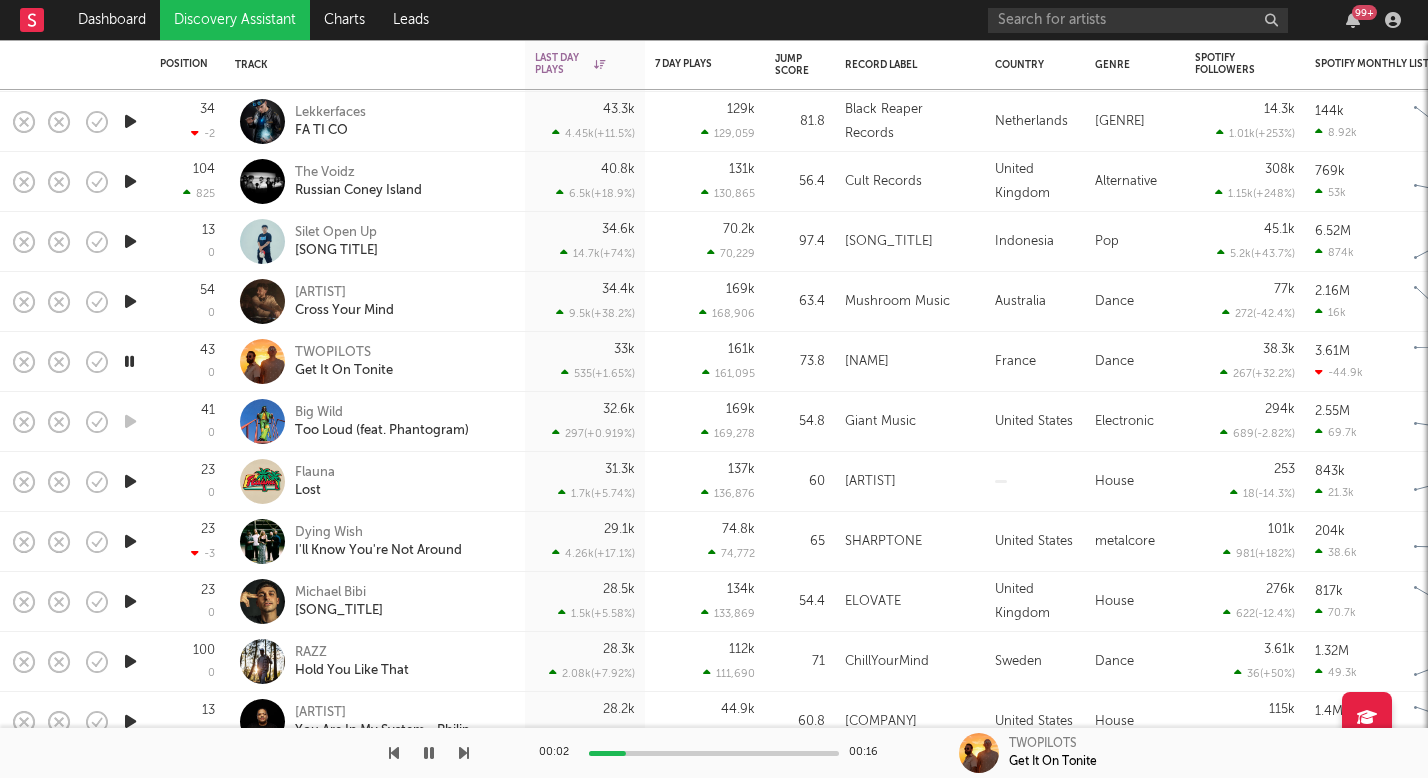 click at bounding box center [464, 753] 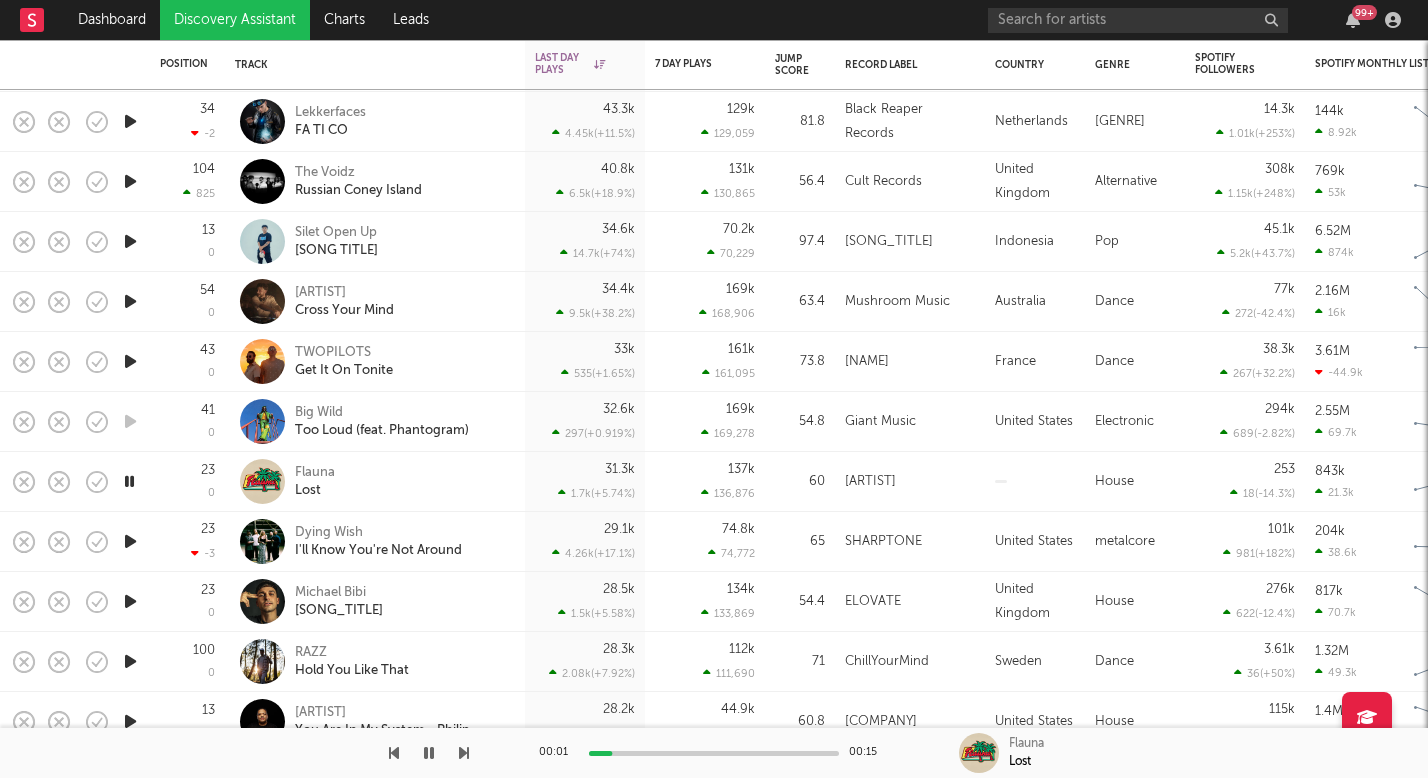 click at bounding box center [464, 753] 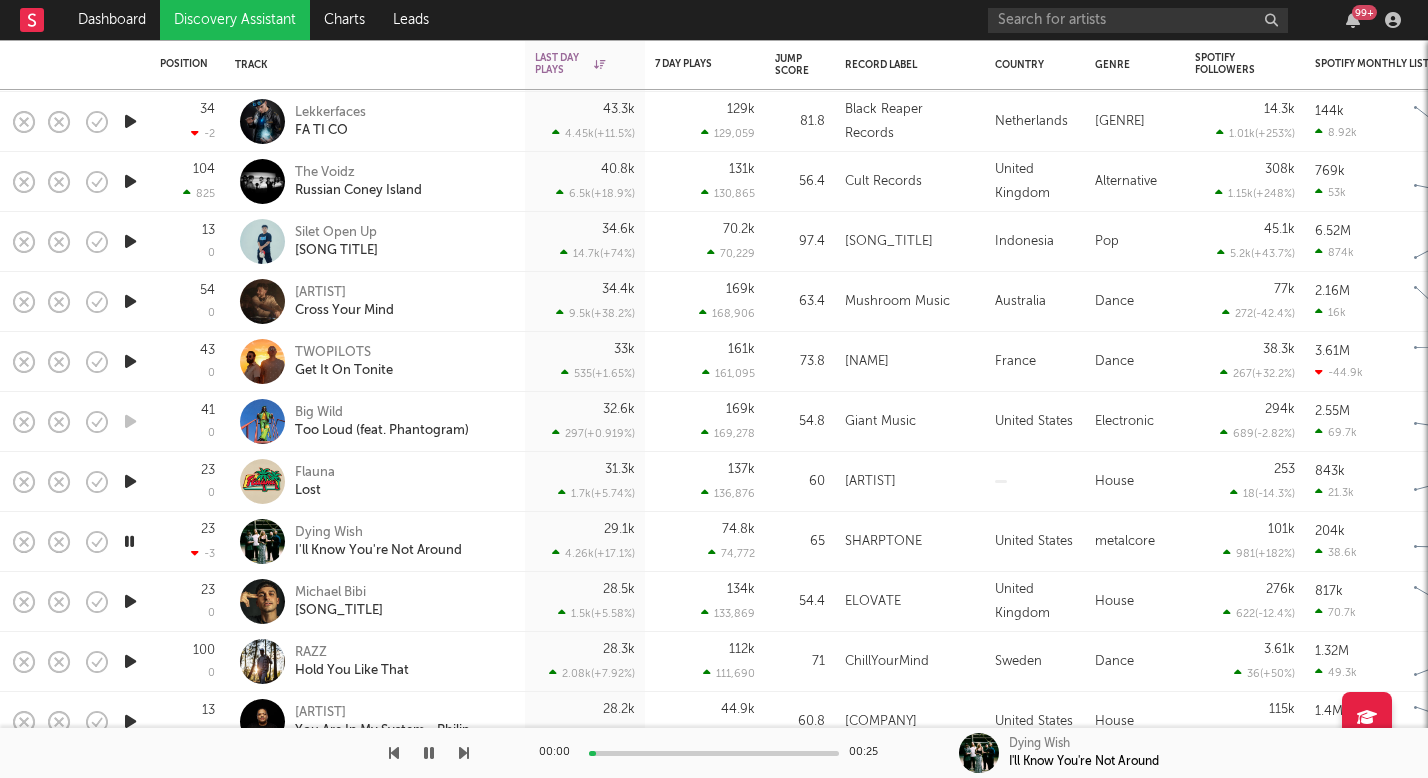 click at bounding box center (464, 753) 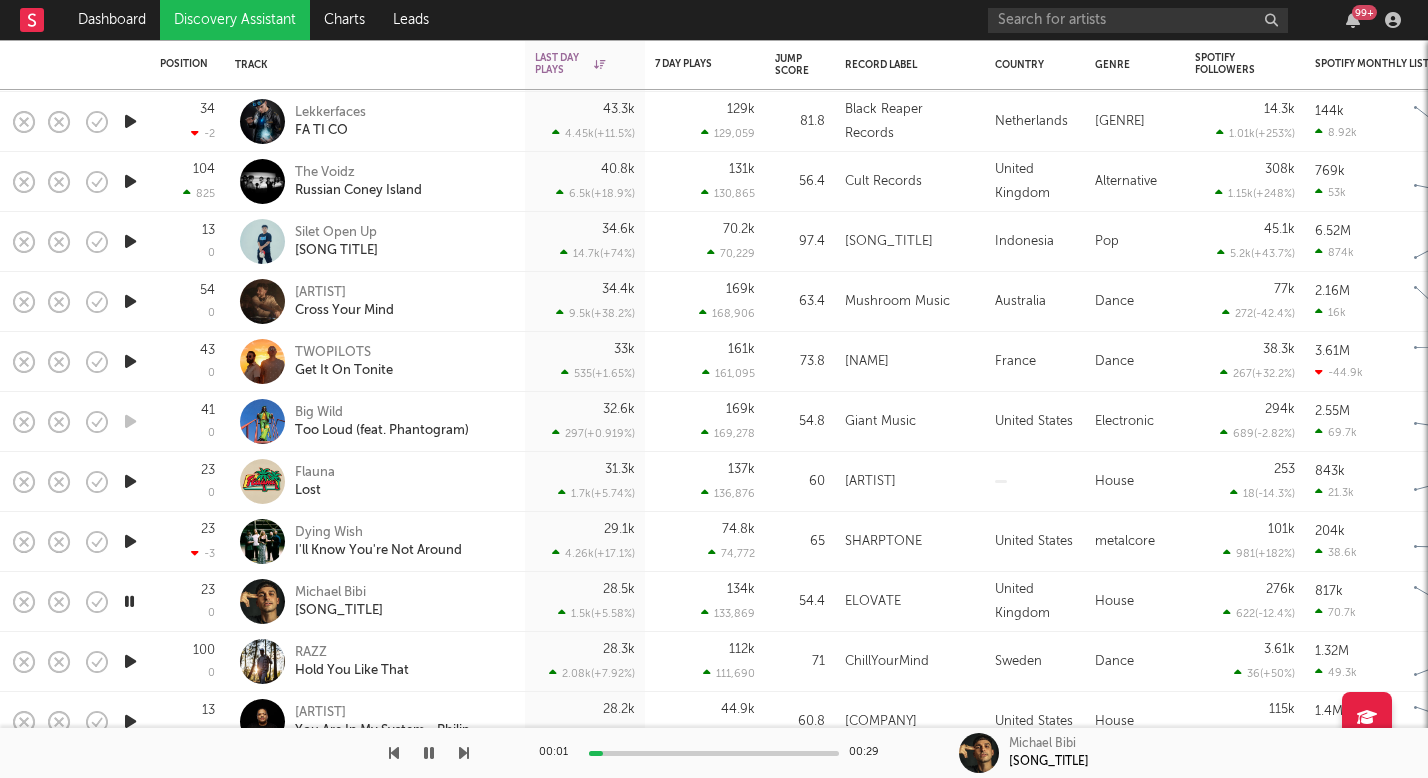 click at bounding box center [464, 753] 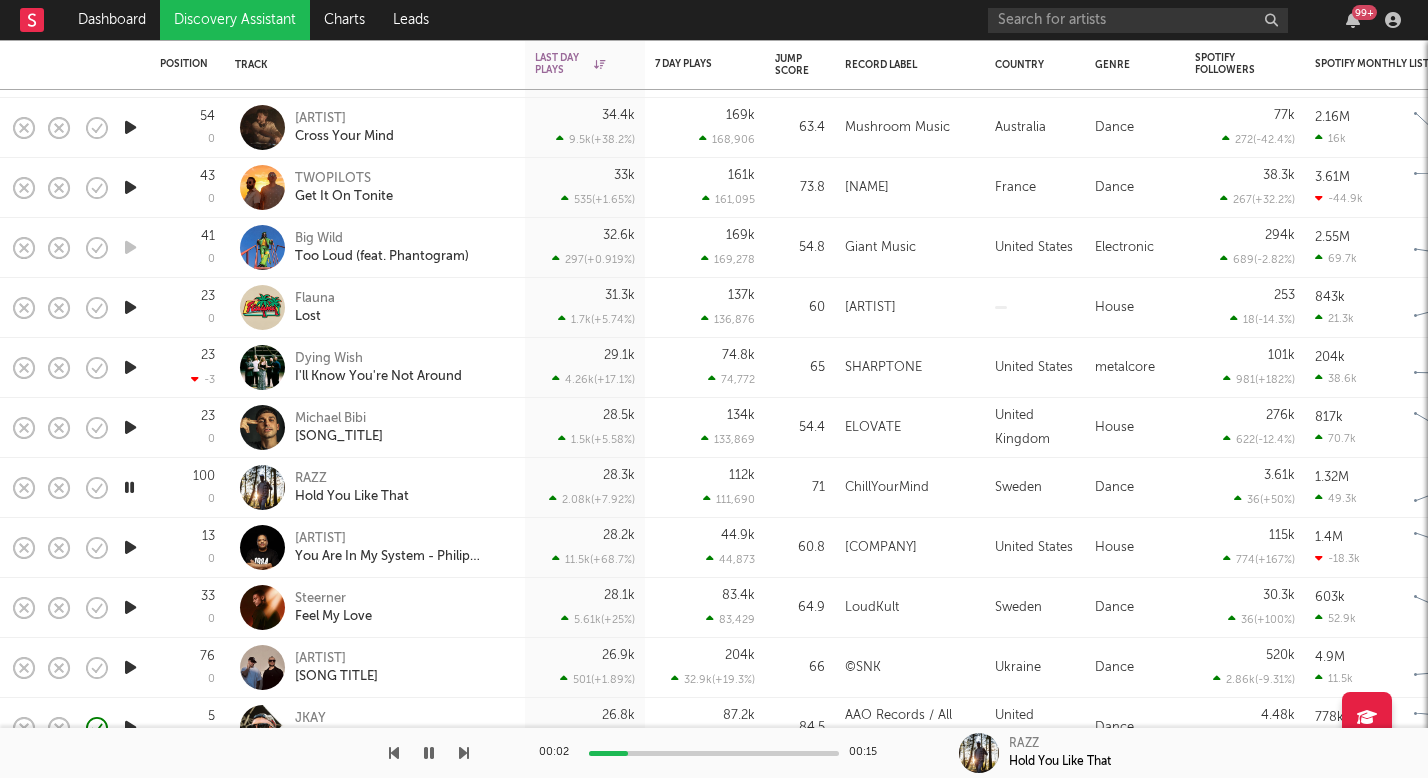 click on "00:02 00:15 RAZZ Hold You Like That" at bounding box center (714, 753) 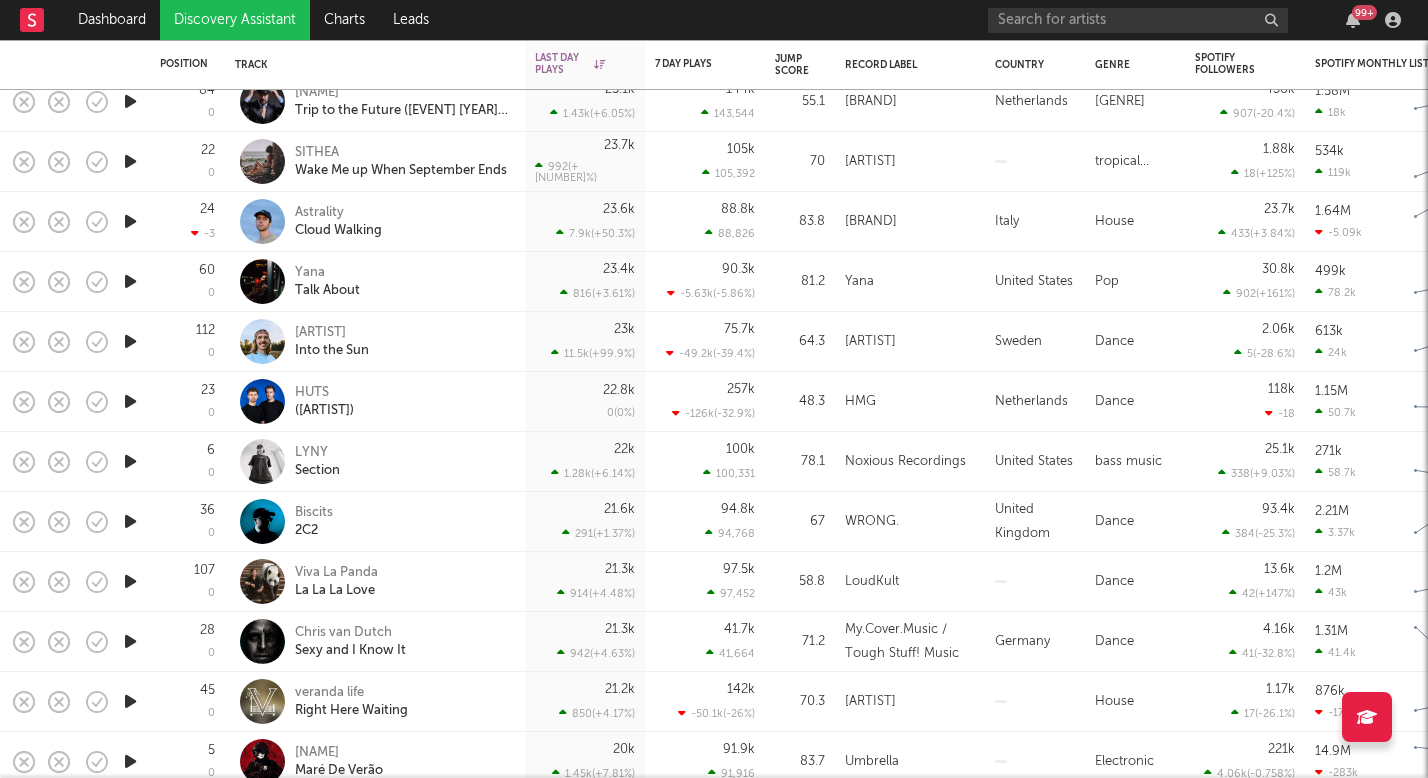 click at bounding box center (130, 461) 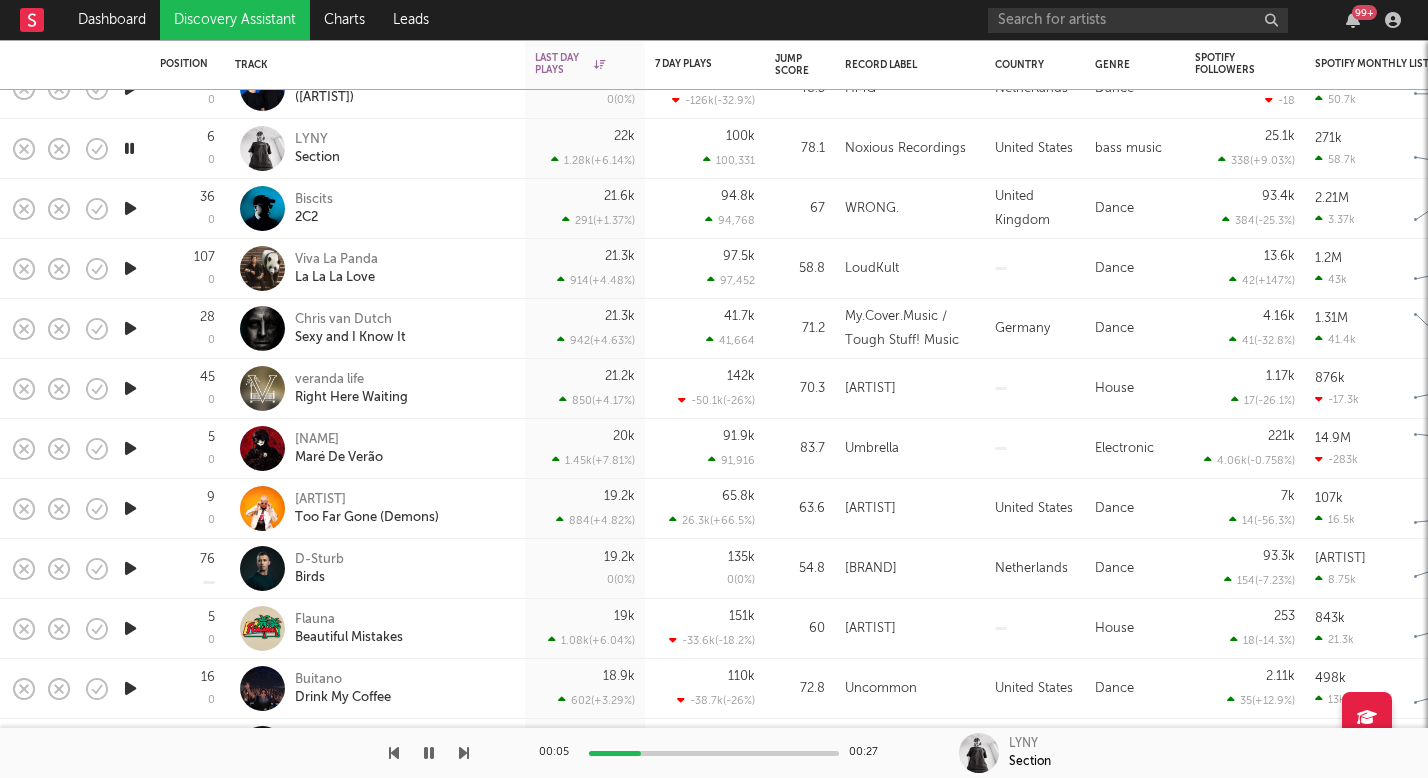 click at bounding box center [130, 448] 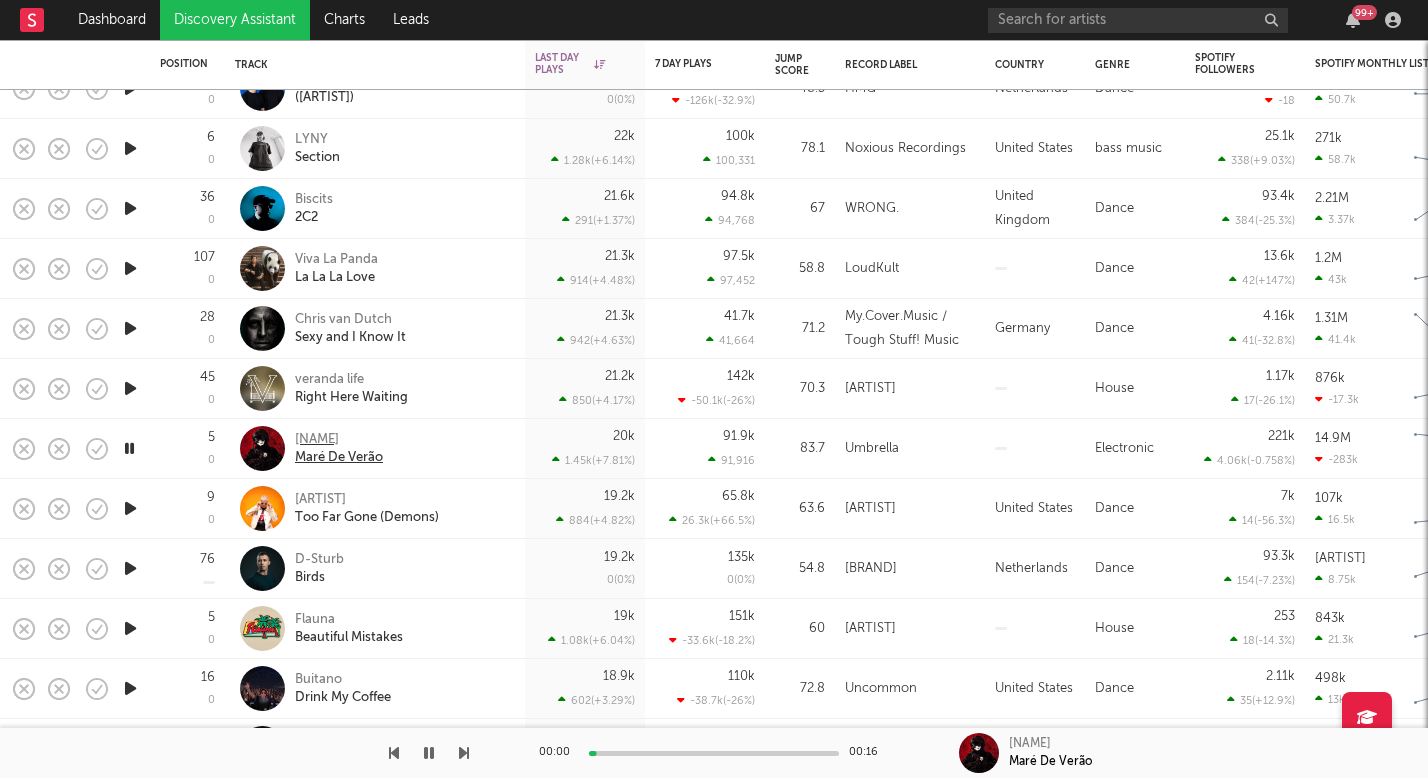 click on "Maré De Verão" at bounding box center (339, 458) 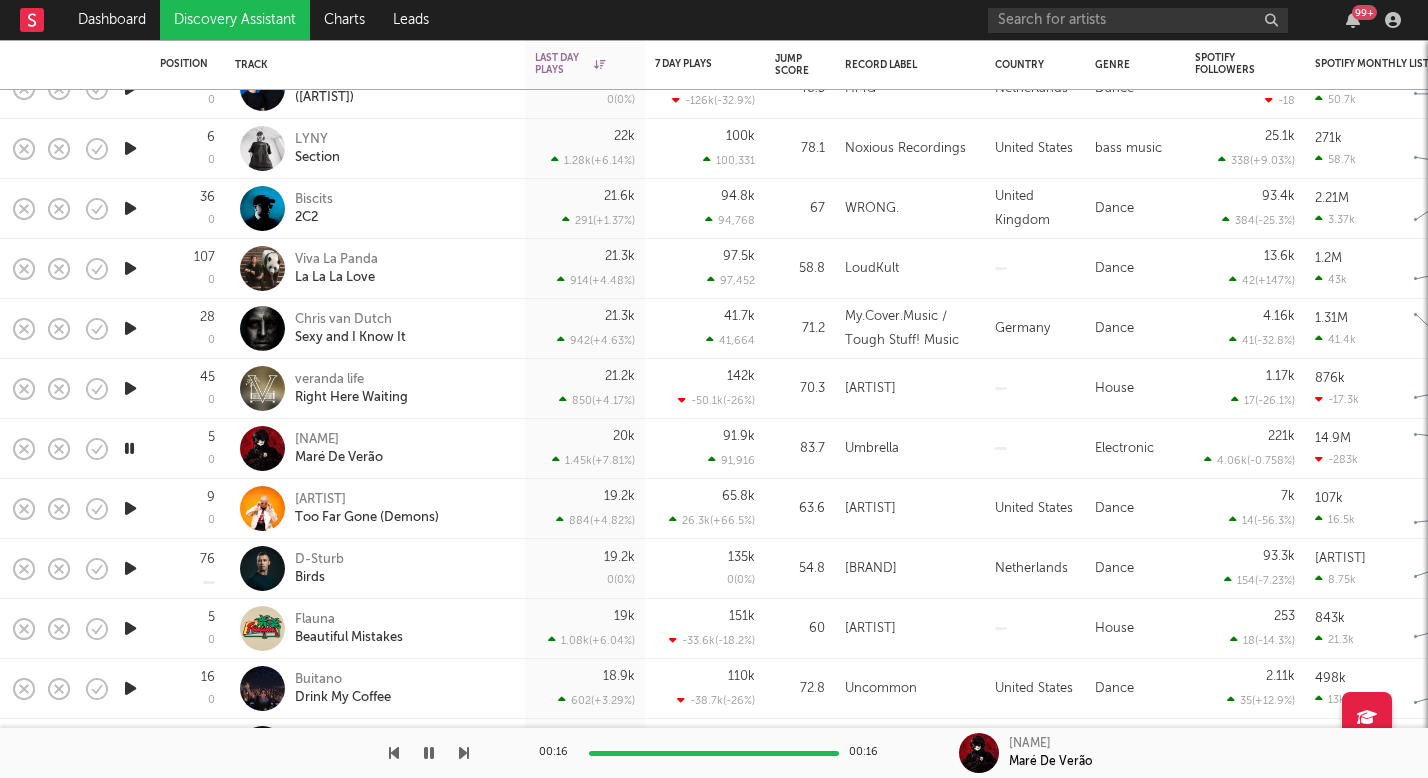 click at bounding box center [130, 508] 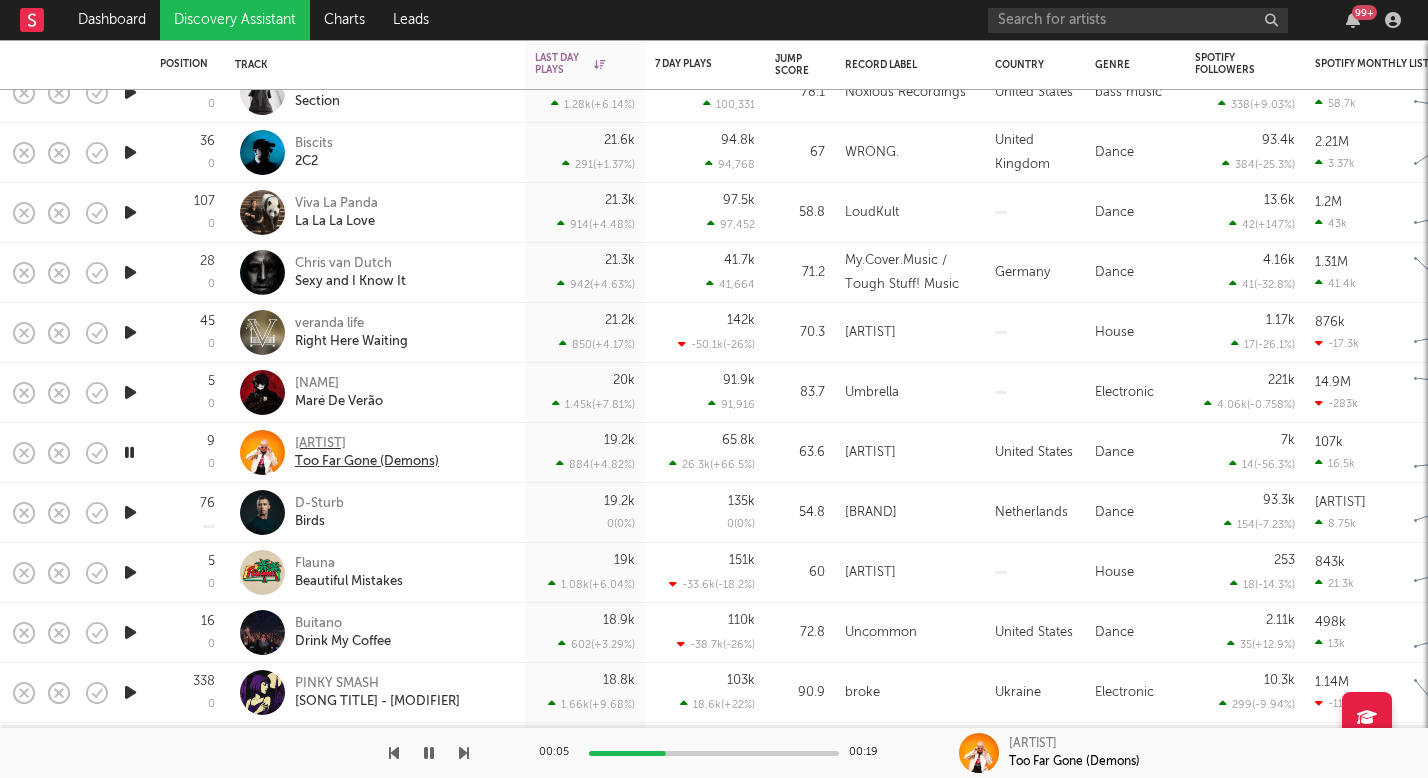 click on "Too Far Gone (Demons)" at bounding box center (367, 462) 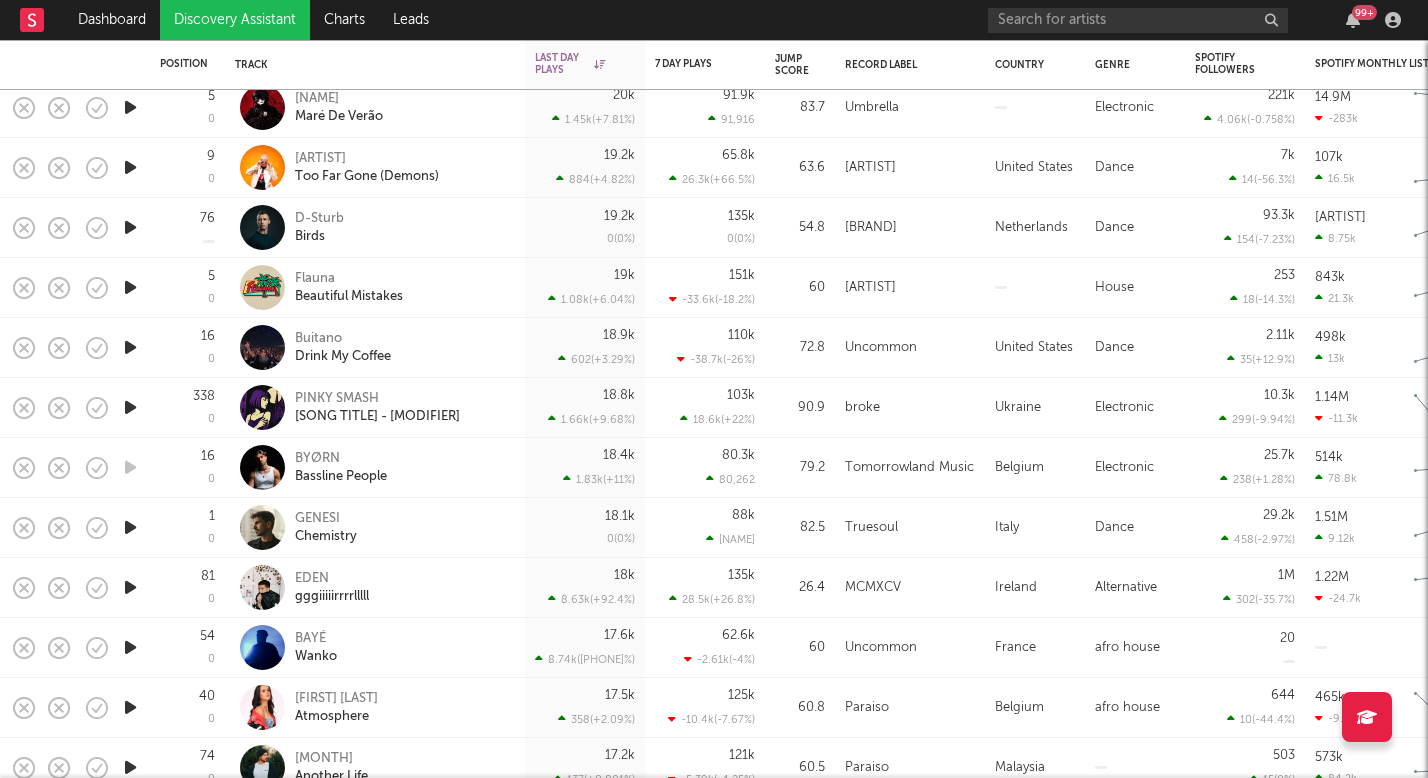 click at bounding box center (130, 347) 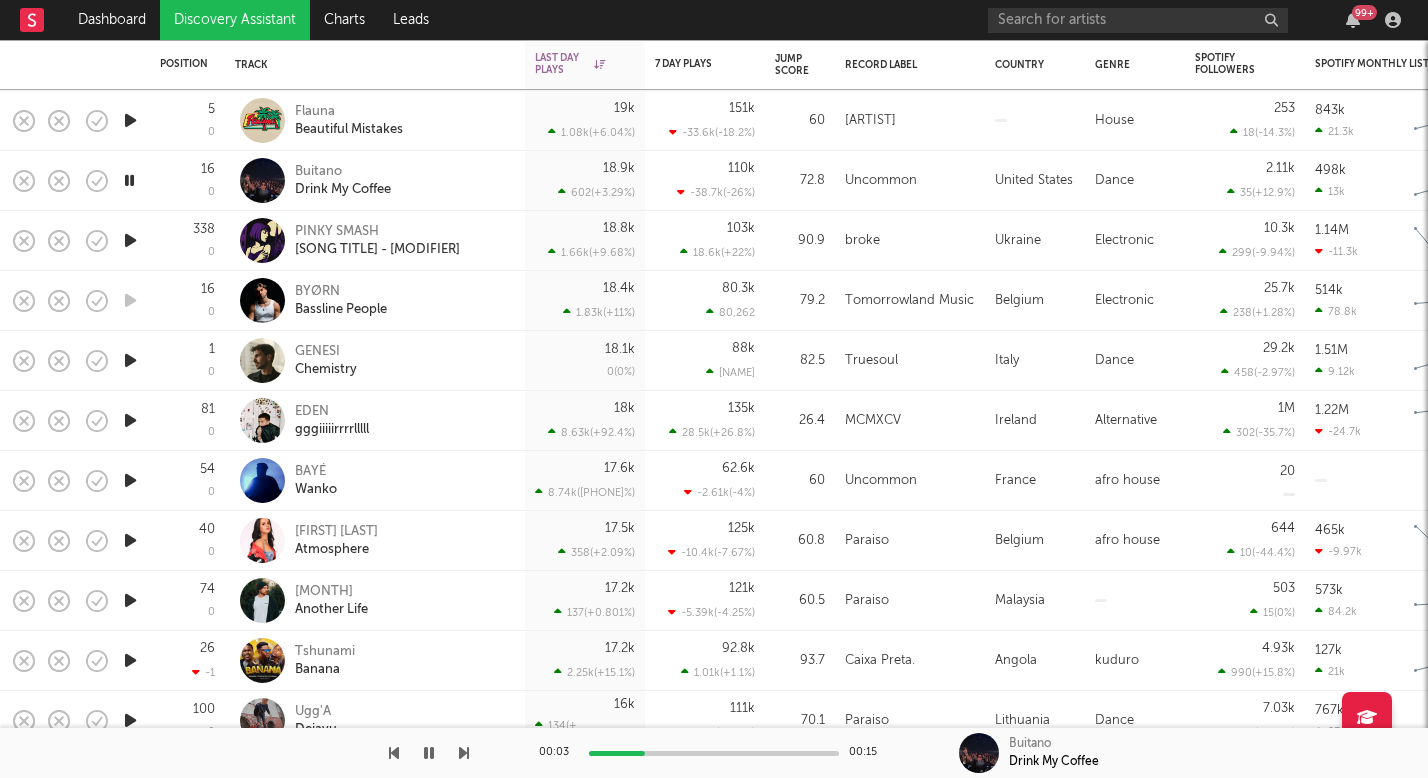 click at bounding box center (130, 420) 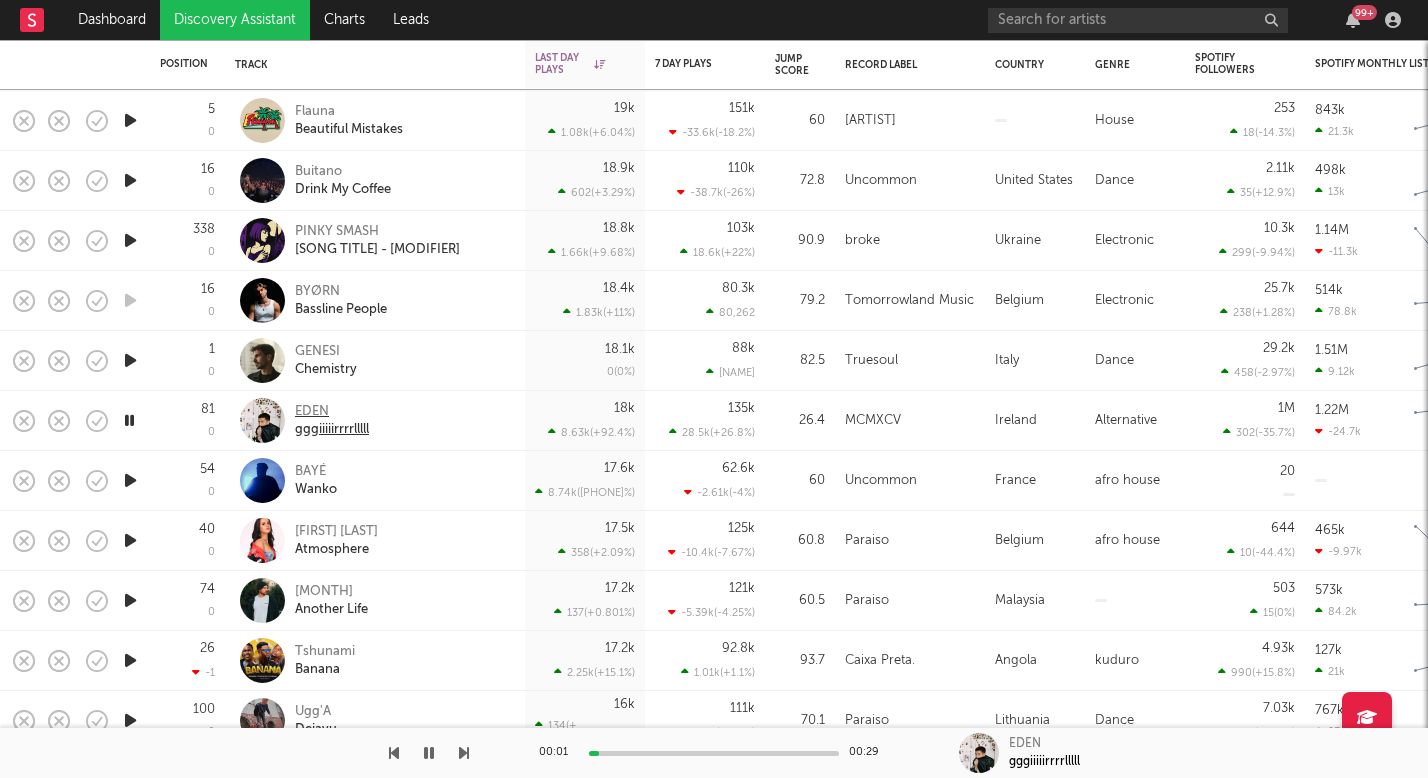 click on "gggiiiiirrrrlllll" at bounding box center (332, 430) 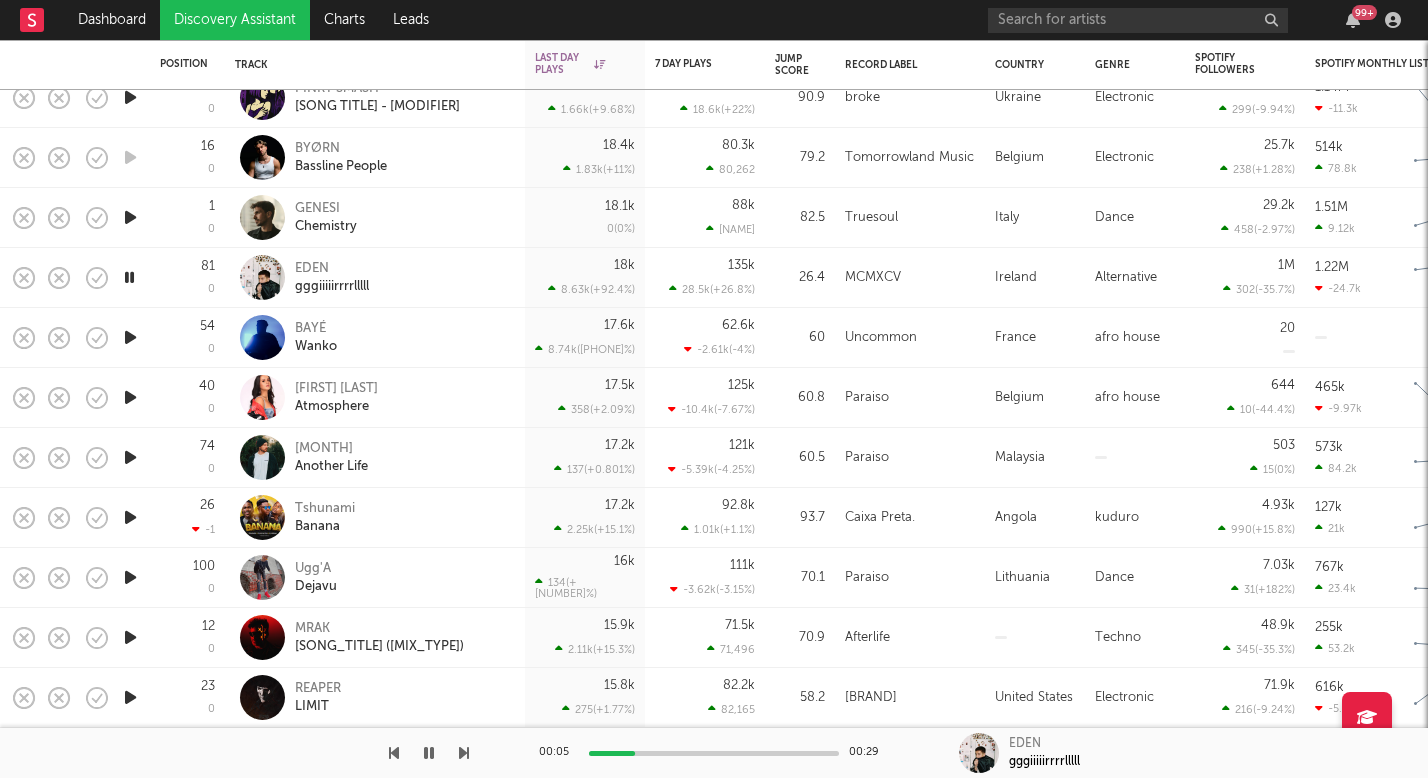 click at bounding box center (130, 337) 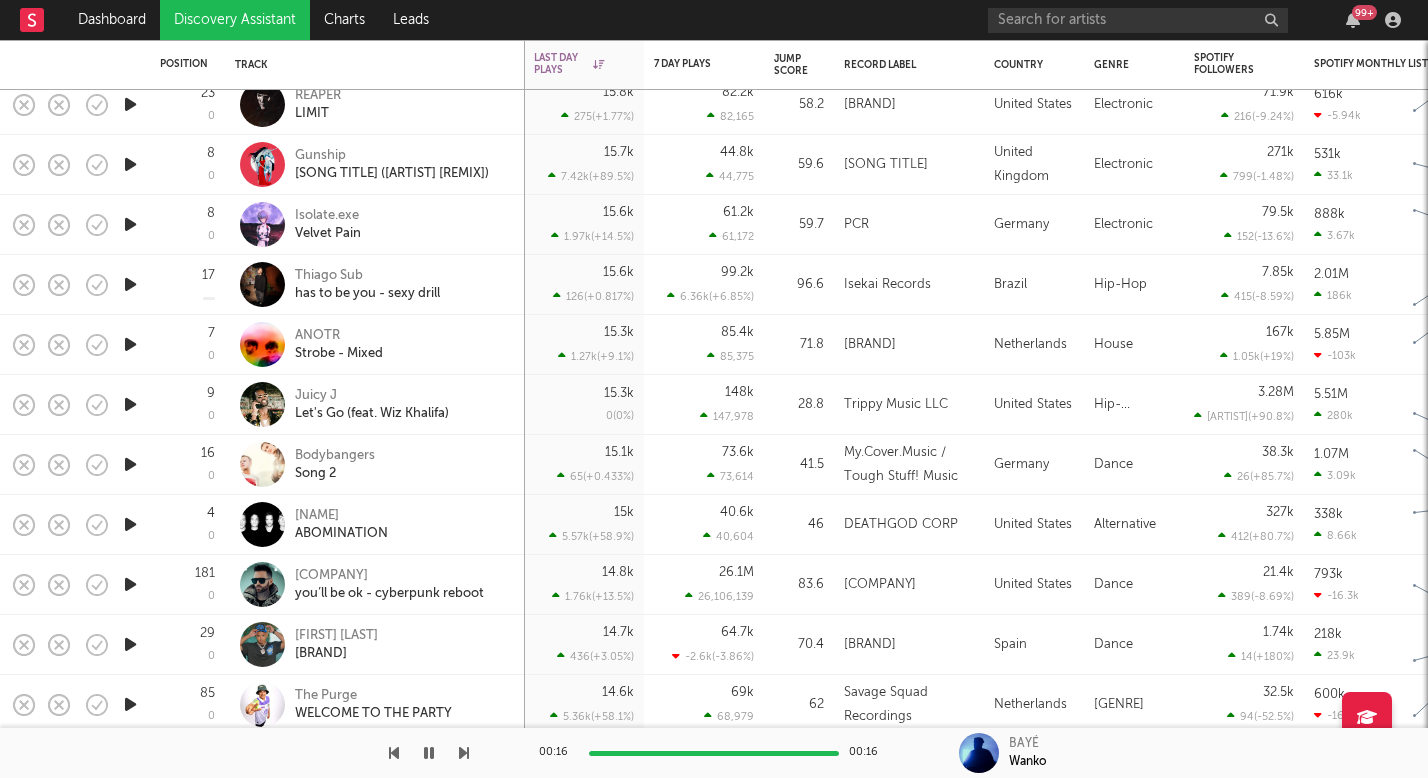 click at bounding box center [130, 584] 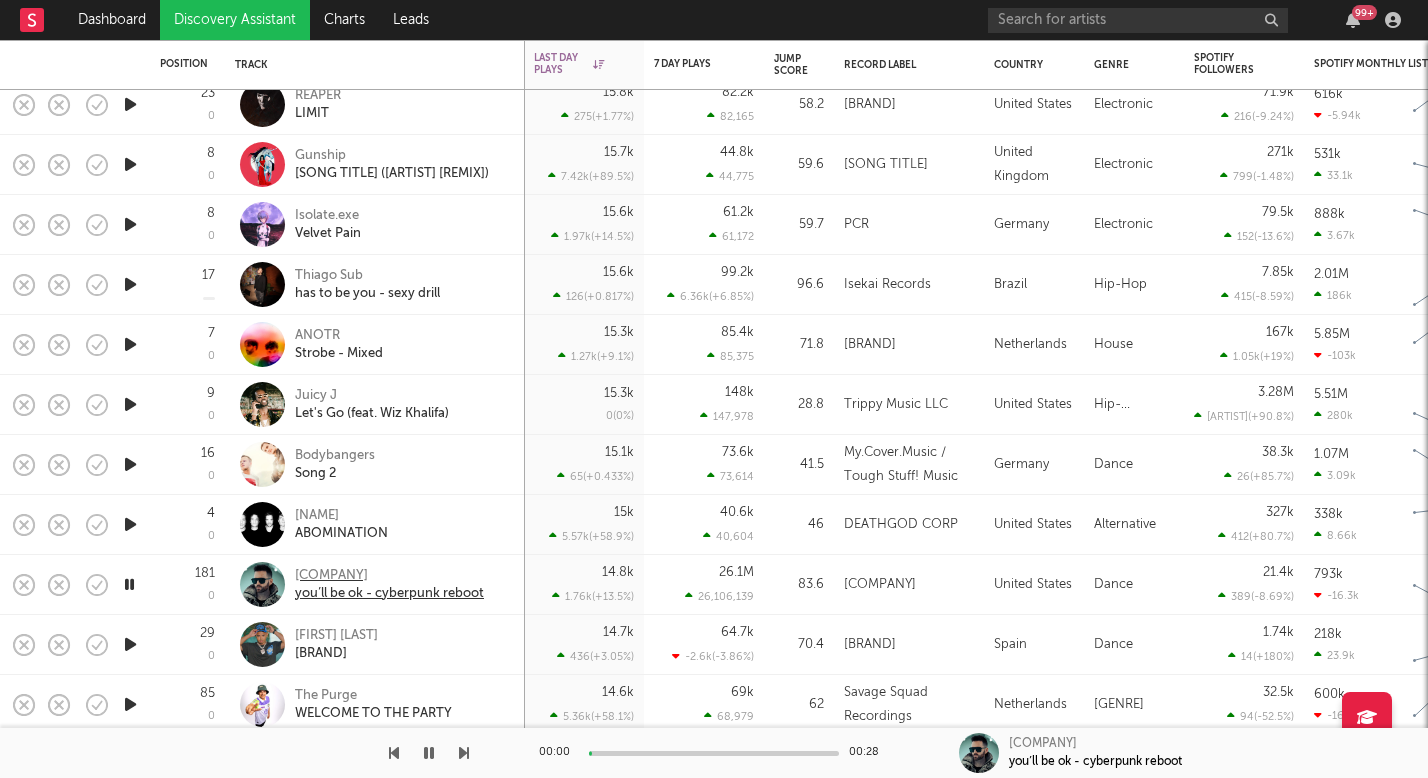 click on "you’ll be ok - cyberpunk reboot" at bounding box center [389, 594] 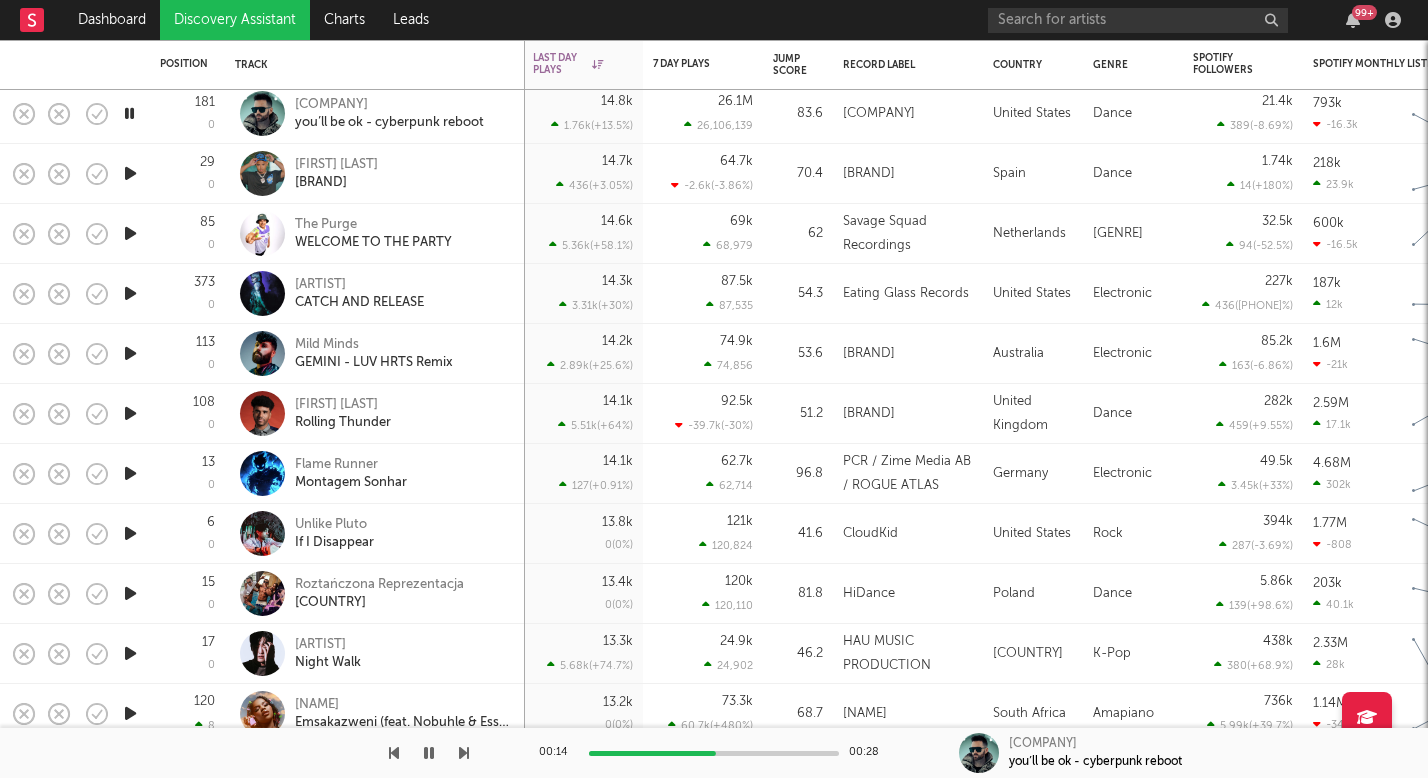 click at bounding box center (130, 593) 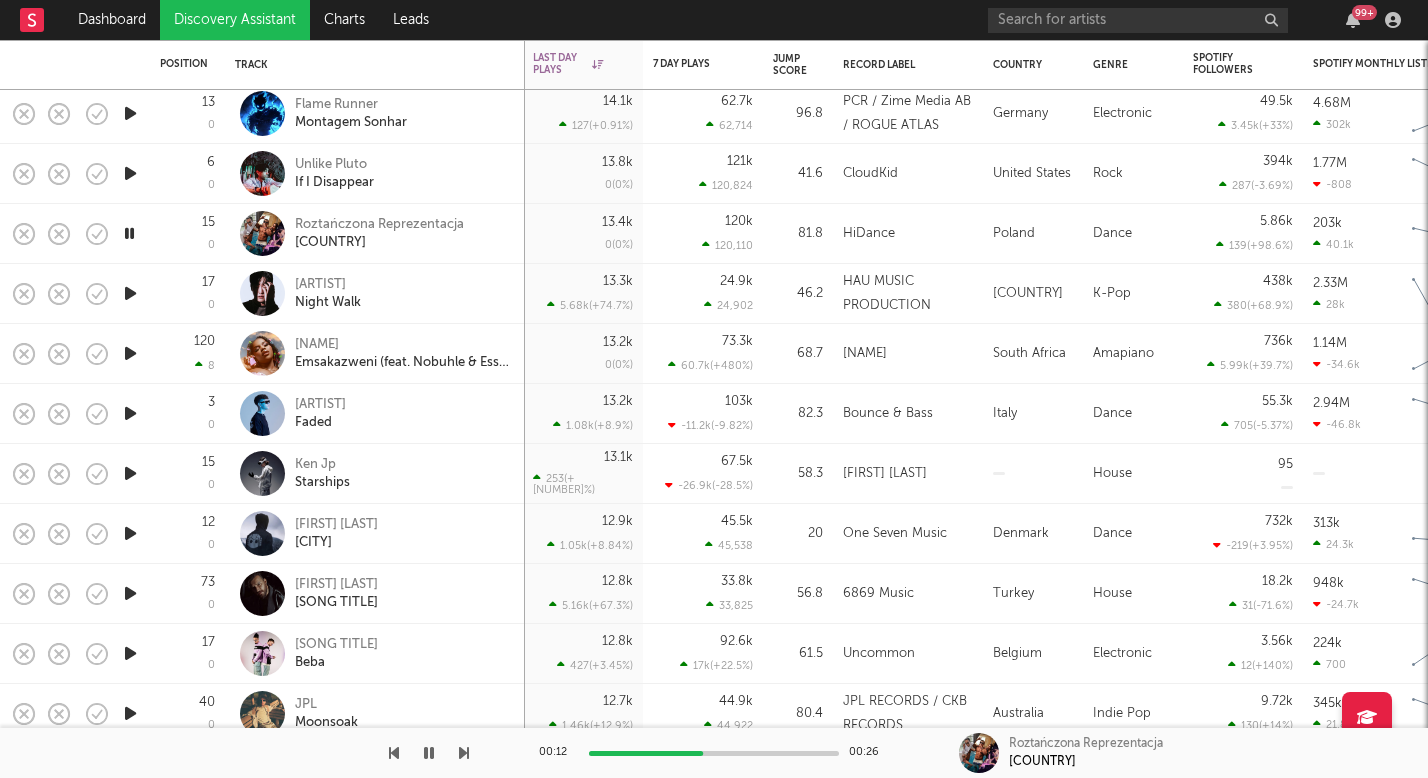 click at bounding box center (464, 753) 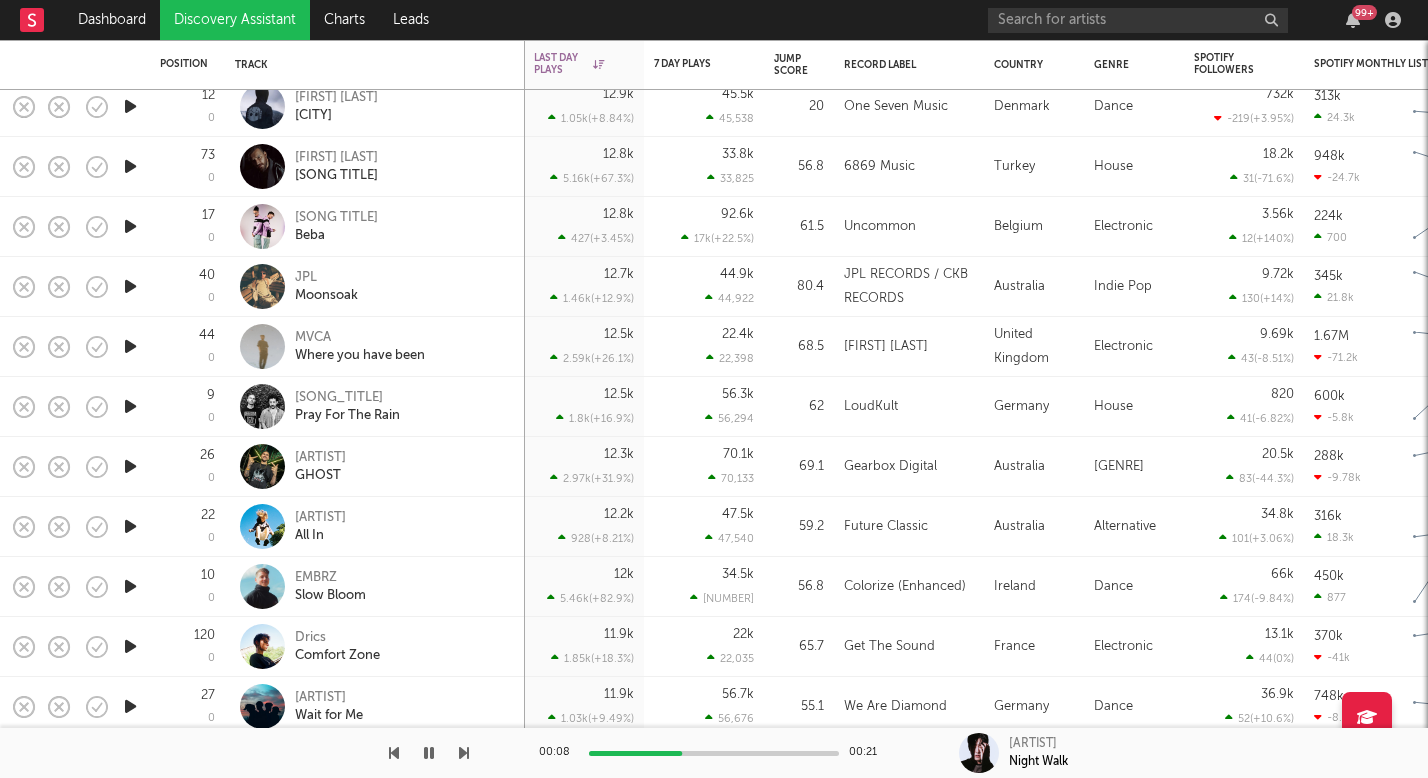 click at bounding box center (130, 586) 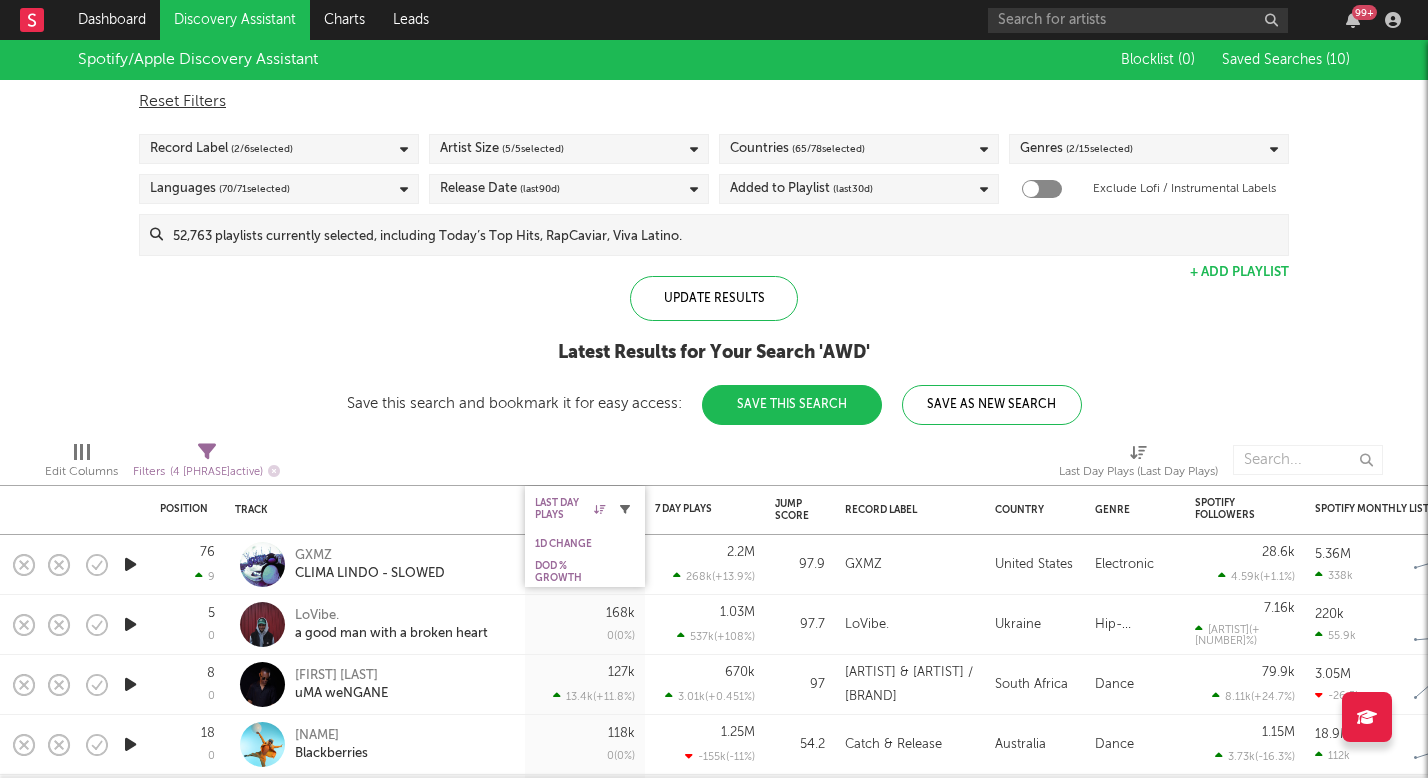 click at bounding box center [625, 509] 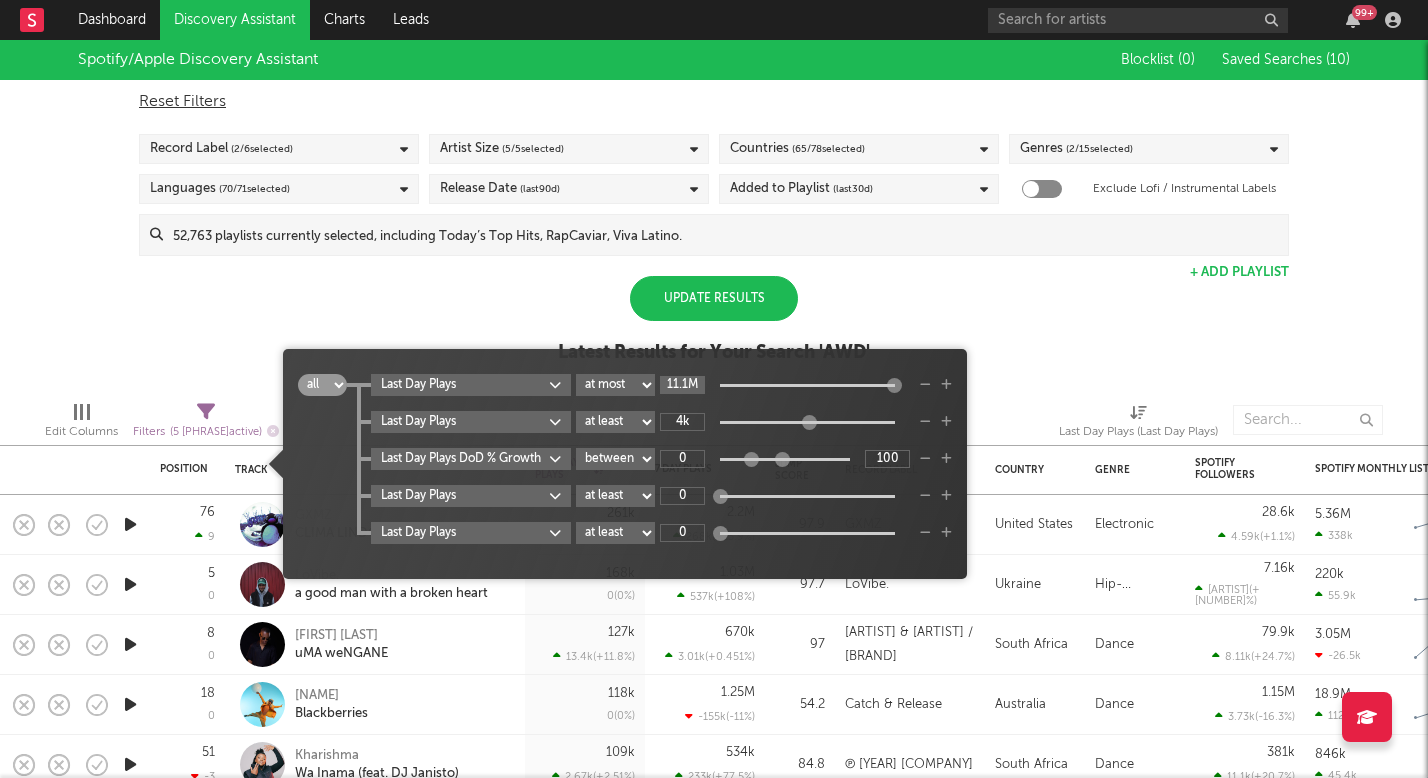 click on "11.1M" at bounding box center (682, 385) 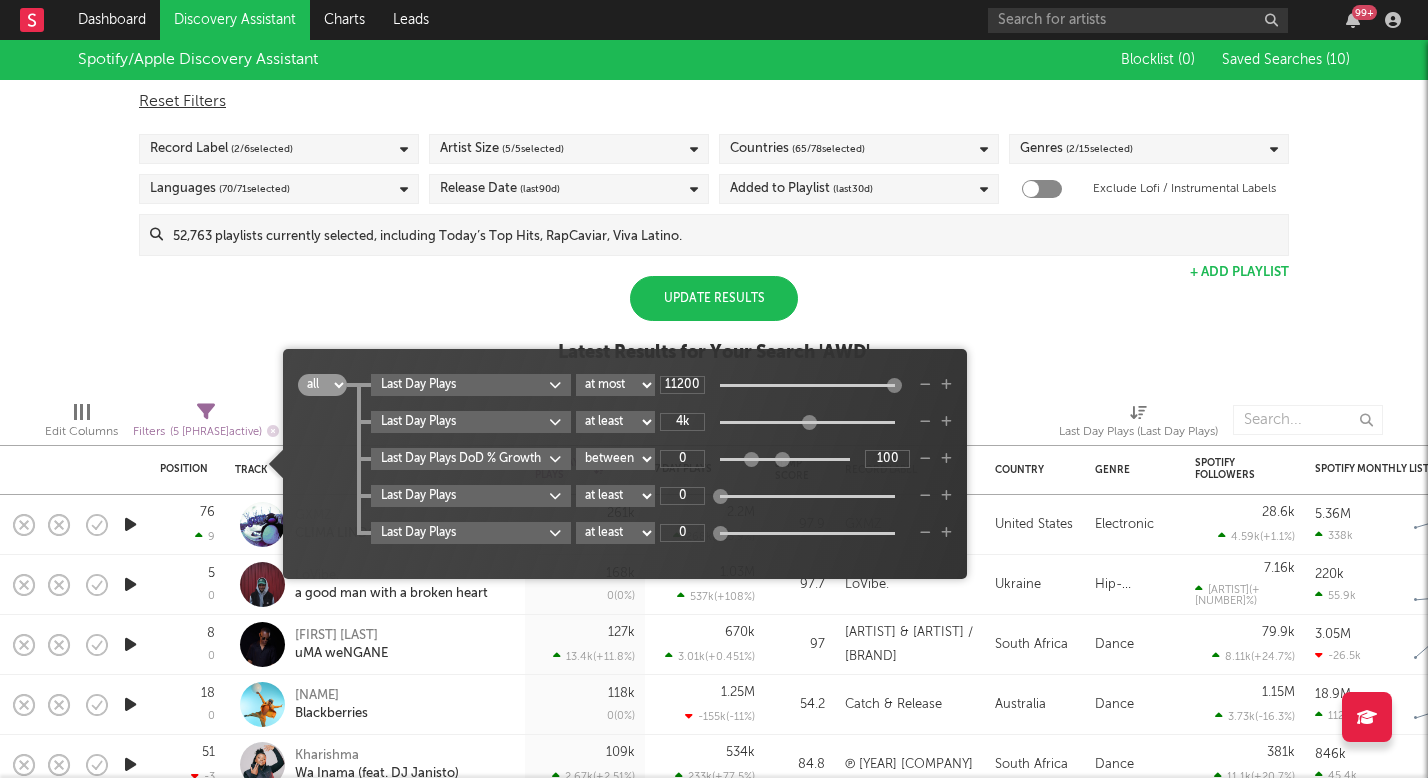 type on "11.2k" 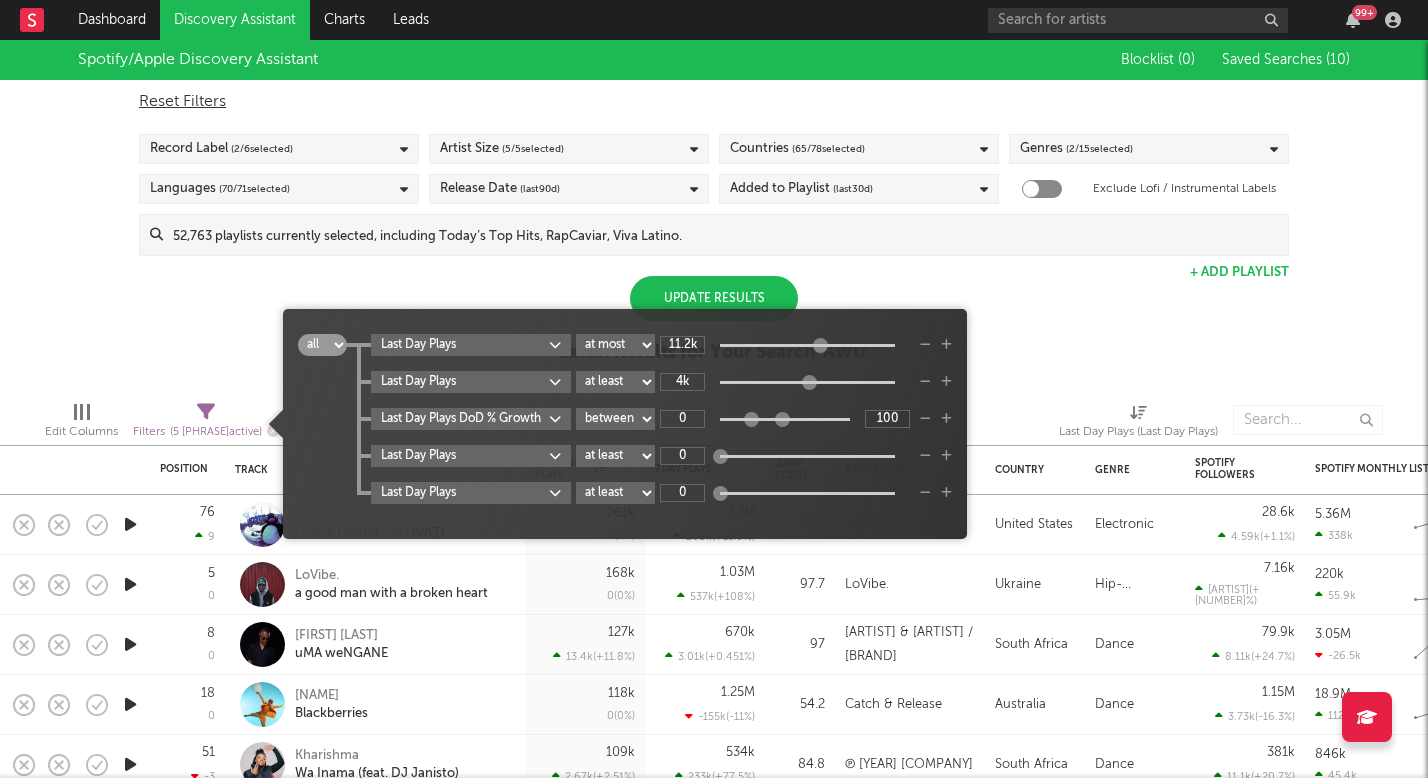 click on "Update Results" at bounding box center (714, 298) 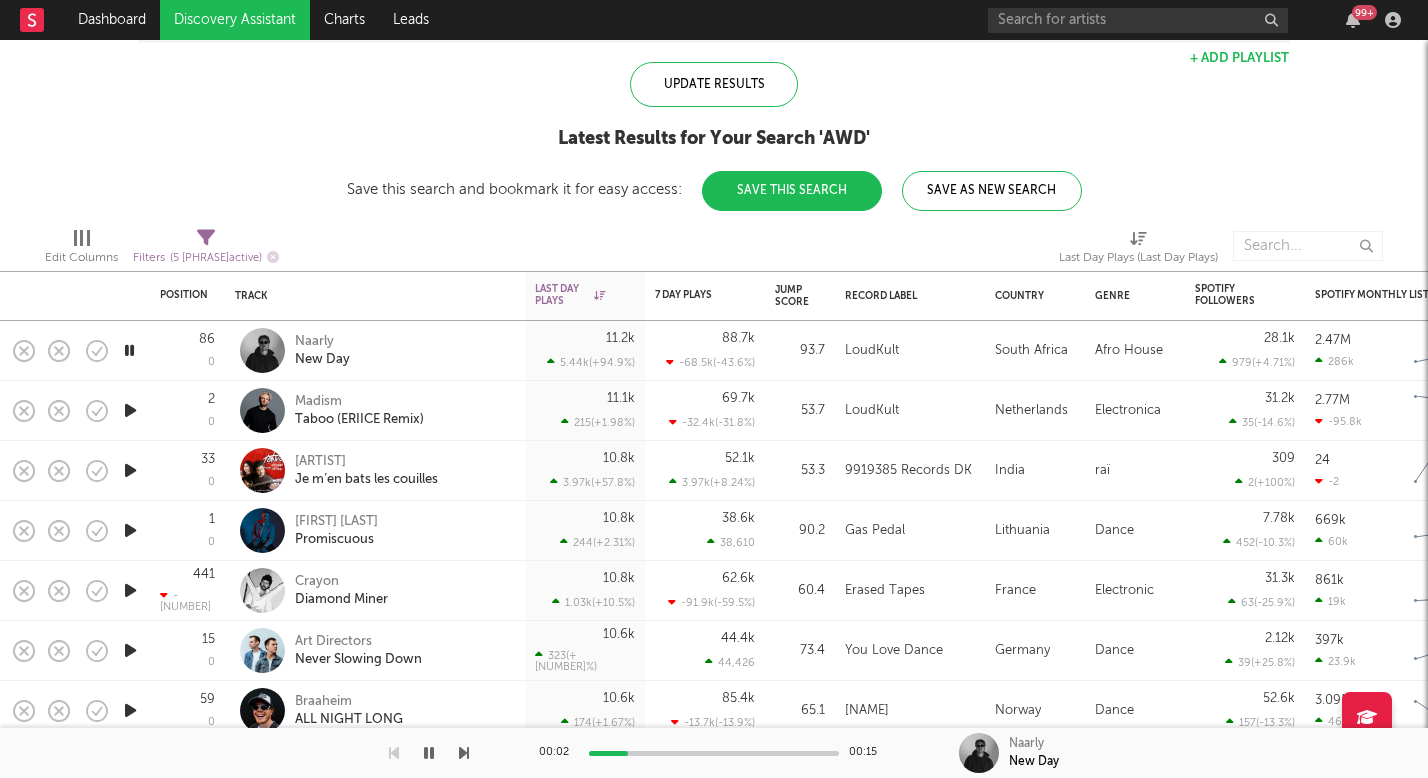 click at bounding box center (464, 753) 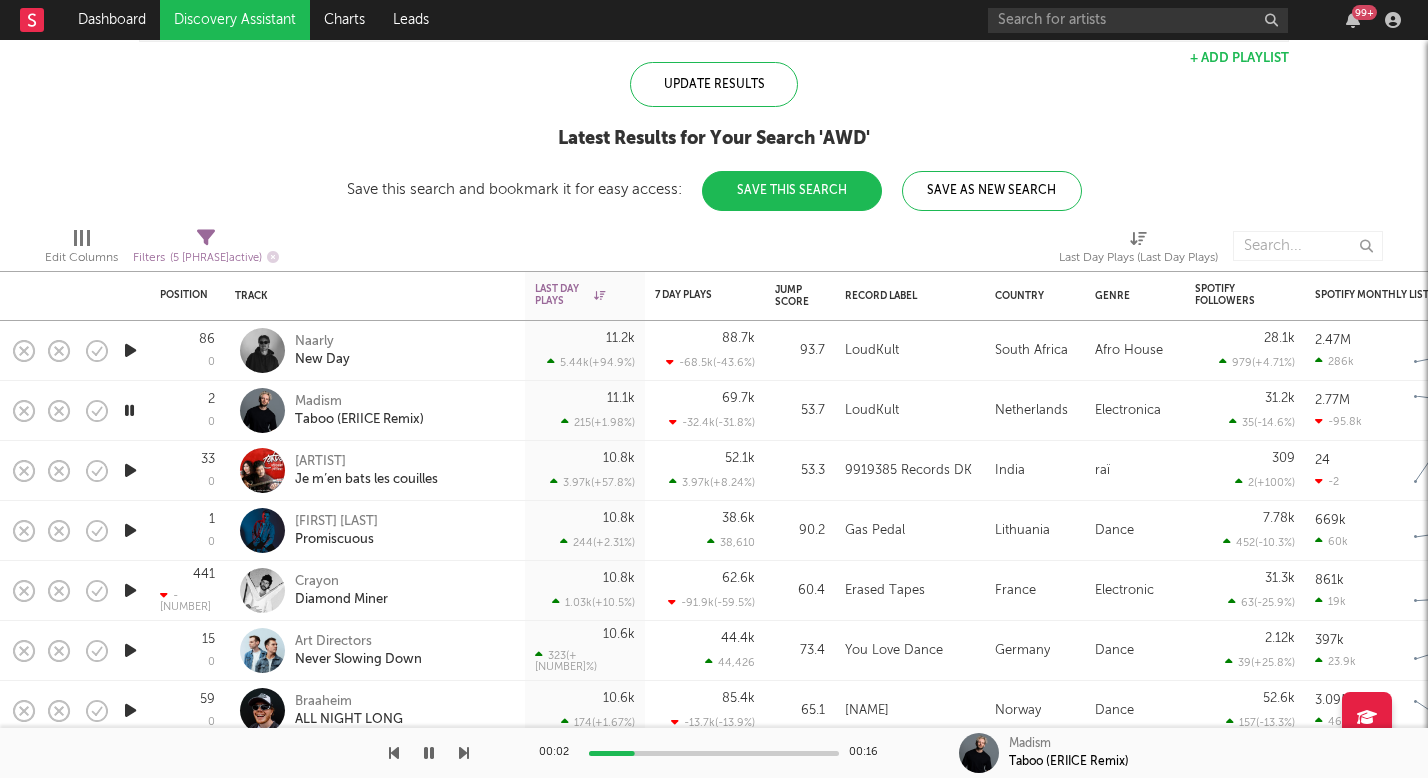 click at bounding box center [464, 753] 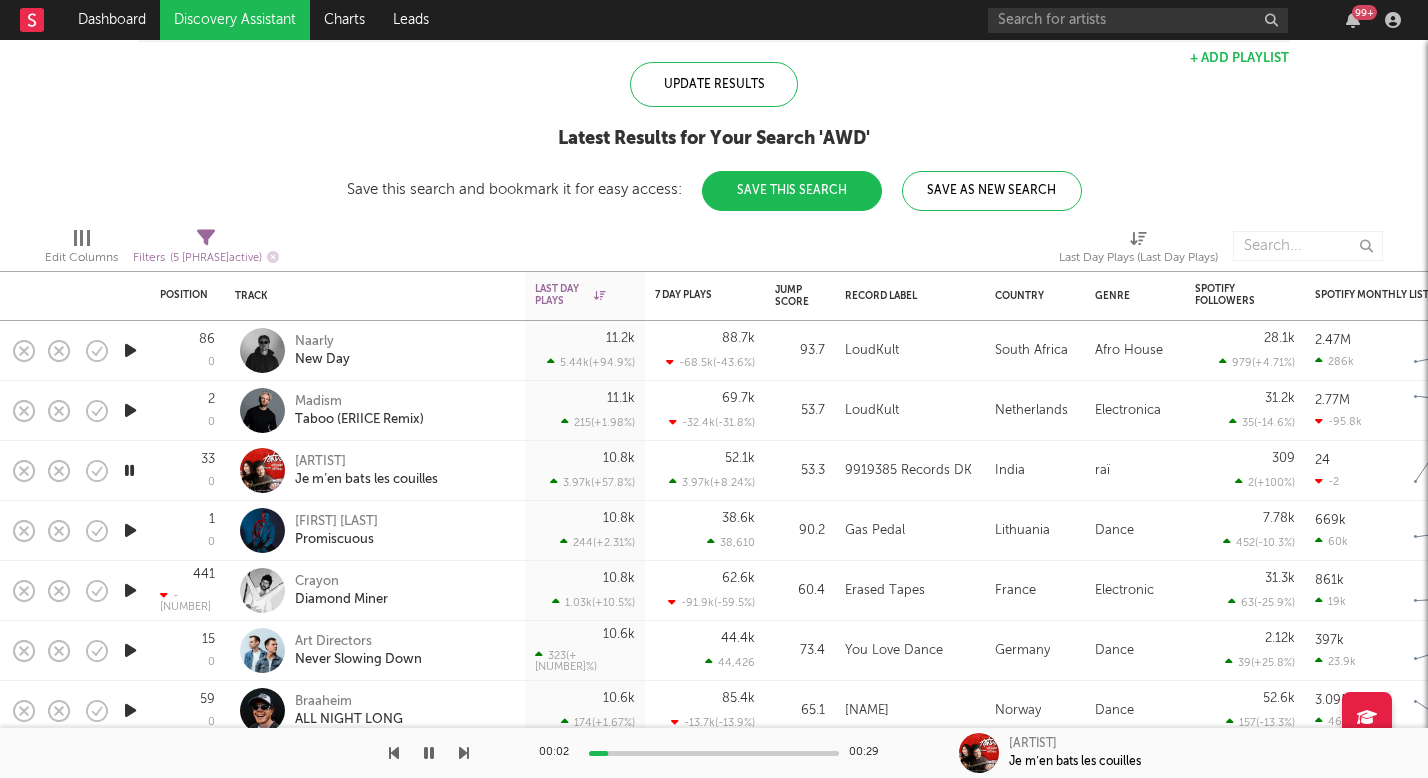 click at bounding box center (464, 753) 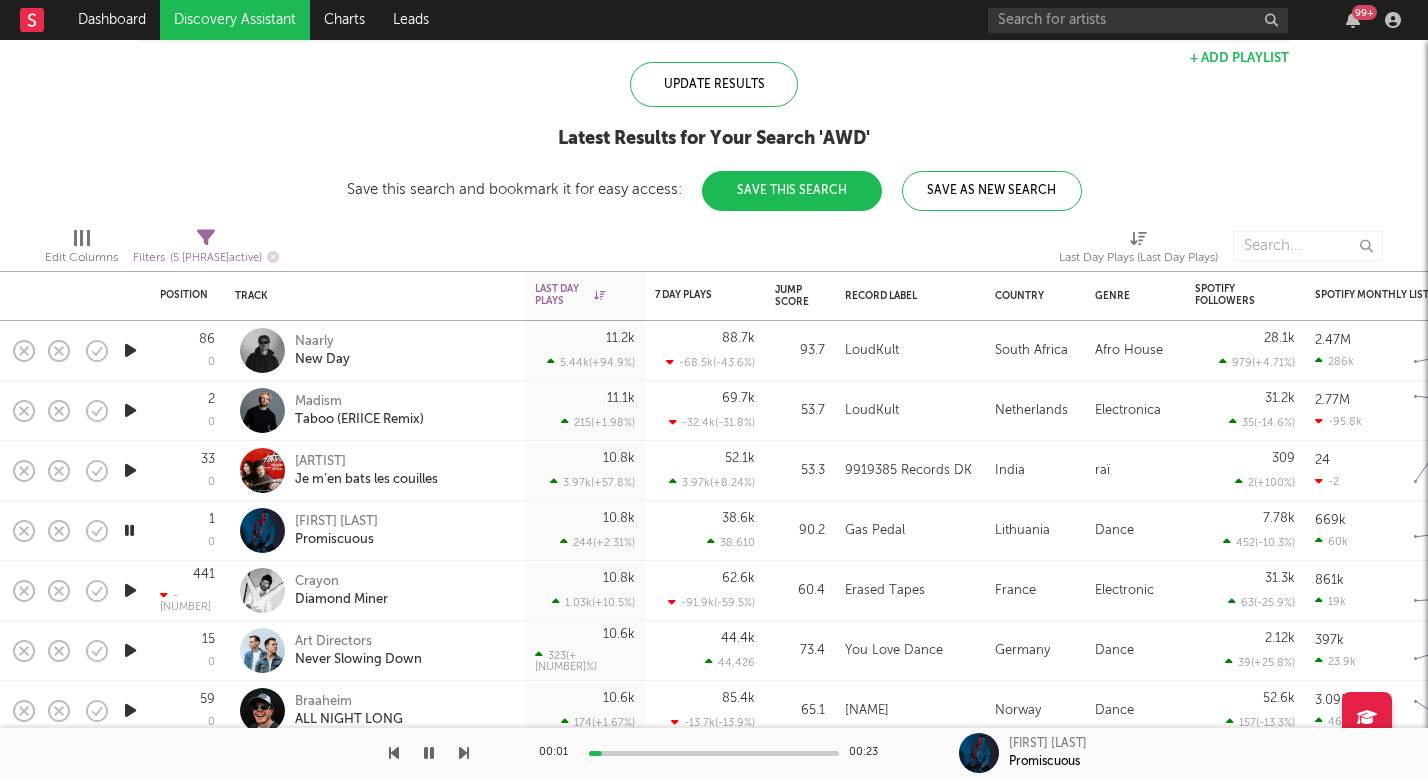 click at bounding box center (464, 753) 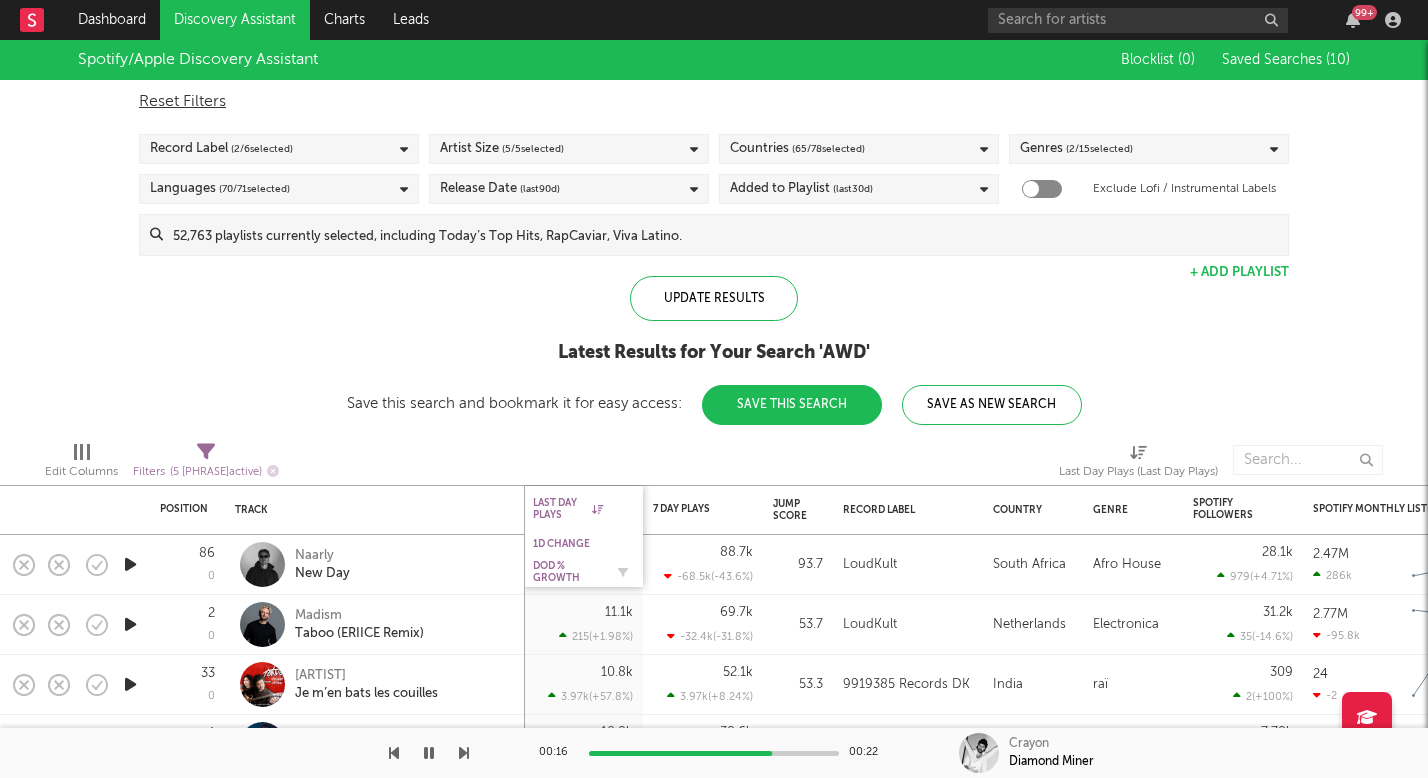click on "DoD % Growth" at bounding box center (568, 572) 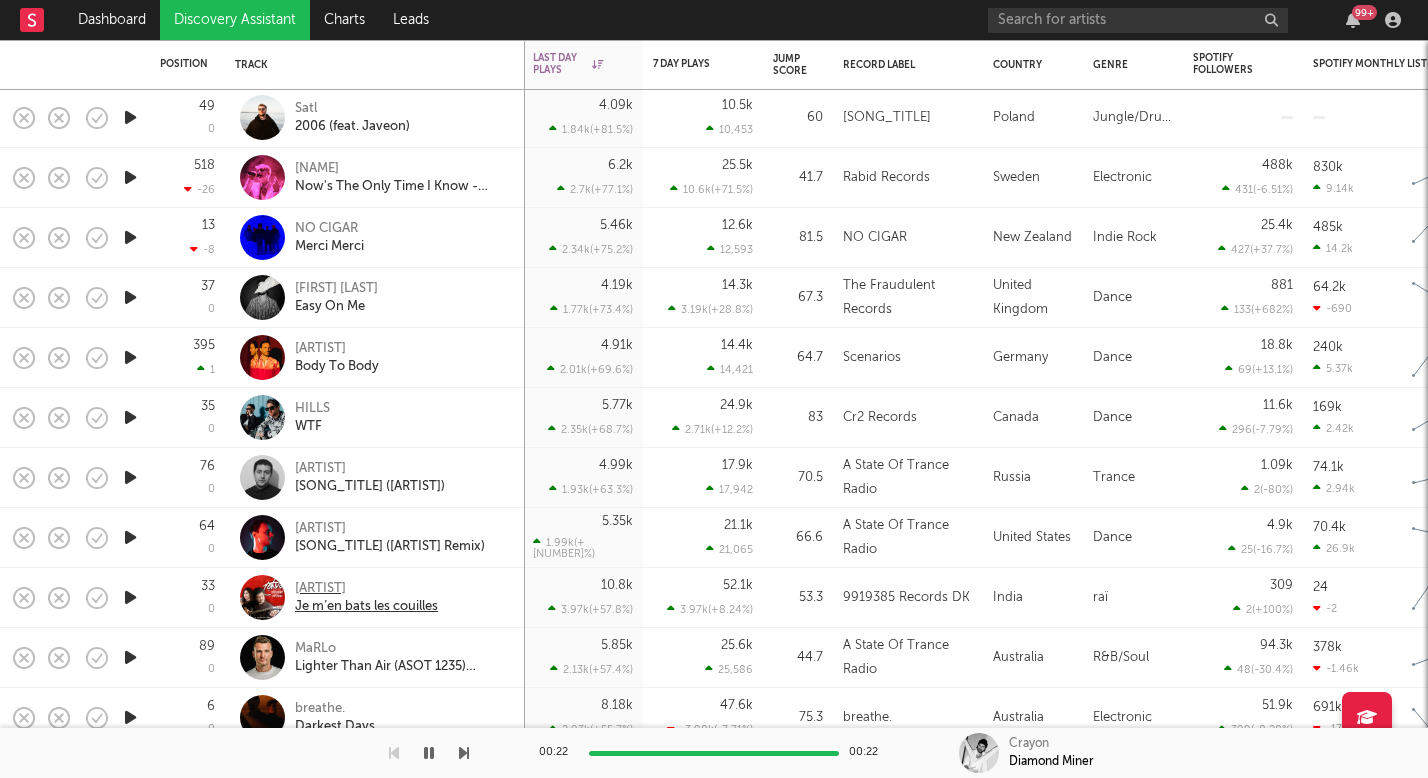 click on "Je m’en bats les couilles" at bounding box center (366, 607) 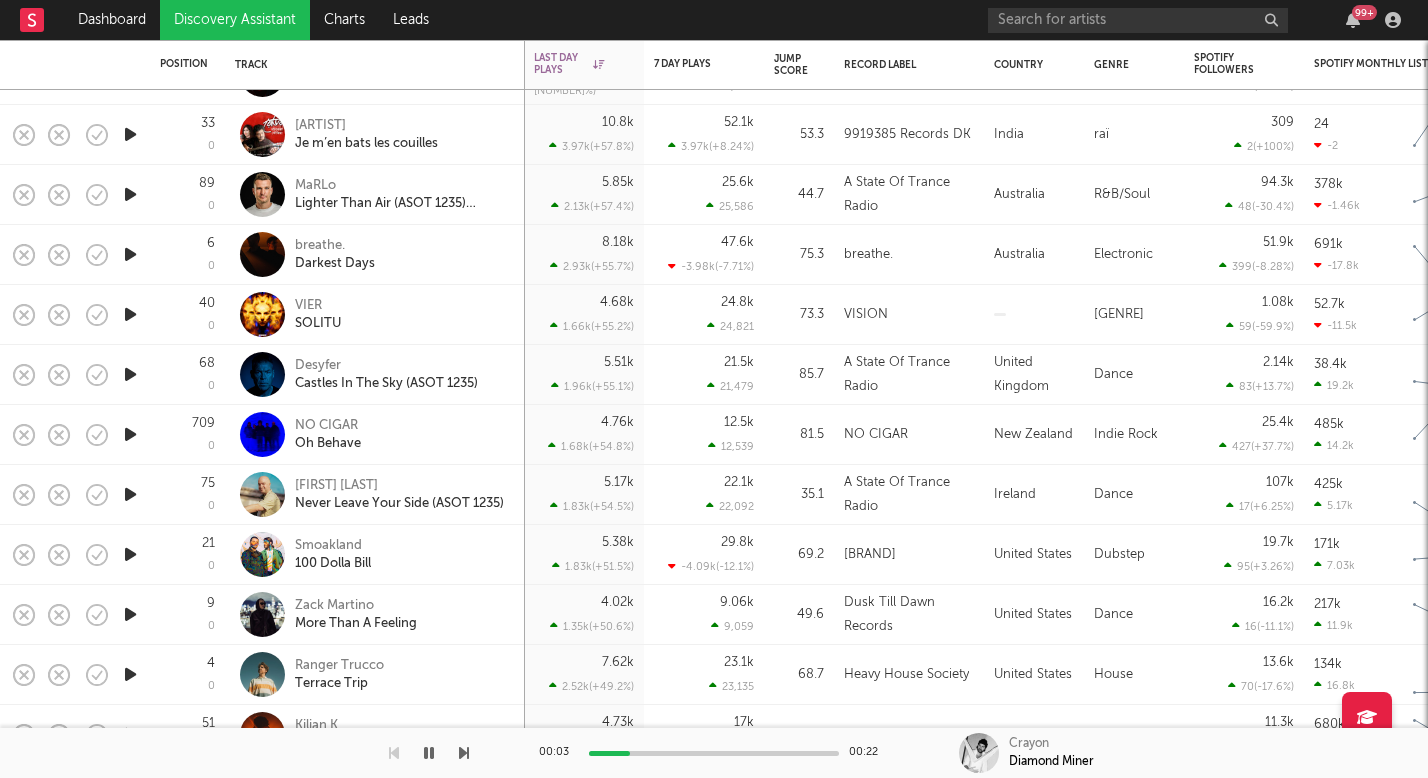 click at bounding box center (130, 254) 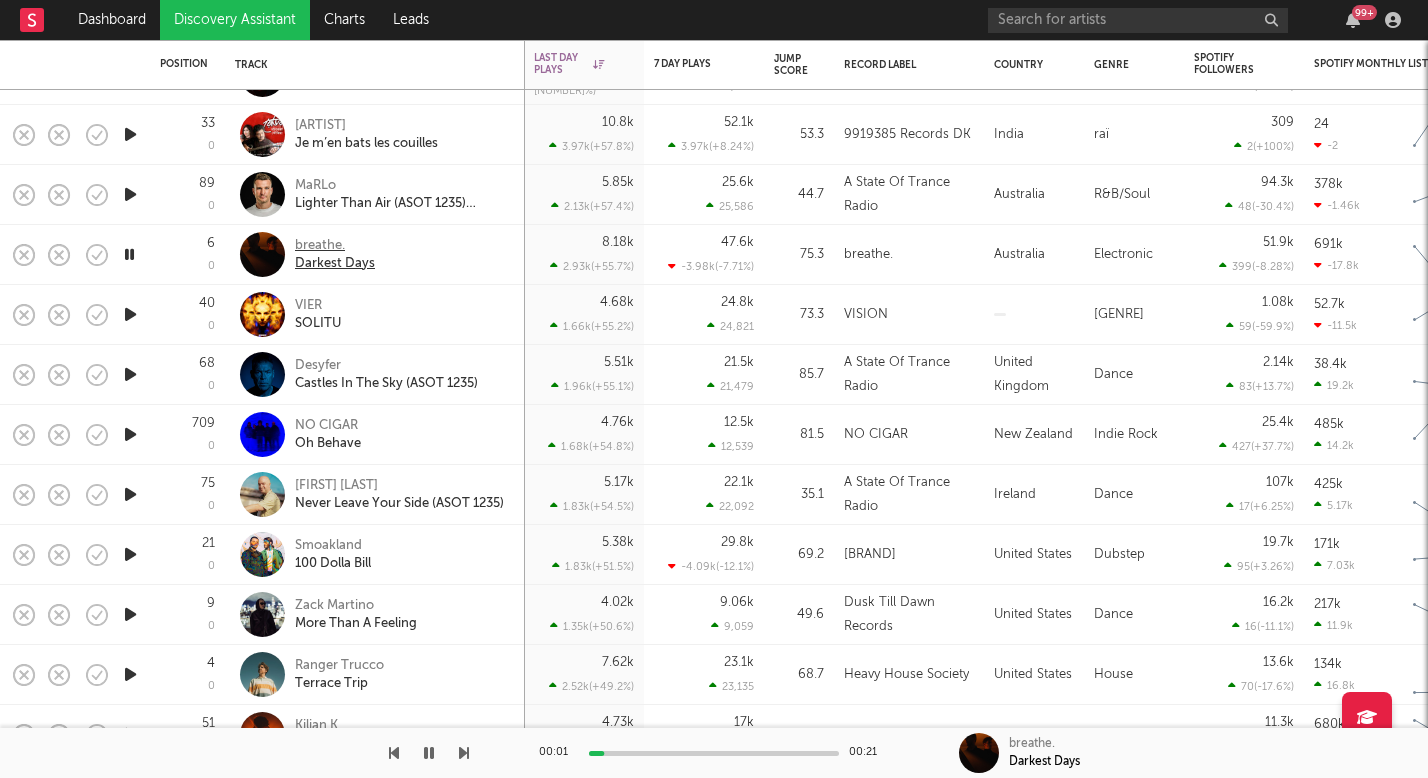 click on "Darkest Days" at bounding box center [335, 264] 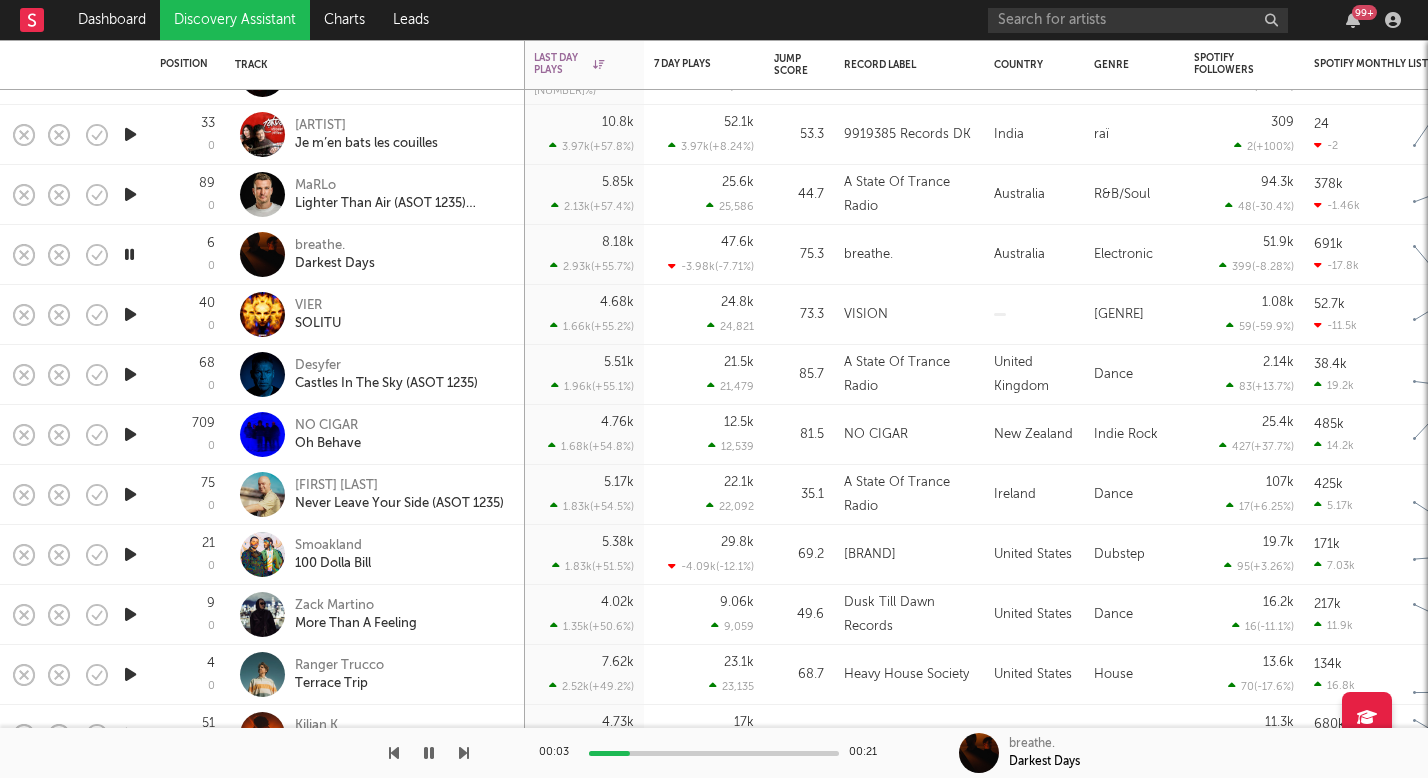 click at bounding box center [130, 314] 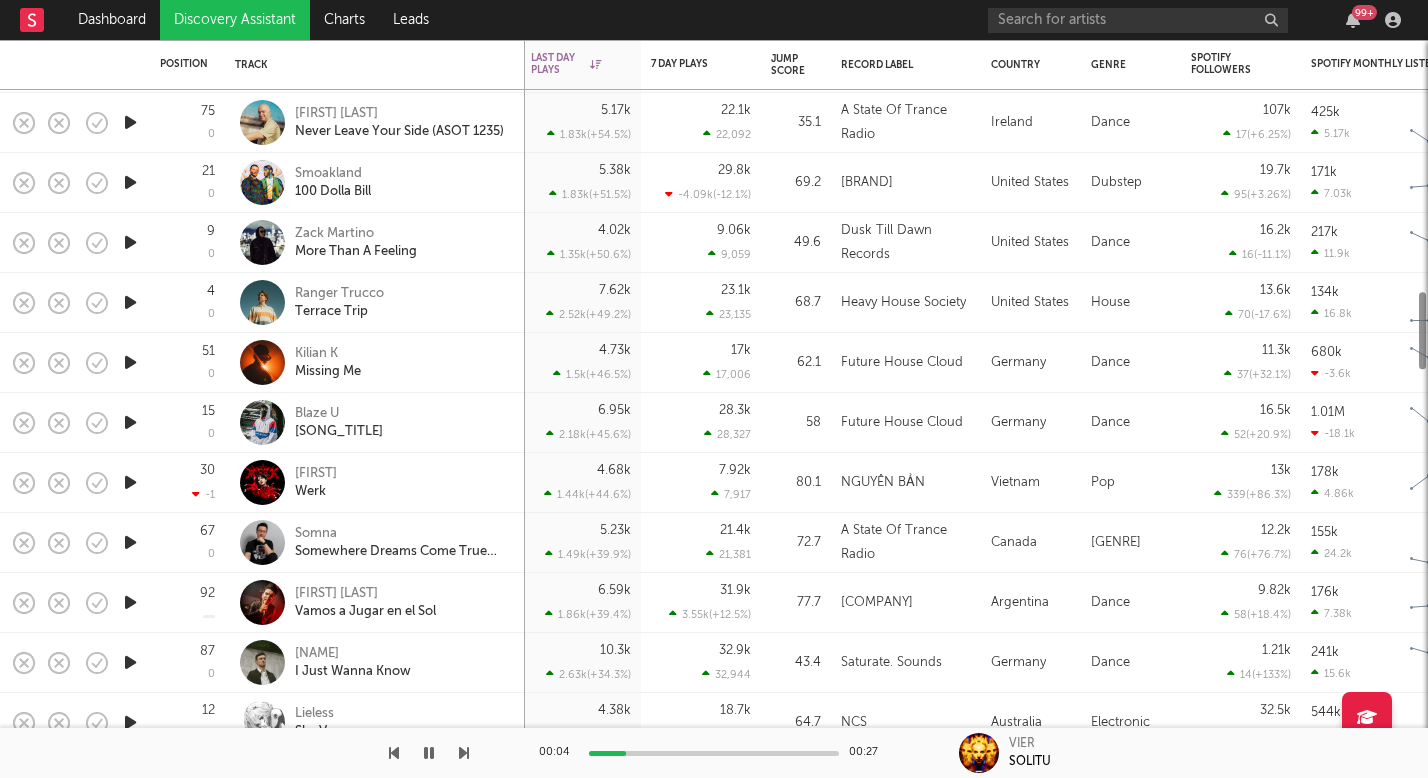 click at bounding box center (130, 482) 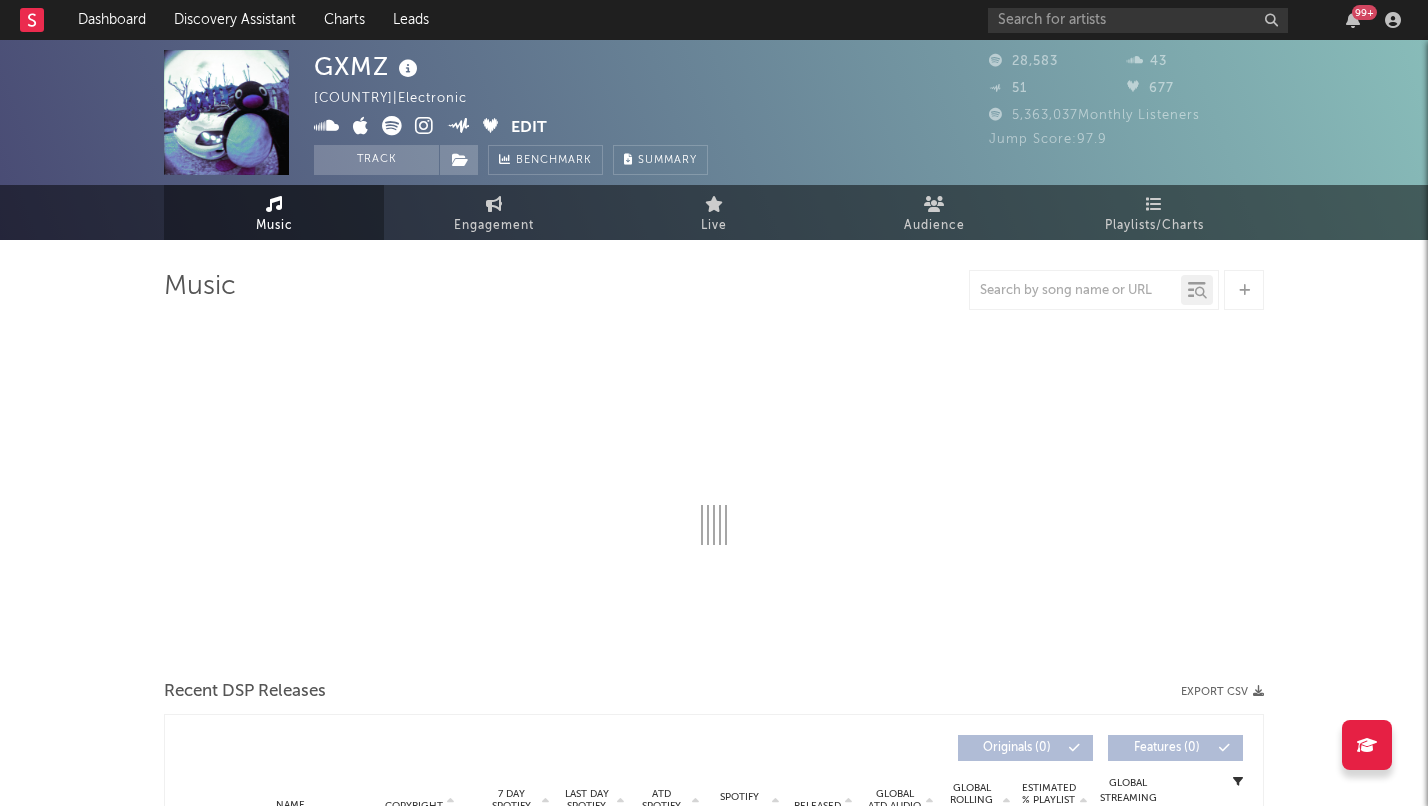 select on "6m" 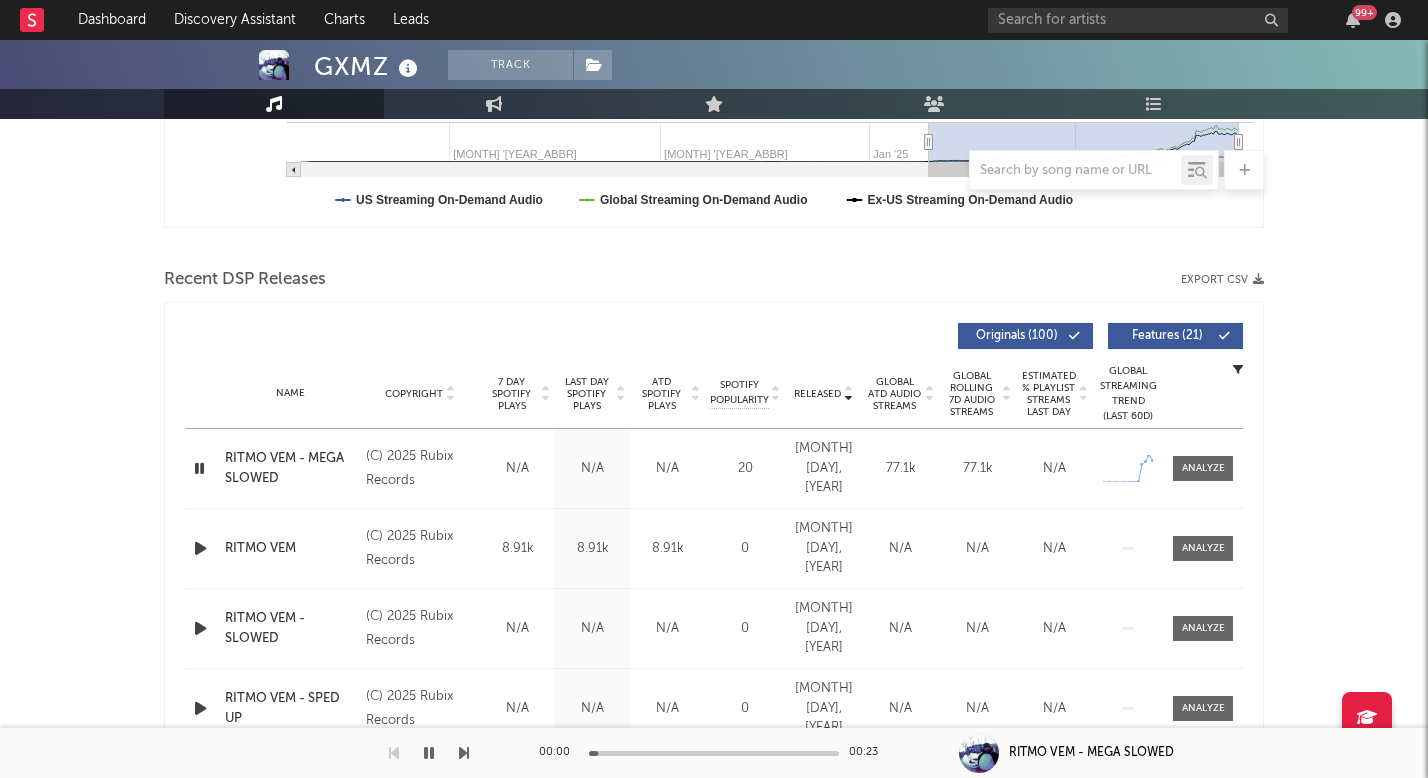 scroll, scrollTop: 584, scrollLeft: 0, axis: vertical 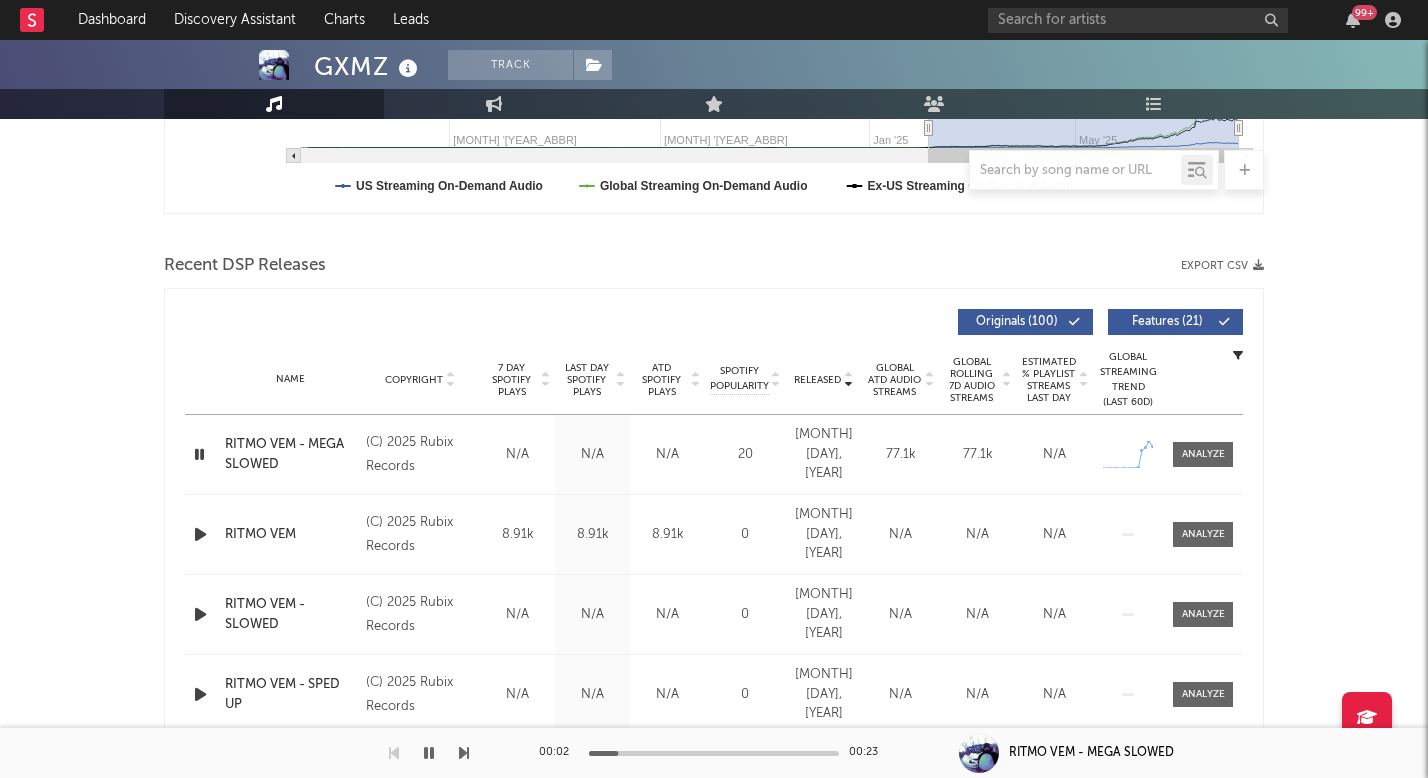 click on "Last Day Spotify Plays" at bounding box center (586, 380) 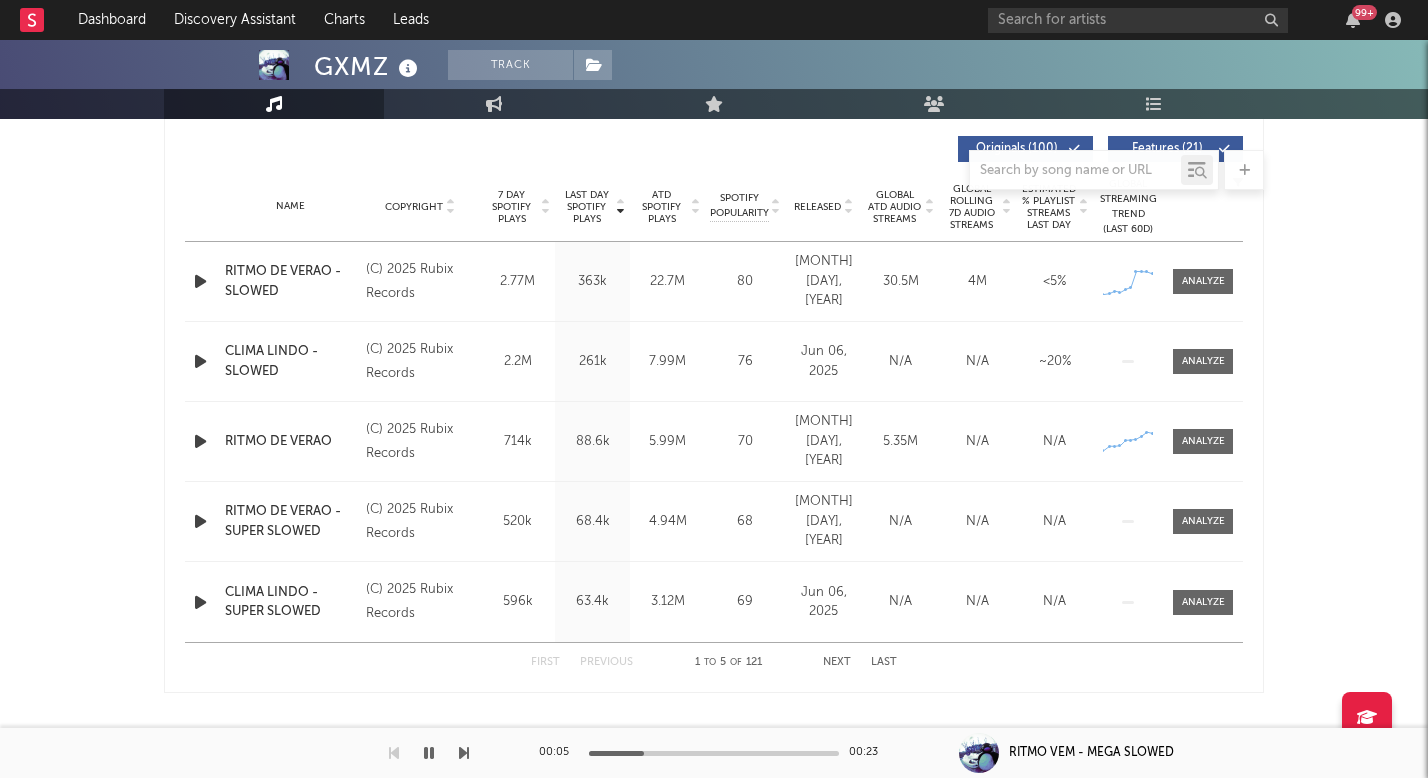 scroll, scrollTop: 793, scrollLeft: 0, axis: vertical 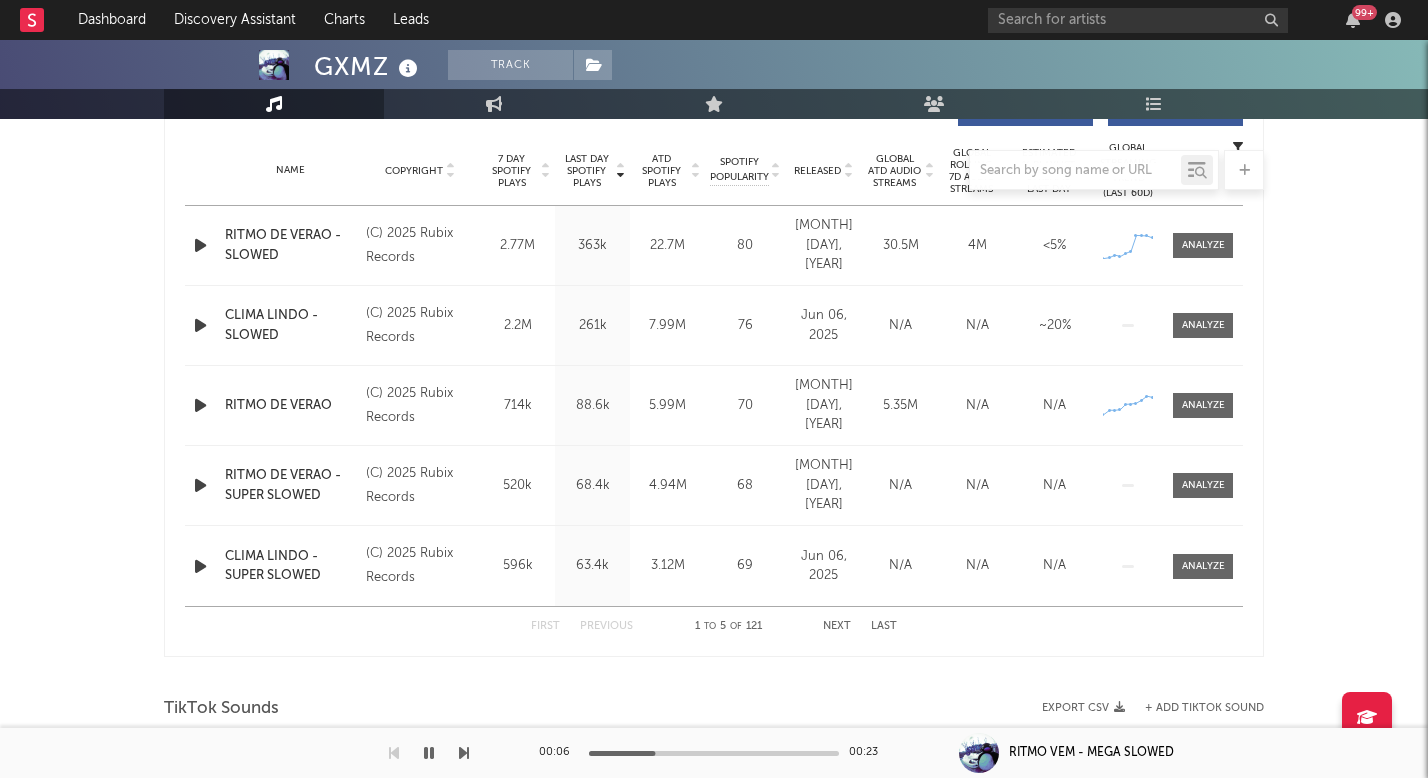 click on "Next" at bounding box center [837, 626] 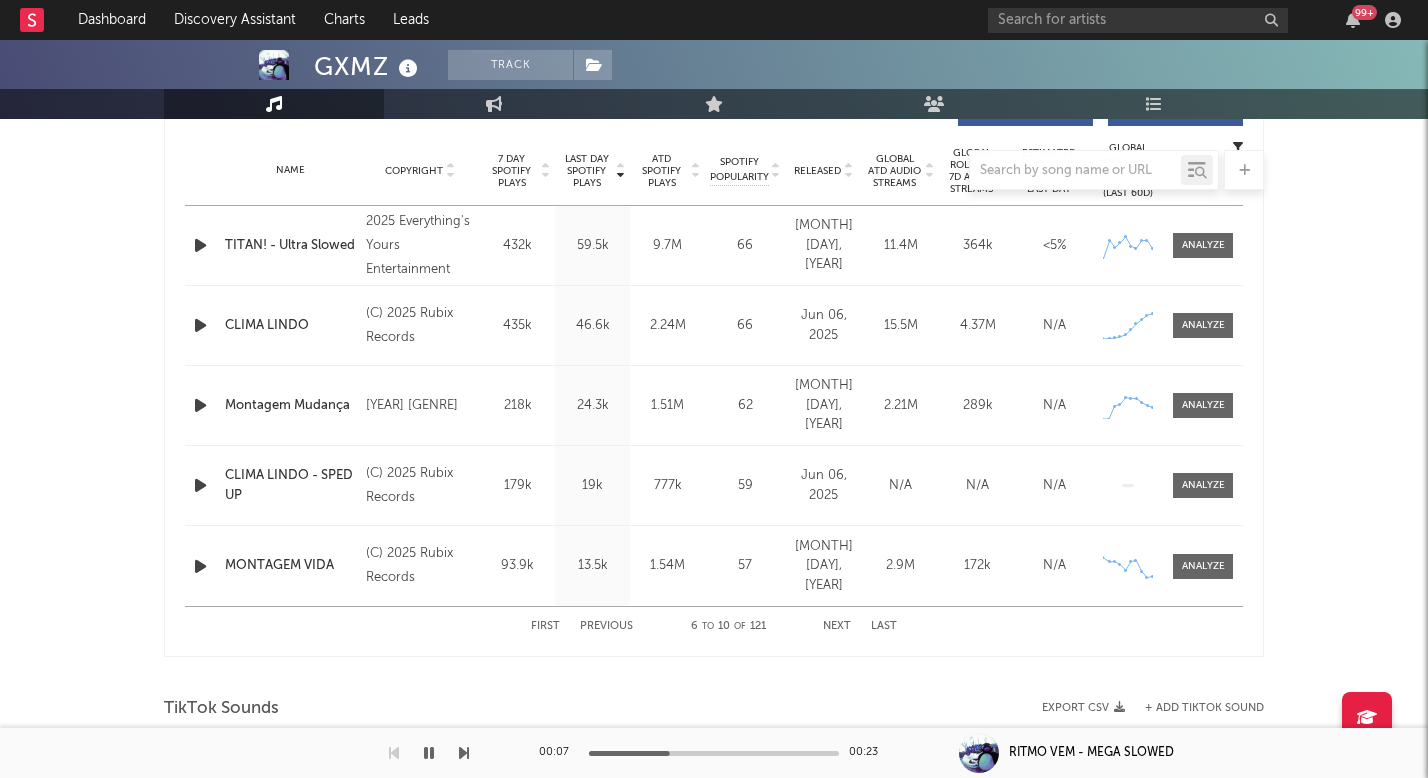 click on "Next" at bounding box center (837, 626) 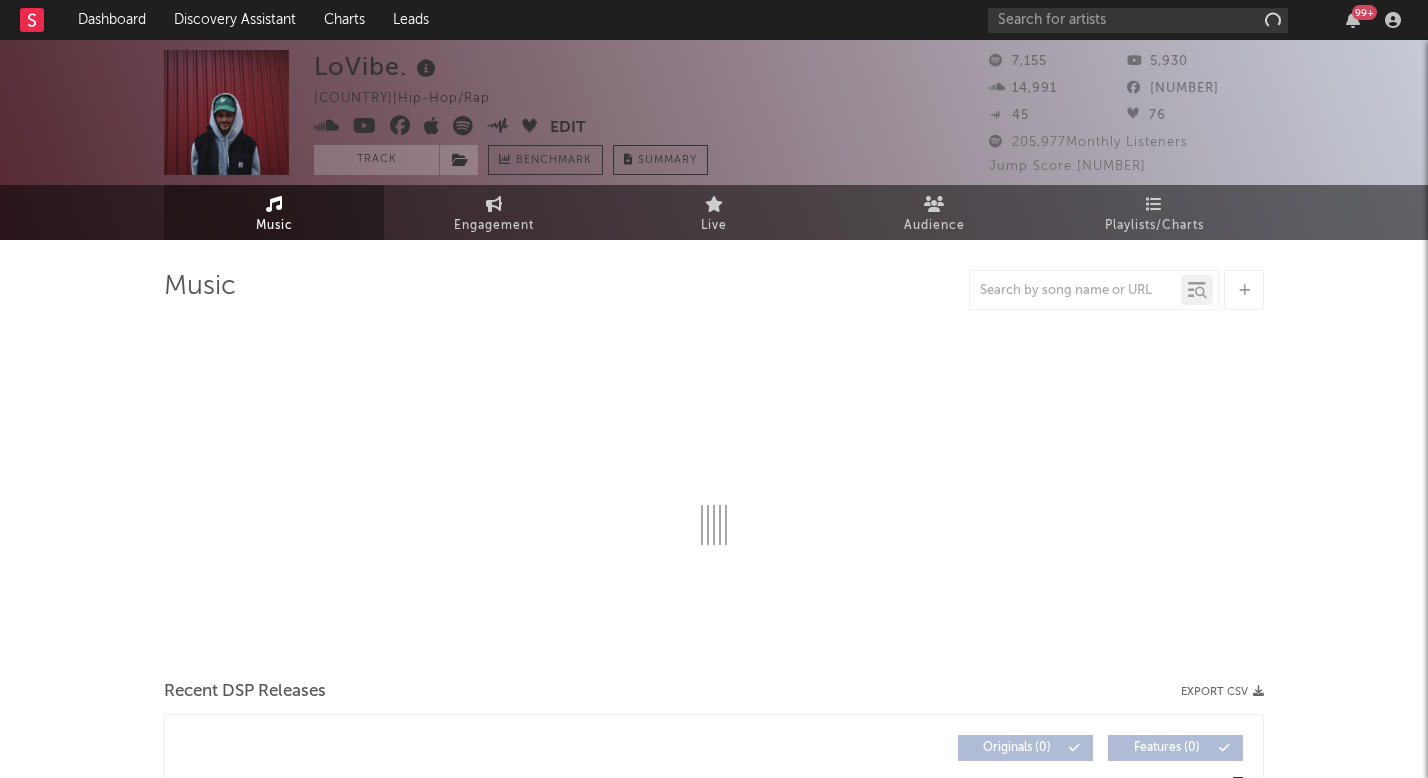 select on "6m" 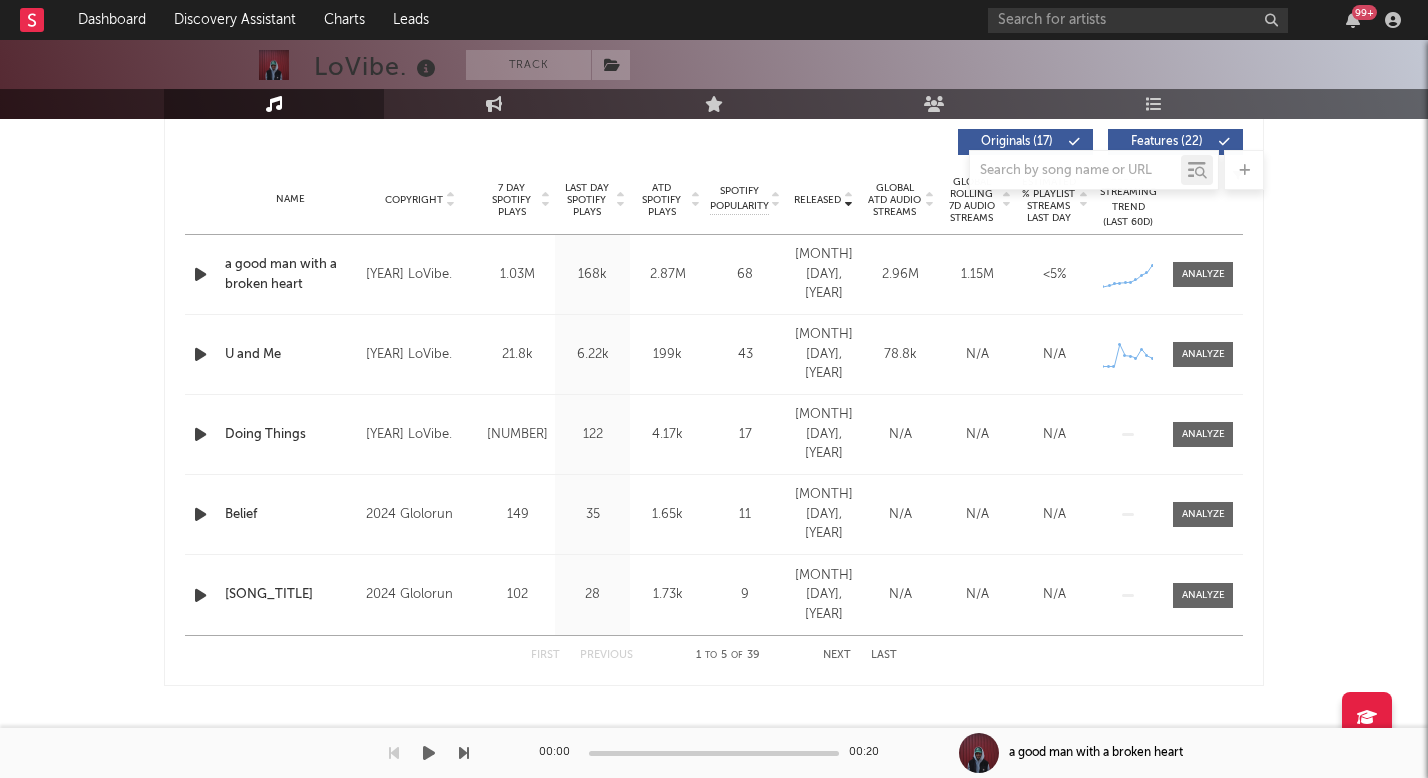 scroll, scrollTop: 764, scrollLeft: 0, axis: vertical 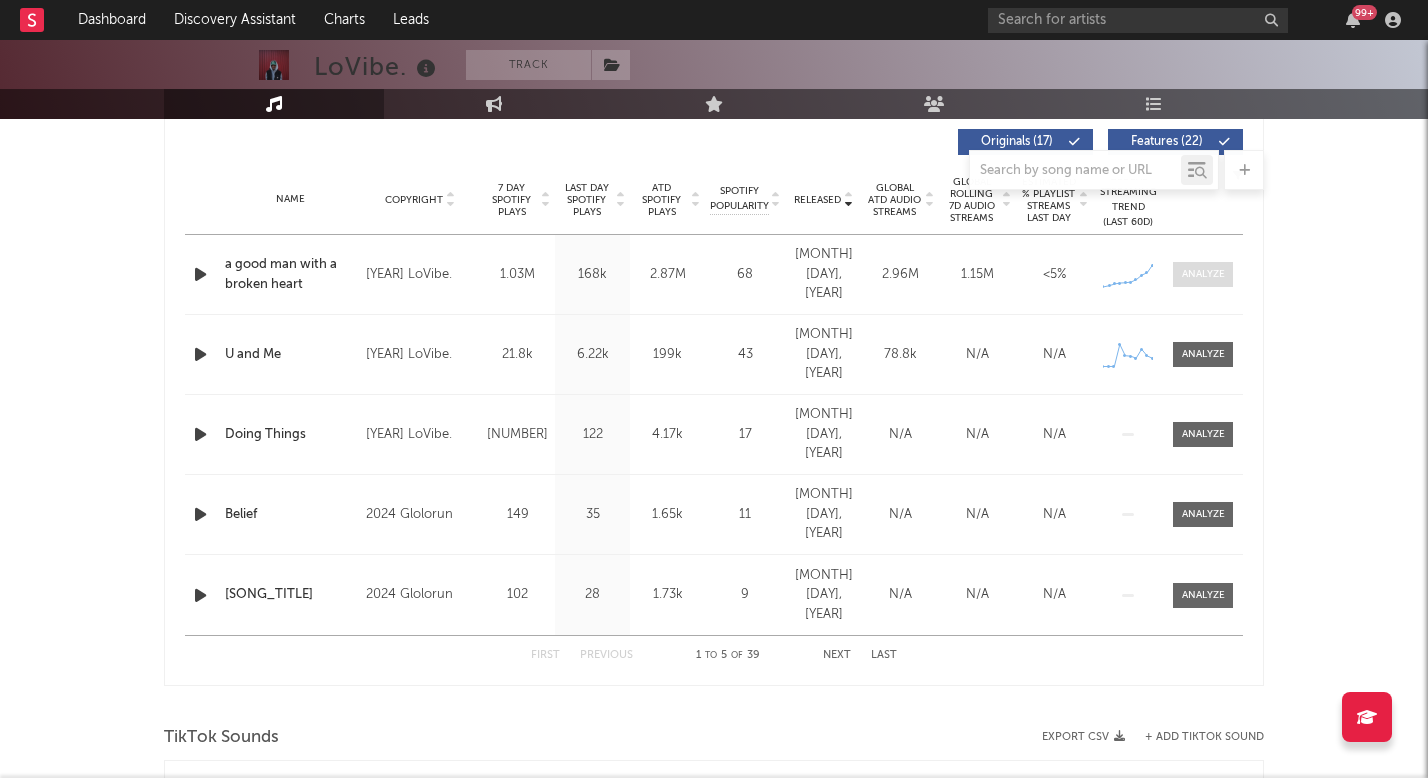 click at bounding box center (1203, 274) 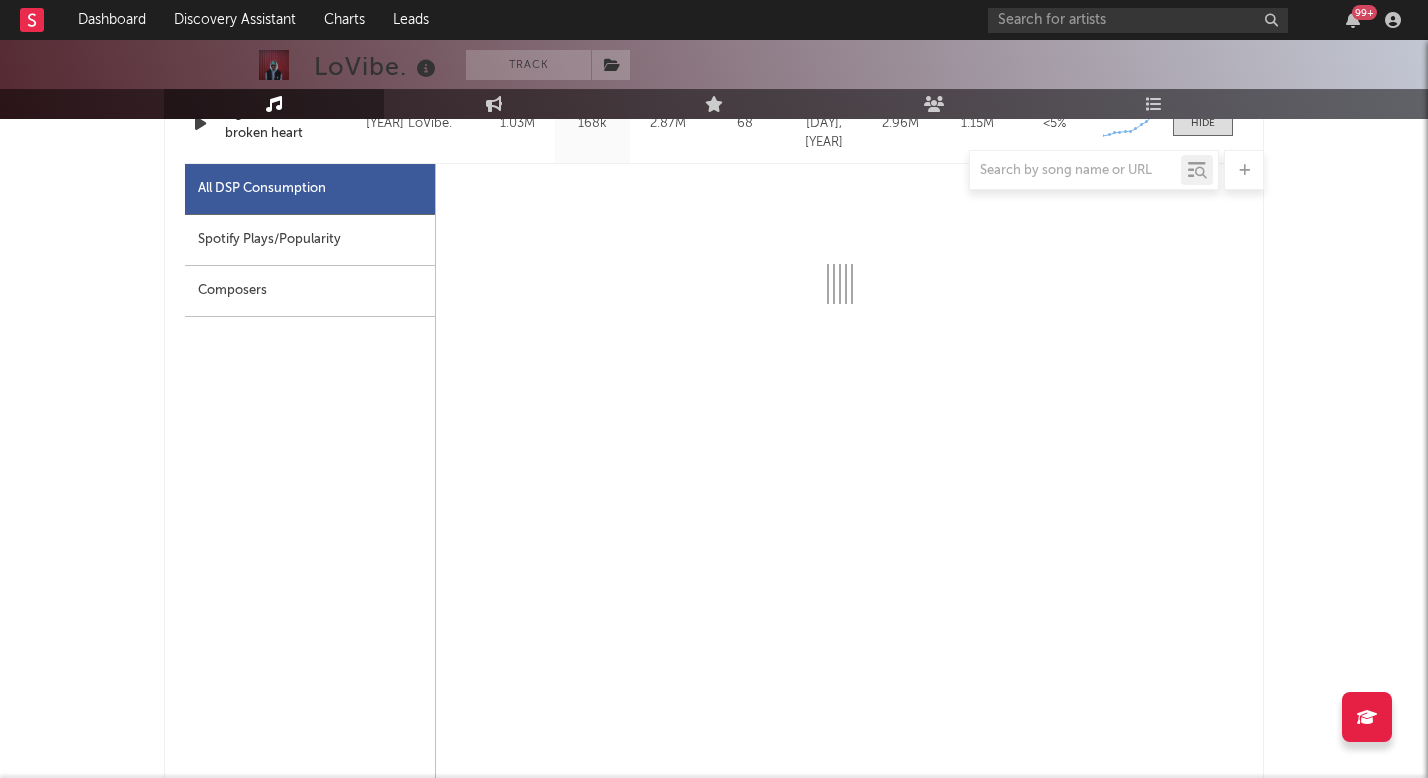 scroll, scrollTop: 919, scrollLeft: 0, axis: vertical 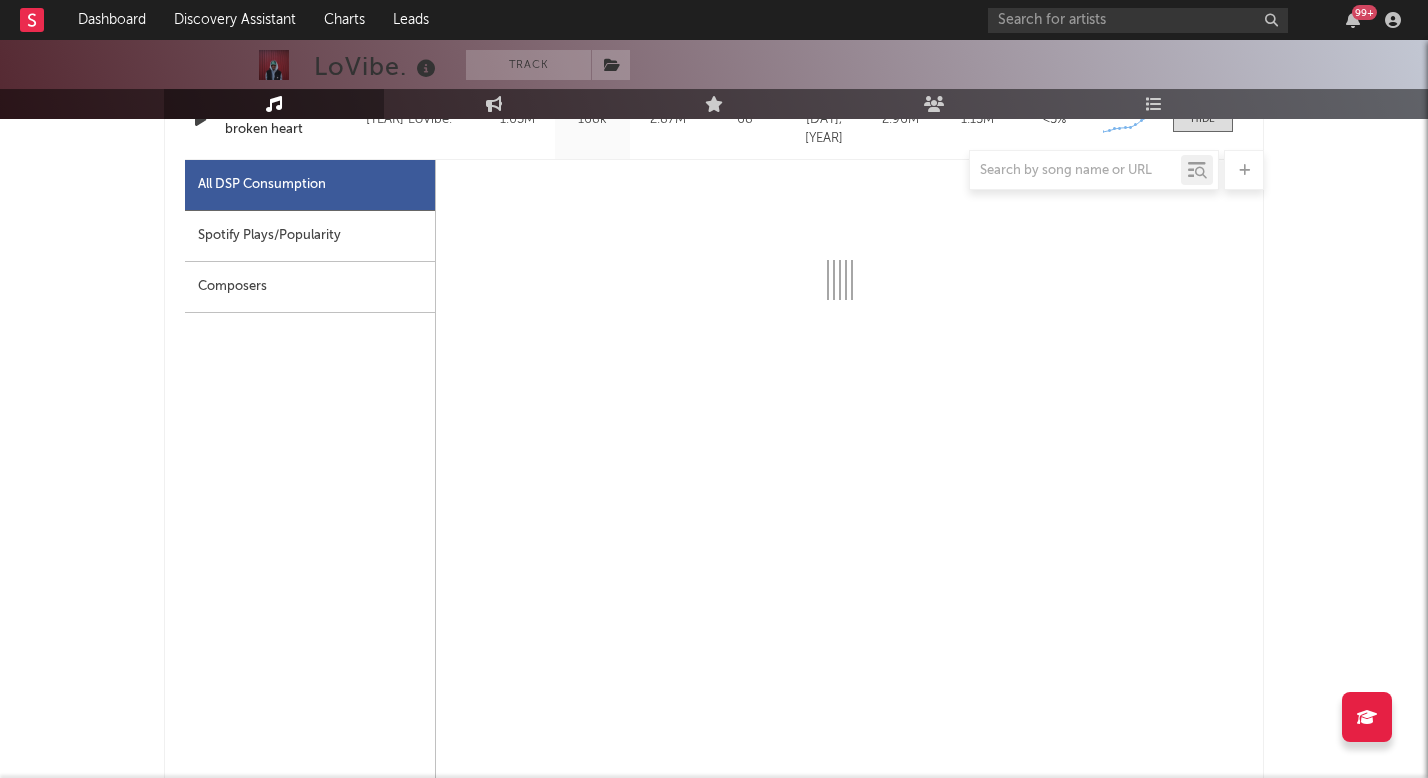 select on "1w" 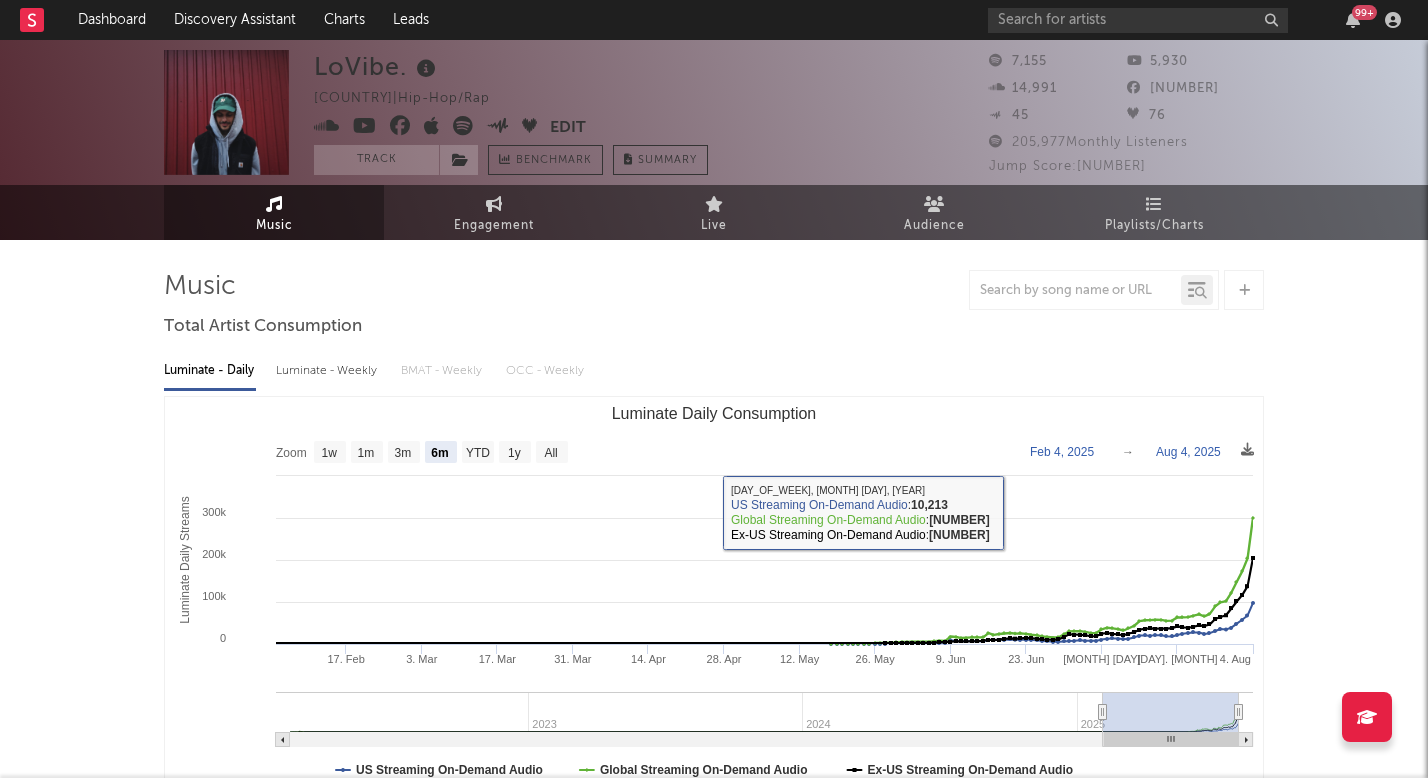scroll, scrollTop: 0, scrollLeft: 0, axis: both 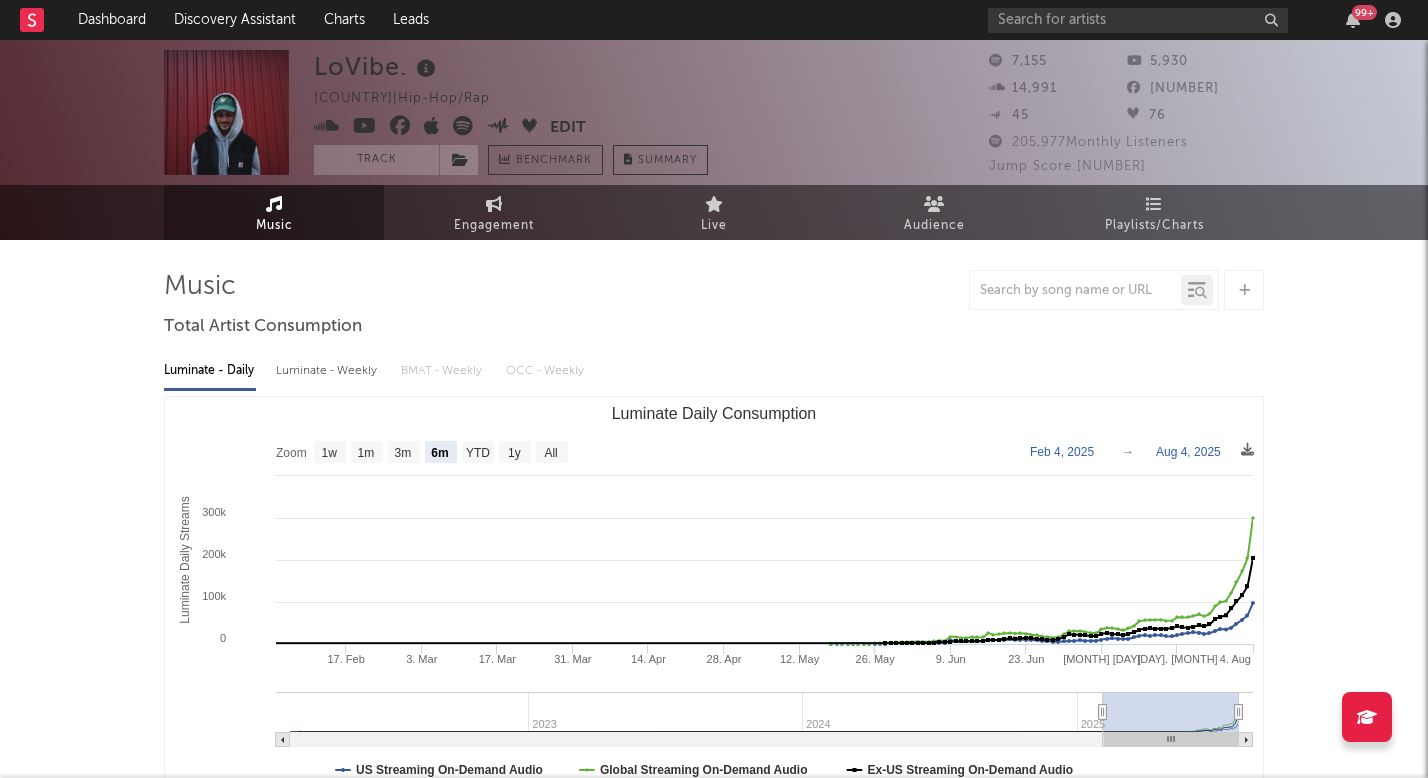 click on "Ukraine  |  Hip-Hop/Rap" at bounding box center (413, 99) 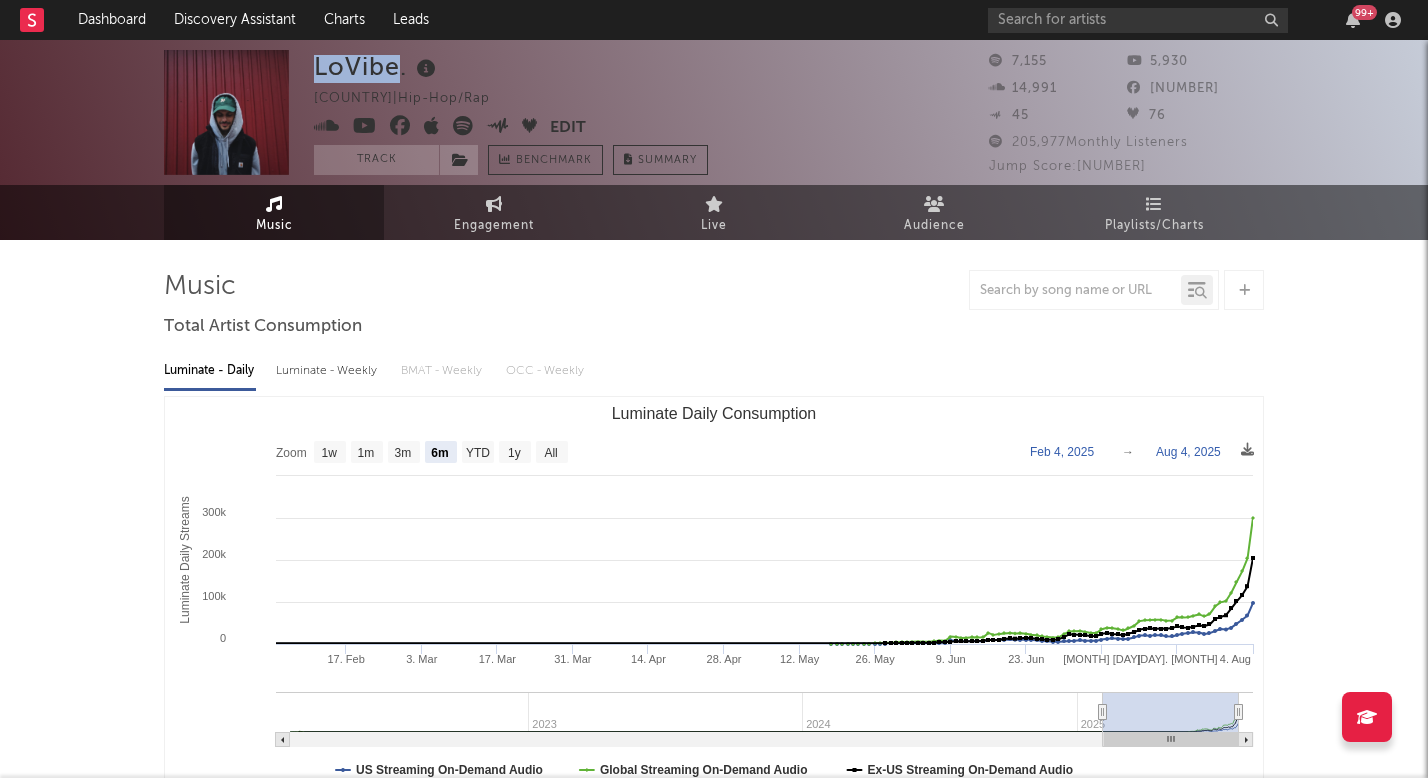 click on "LoVibe." at bounding box center [377, 66] 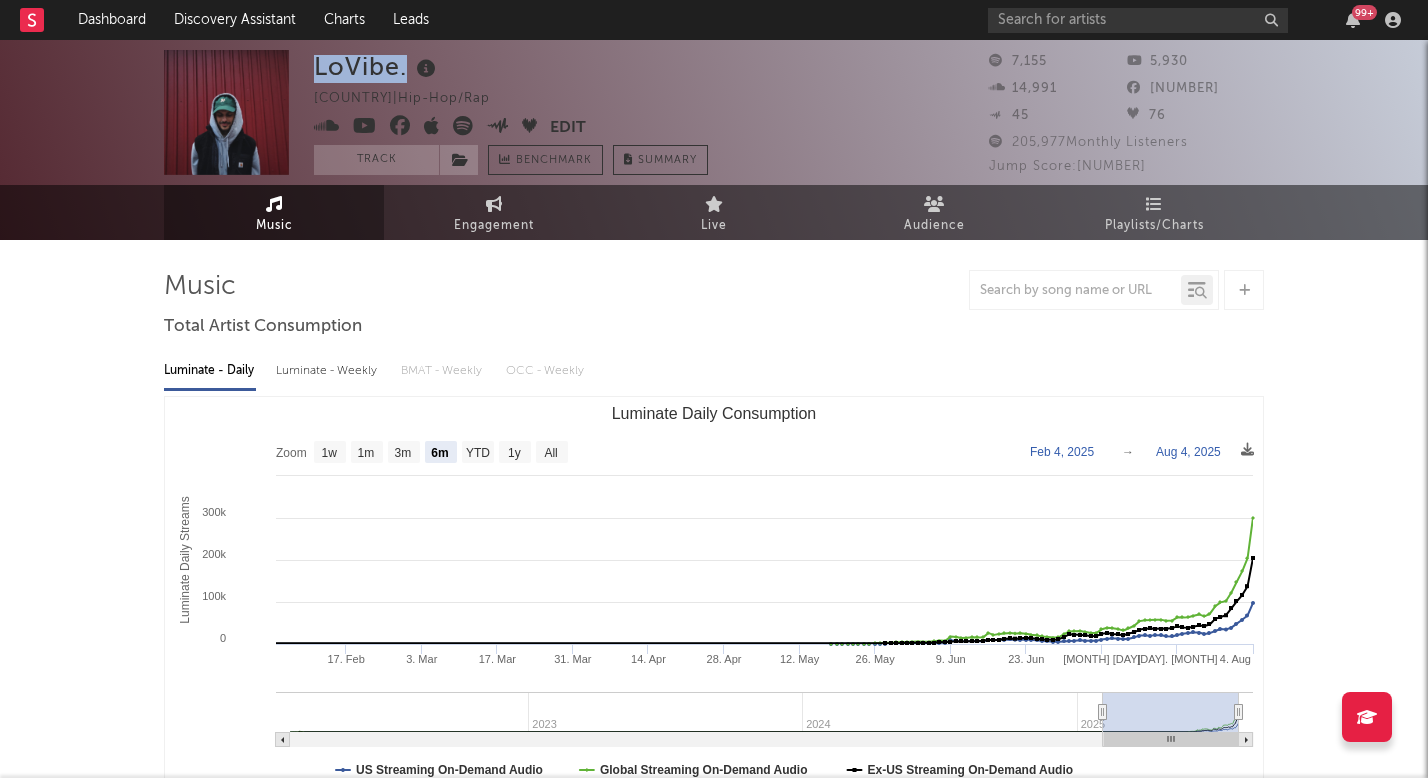 copy on "LoVibe." 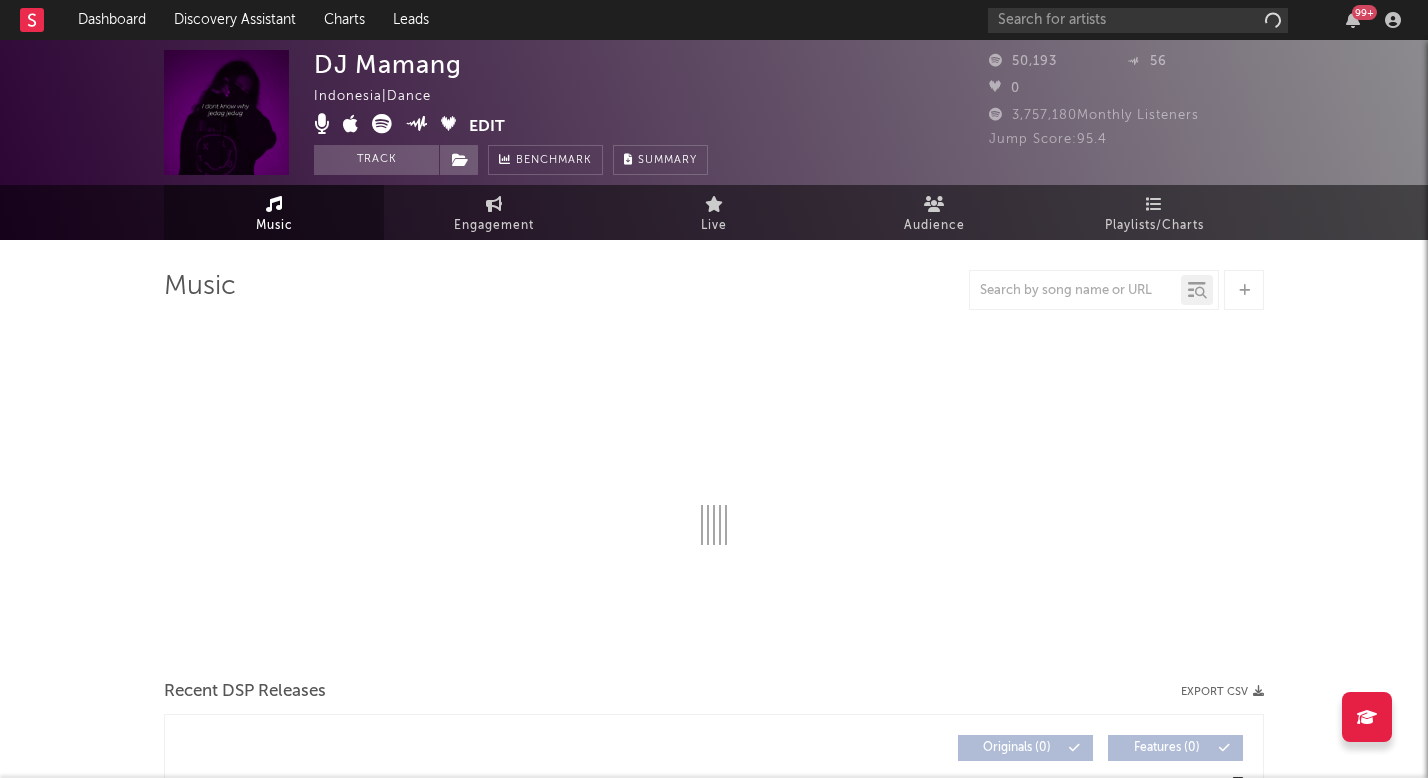 select on "6m" 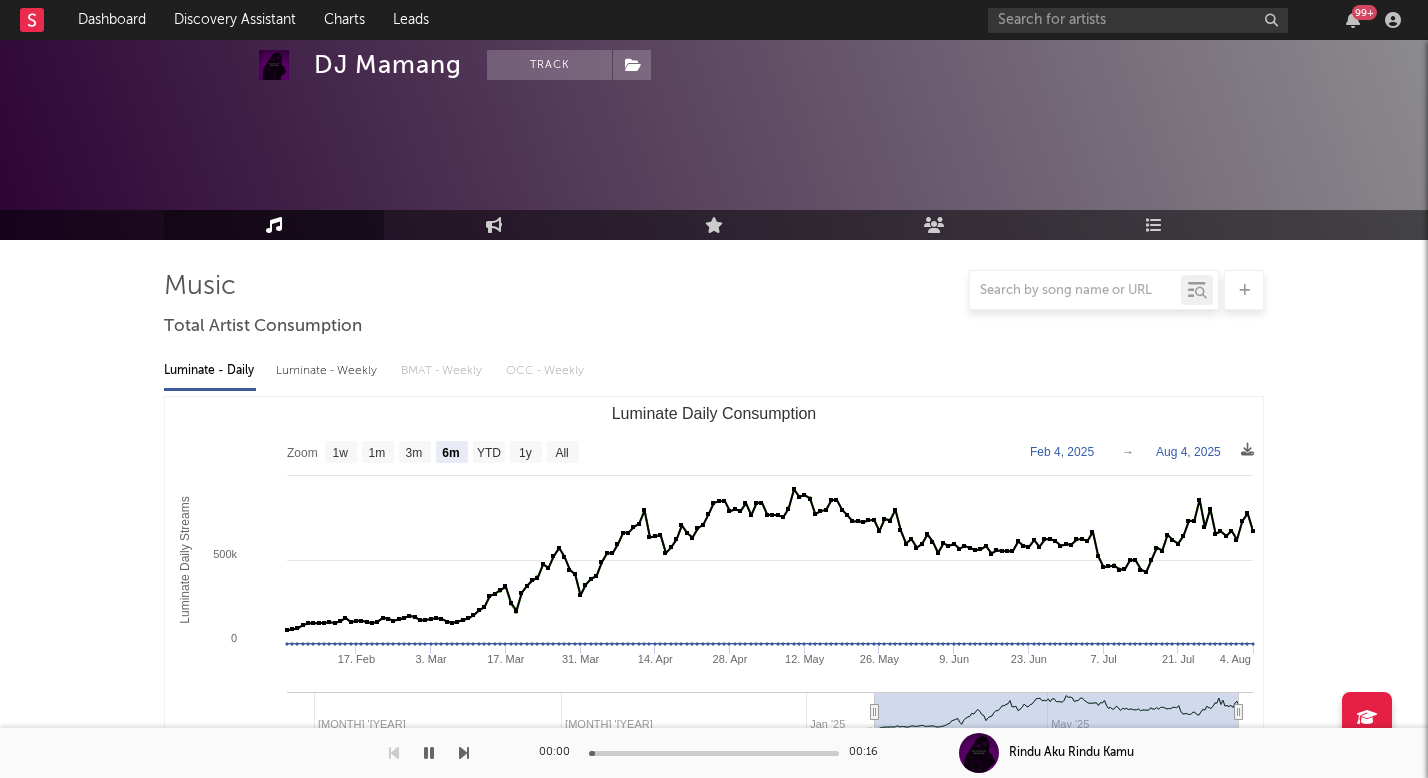 scroll, scrollTop: 536, scrollLeft: 0, axis: vertical 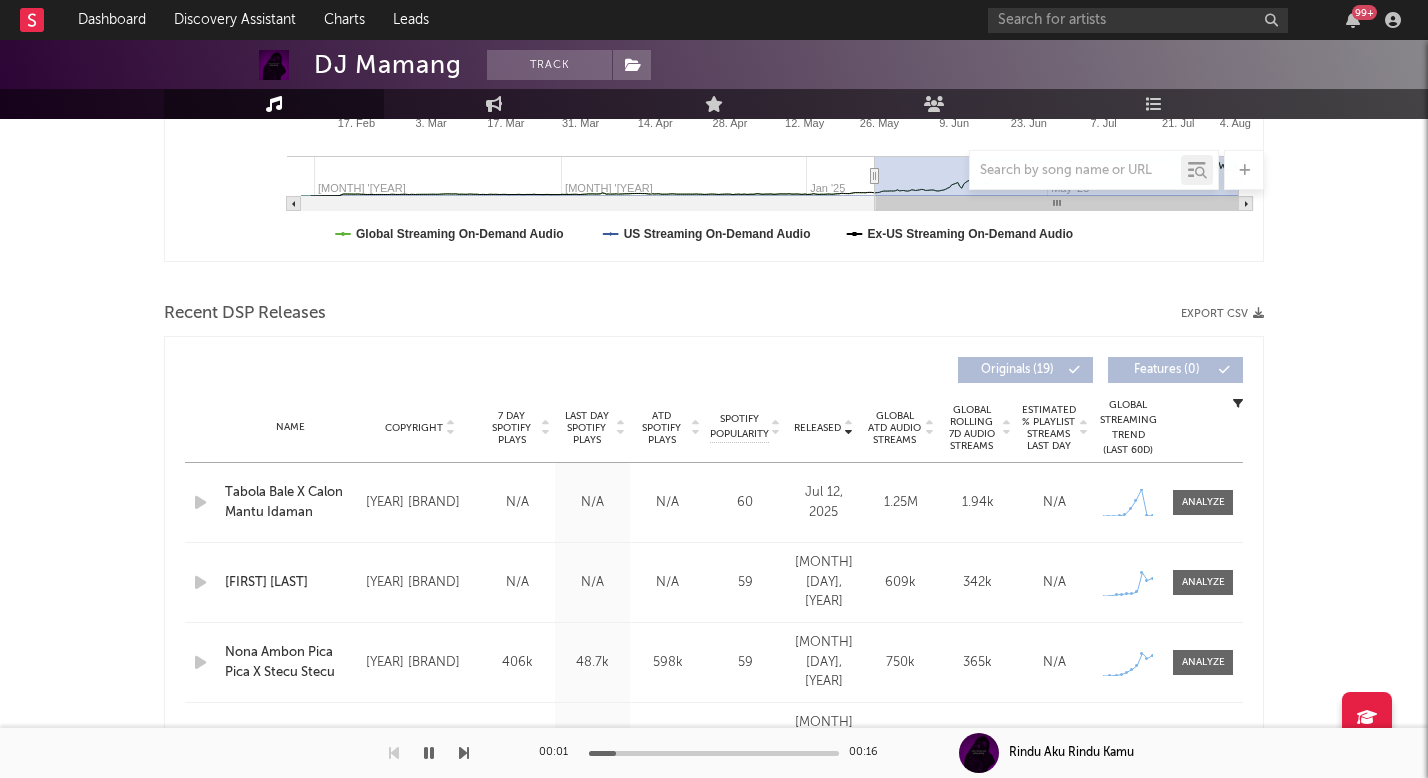 click on "Last Day Spotify Plays" at bounding box center (586, 428) 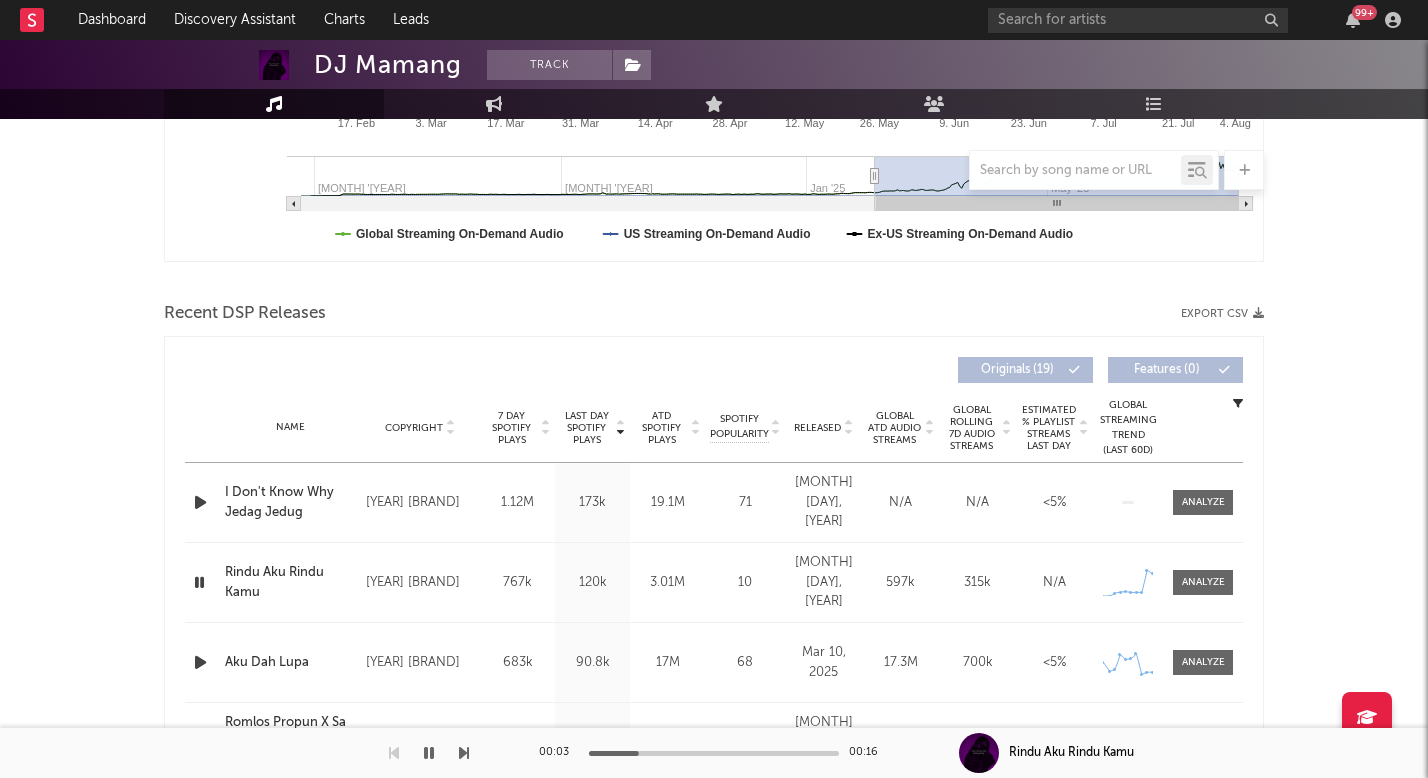 click at bounding box center (200, 502) 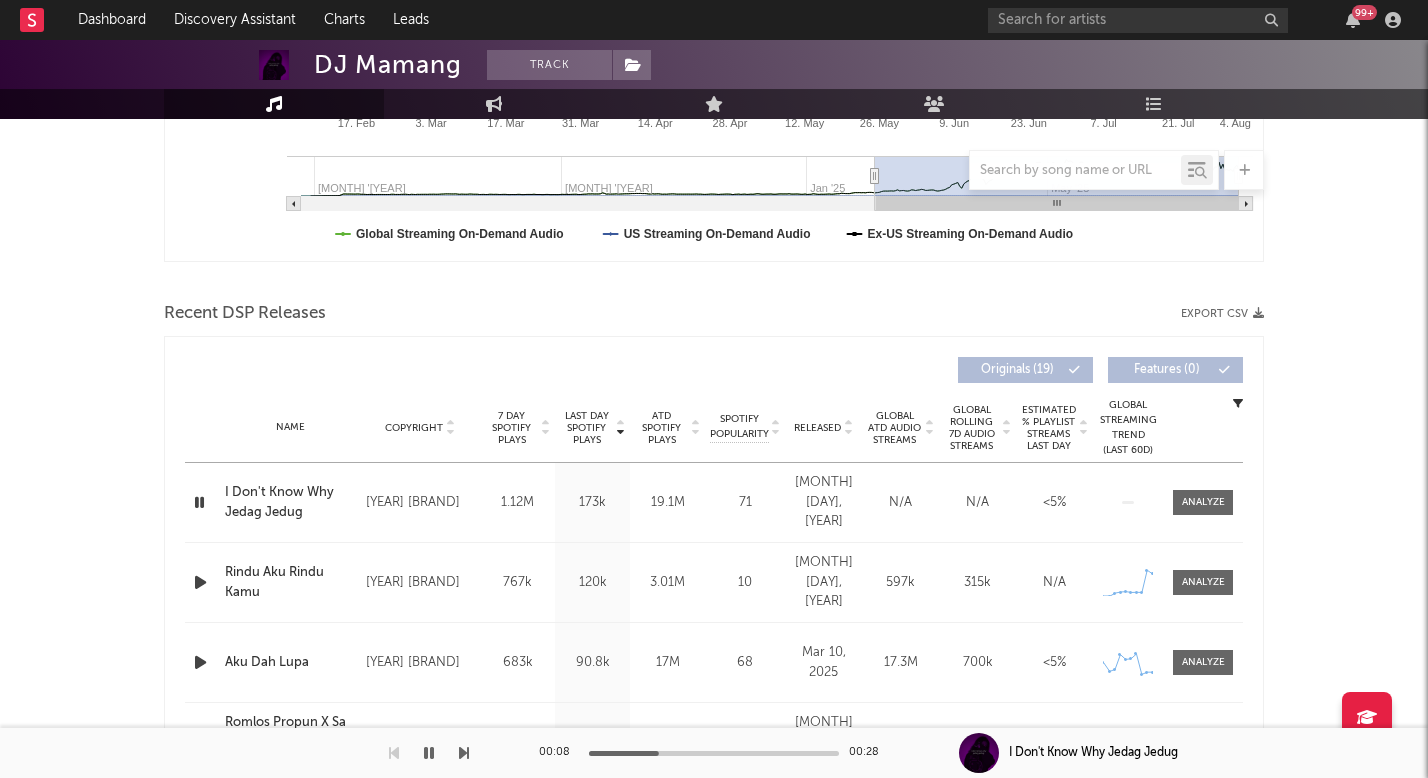 scroll, scrollTop: 582, scrollLeft: 0, axis: vertical 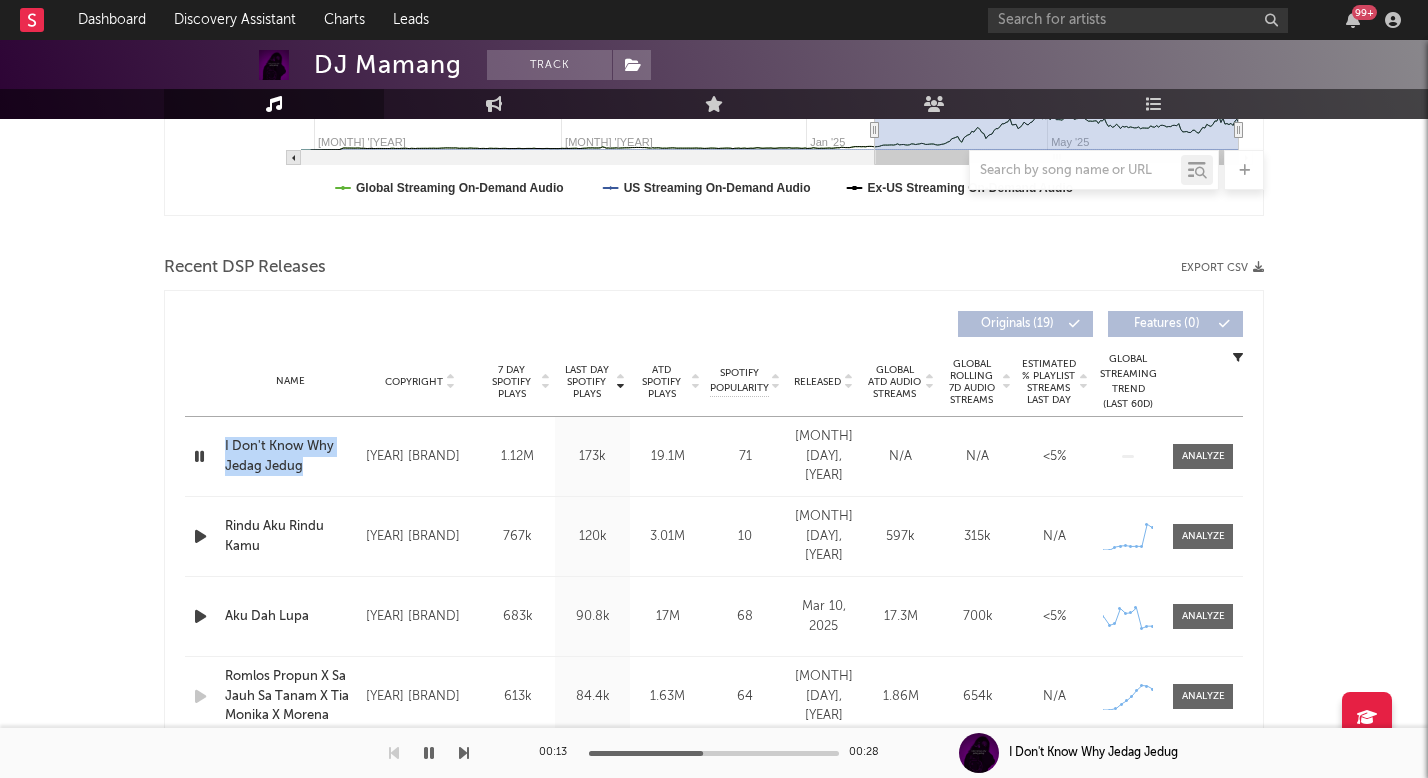 drag, startPoint x: 331, startPoint y: 485, endPoint x: 223, endPoint y: 446, distance: 114.82596 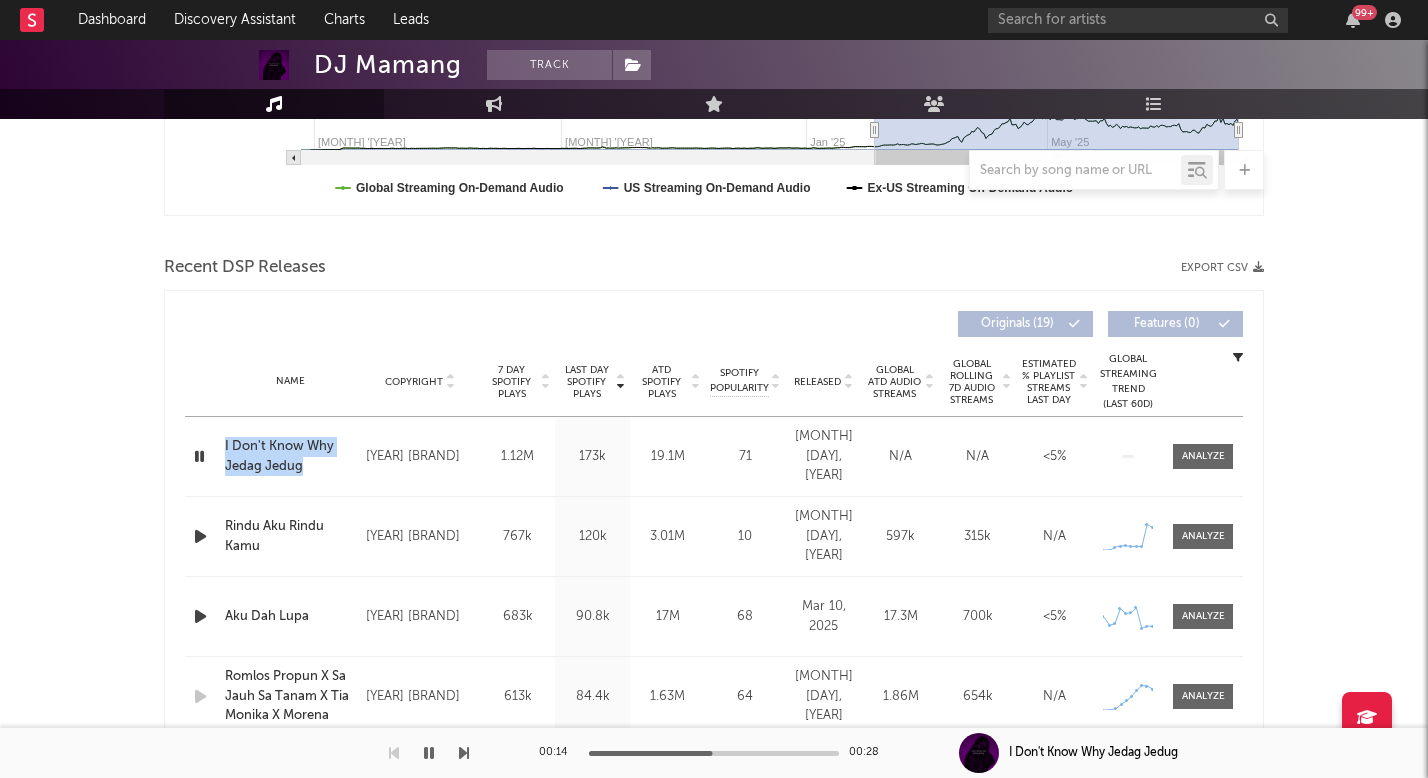 copy on "I Don't Know Why Jedag Jedug" 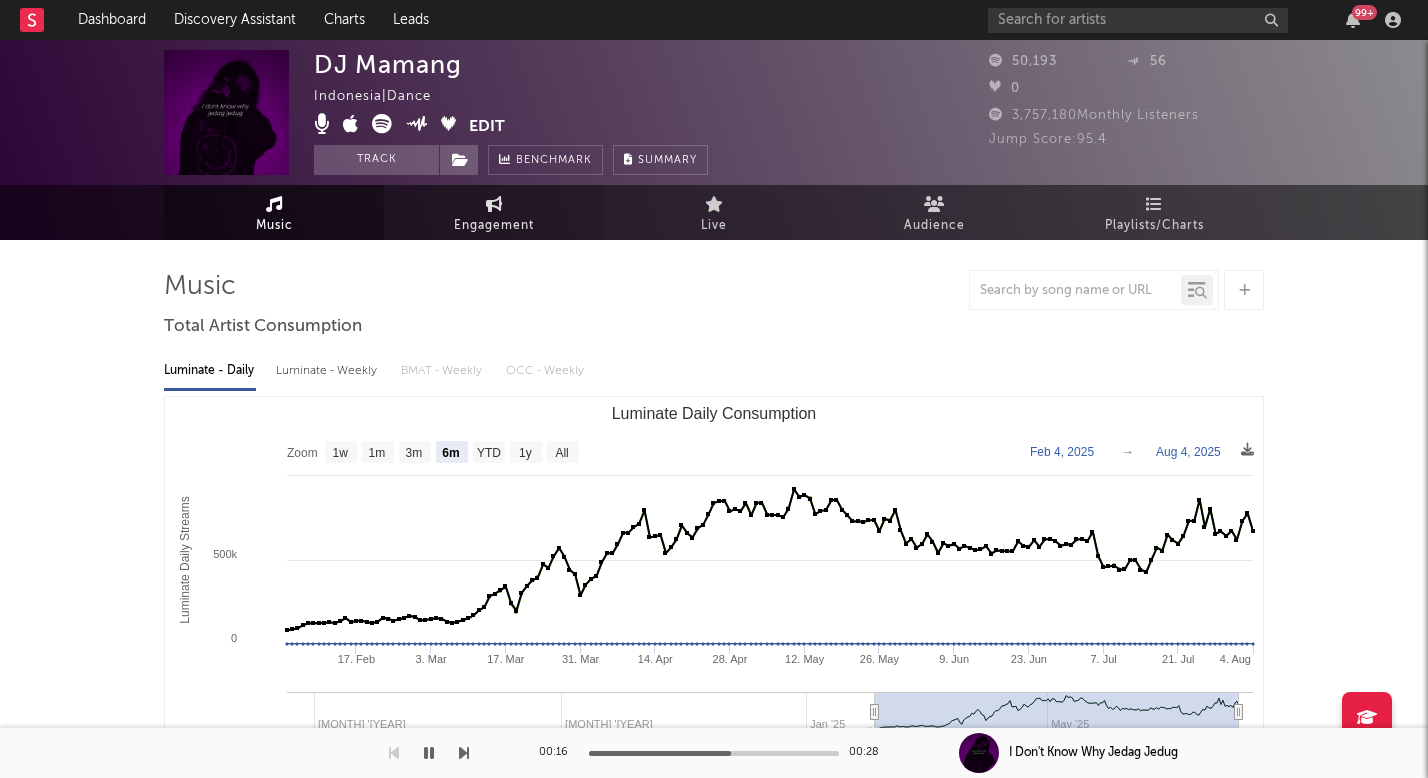 scroll, scrollTop: 0, scrollLeft: 0, axis: both 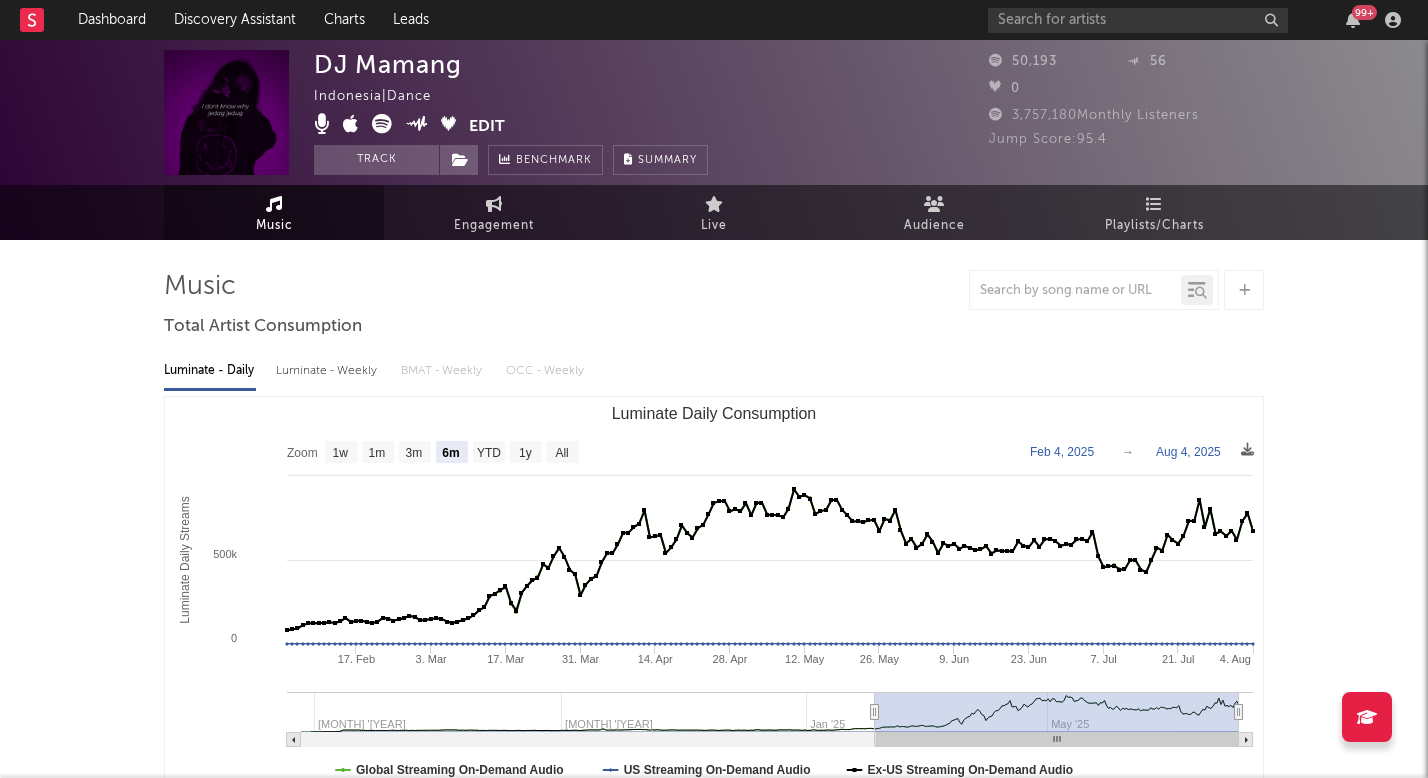 click on "DJ Mamang" at bounding box center [388, 64] 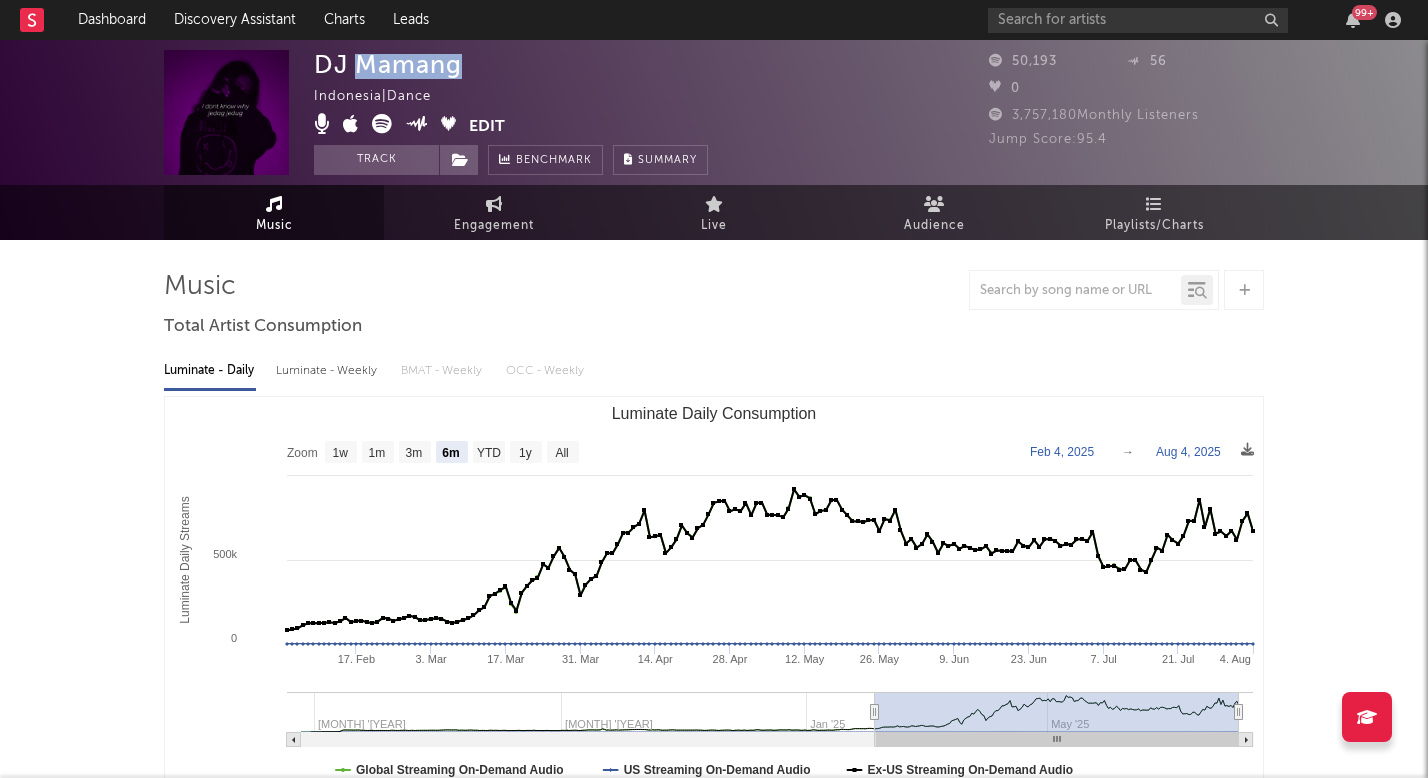 click on "DJ Mamang" at bounding box center [388, 64] 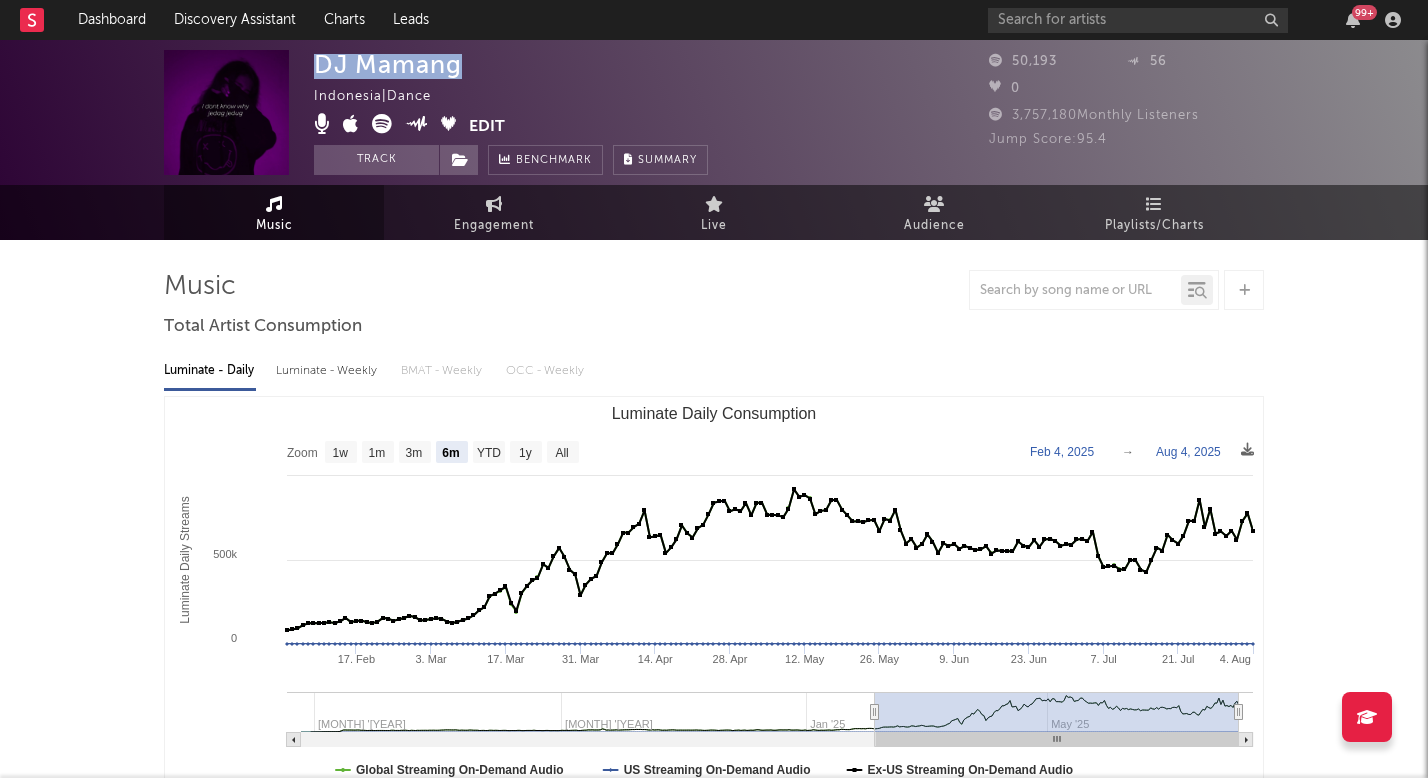 copy on "DJ Mamang" 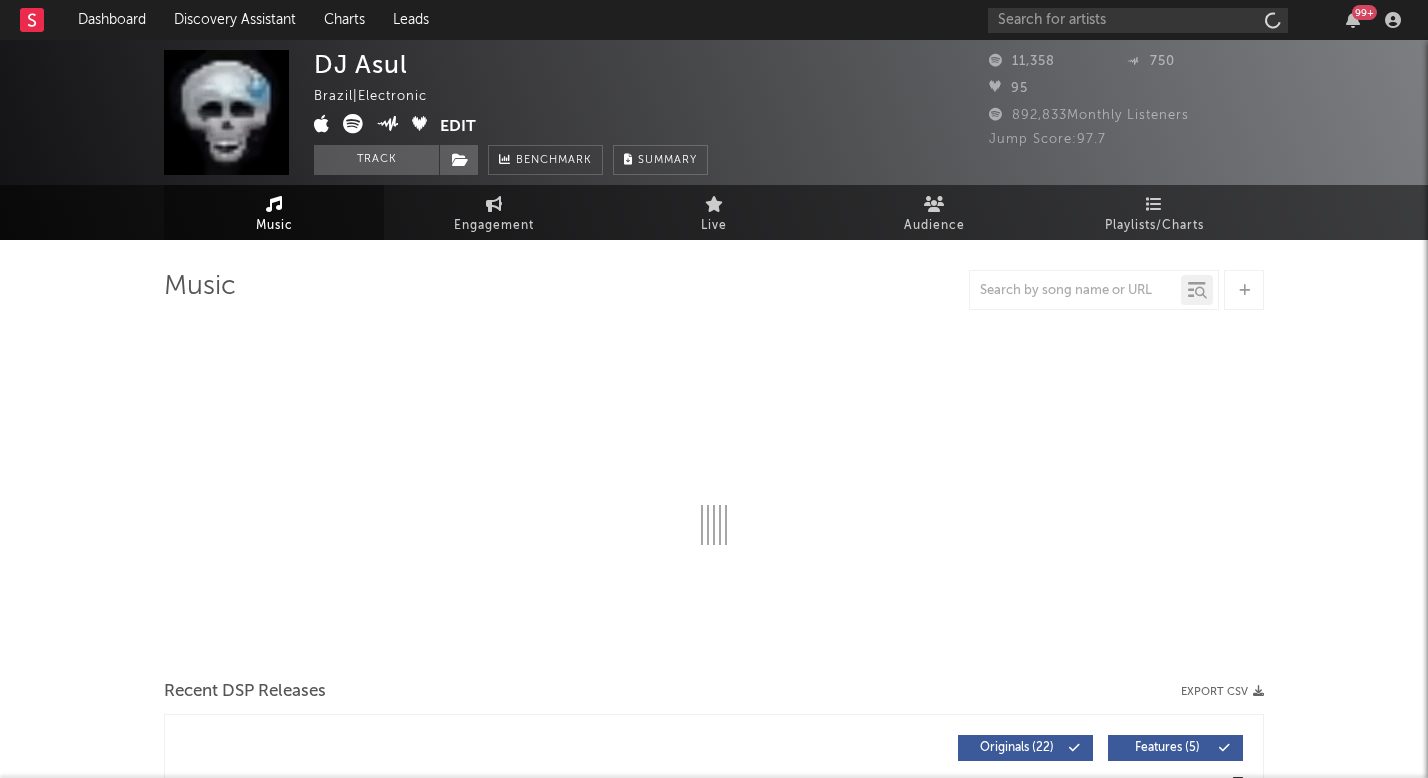 select on "6m" 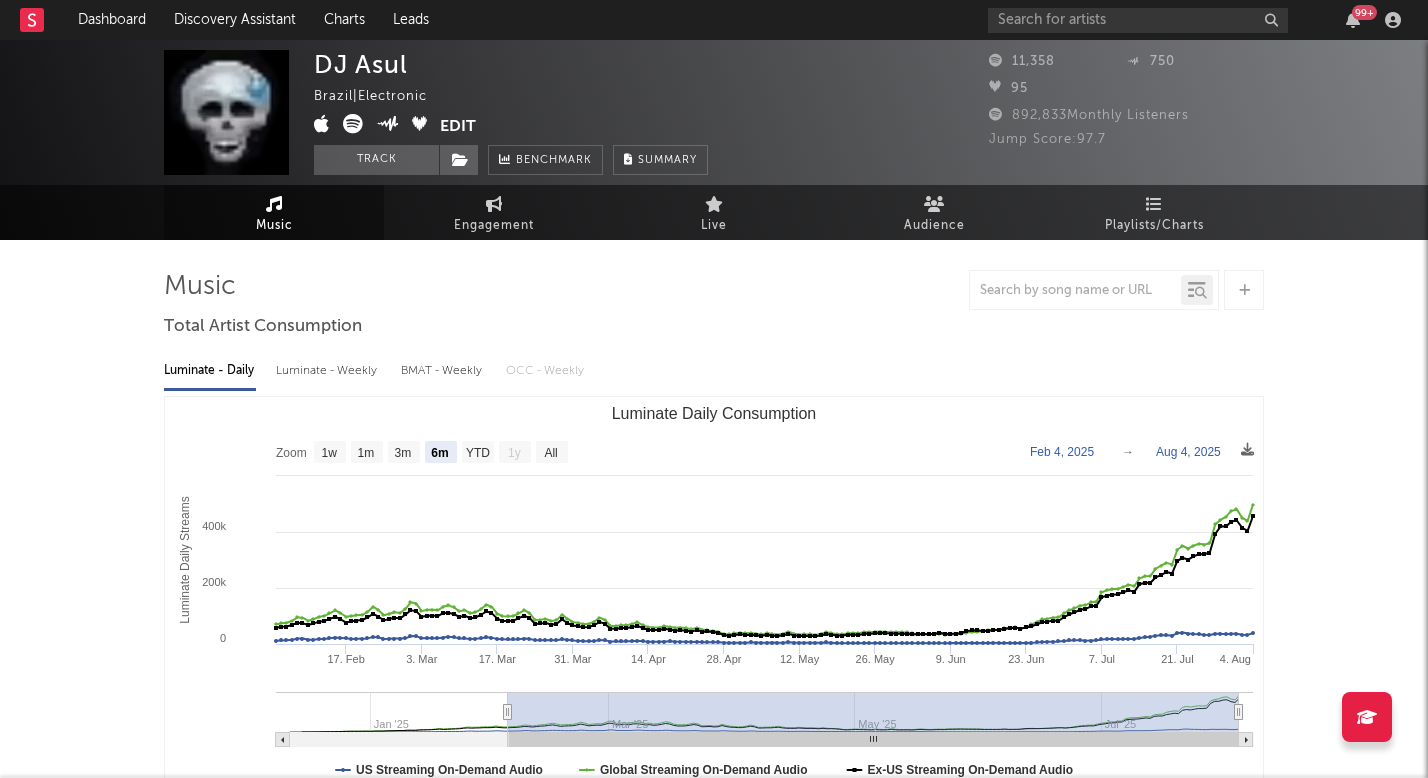 scroll, scrollTop: 0, scrollLeft: 0, axis: both 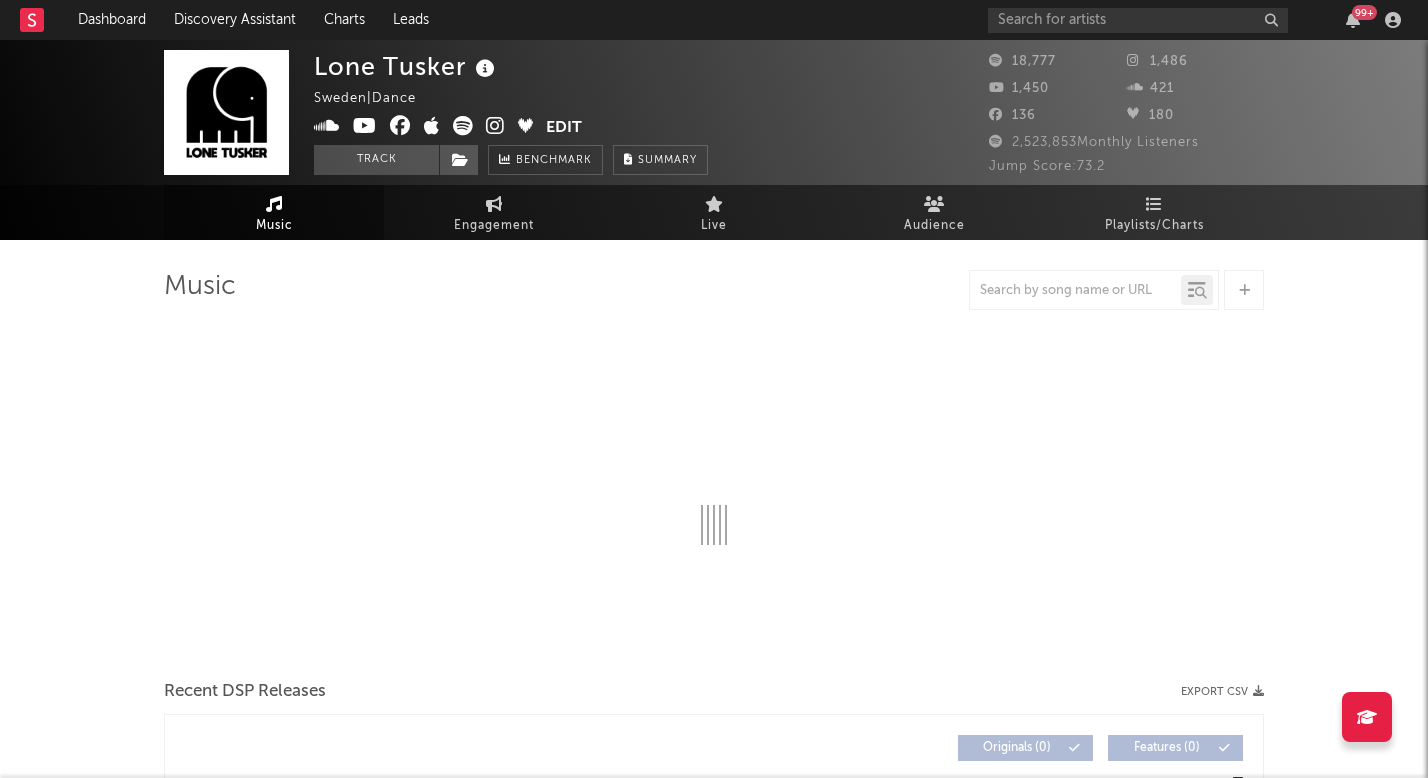 select on "6m" 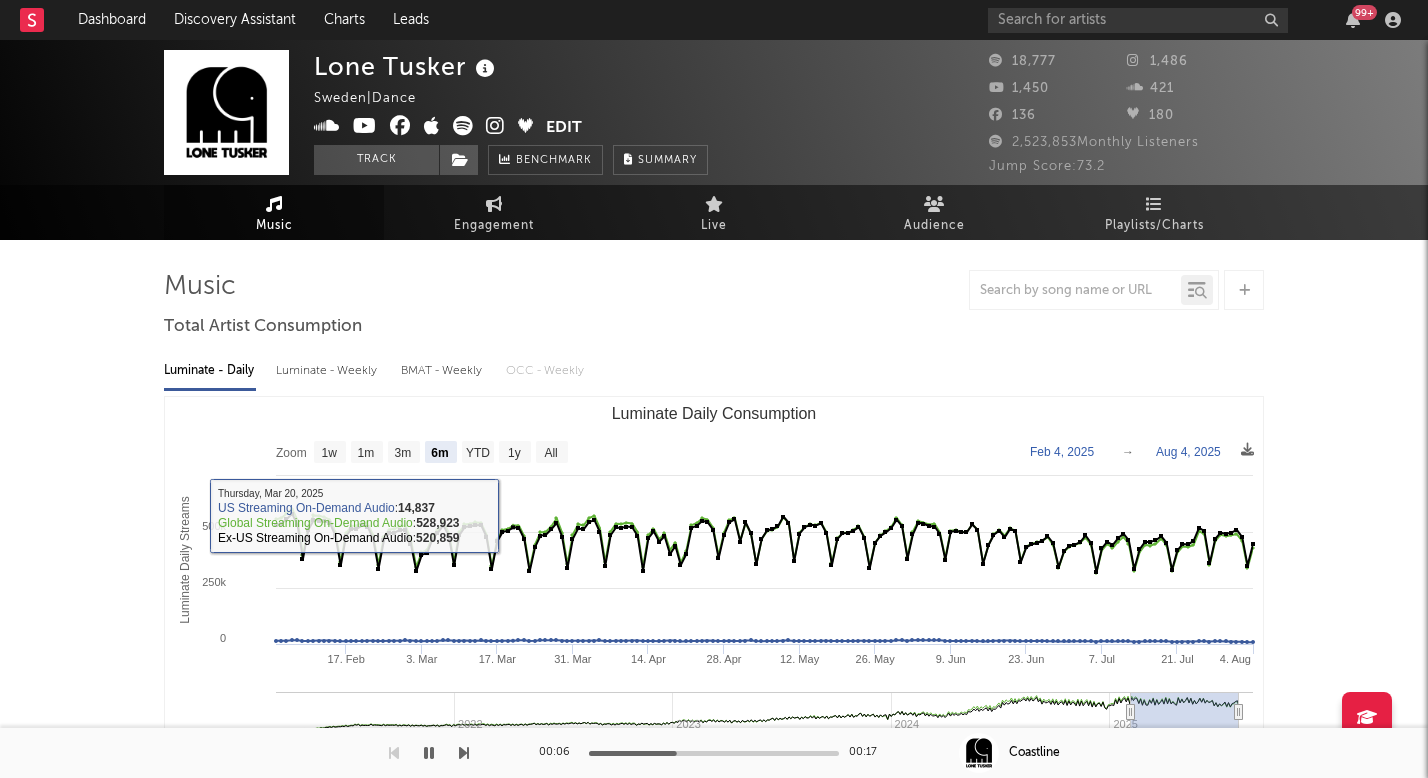 scroll, scrollTop: 0, scrollLeft: 0, axis: both 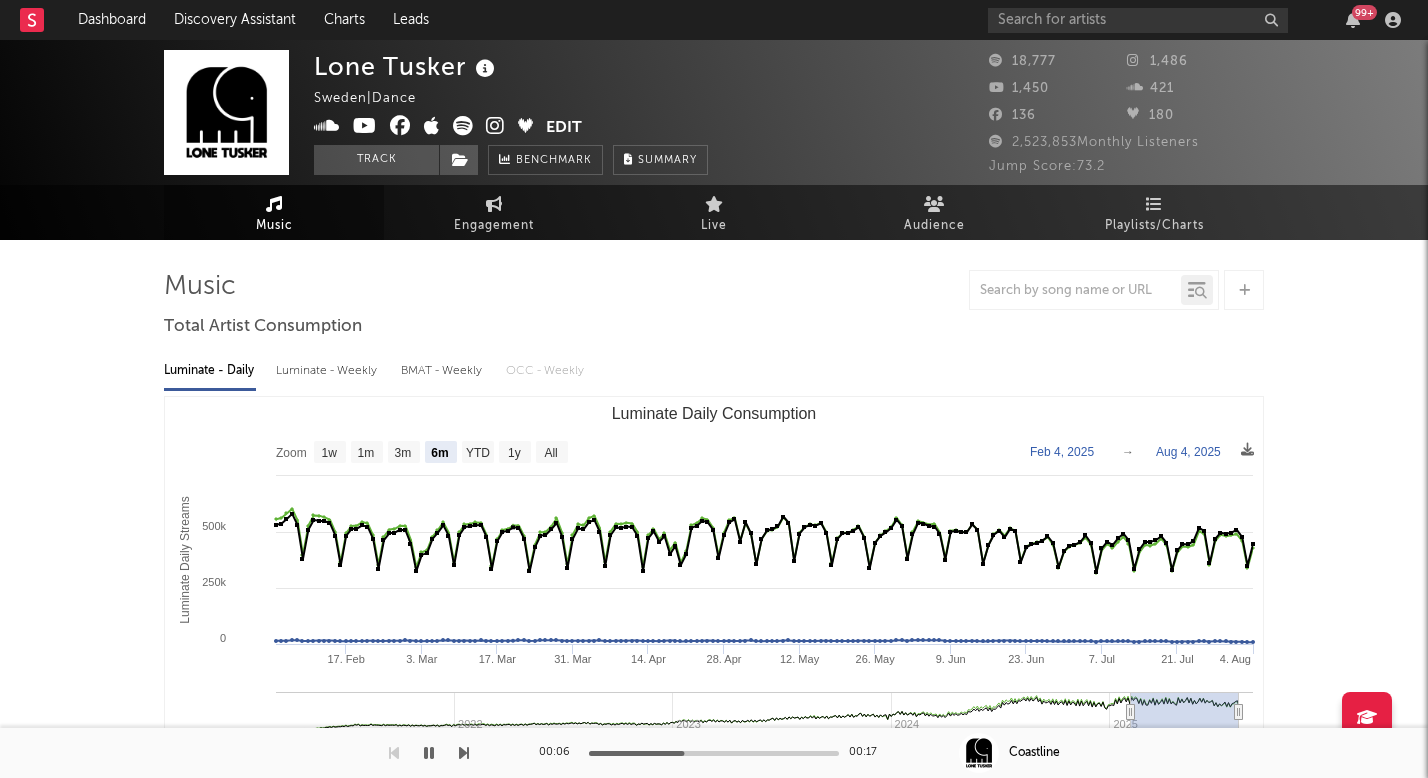 click at bounding box center (495, 126) 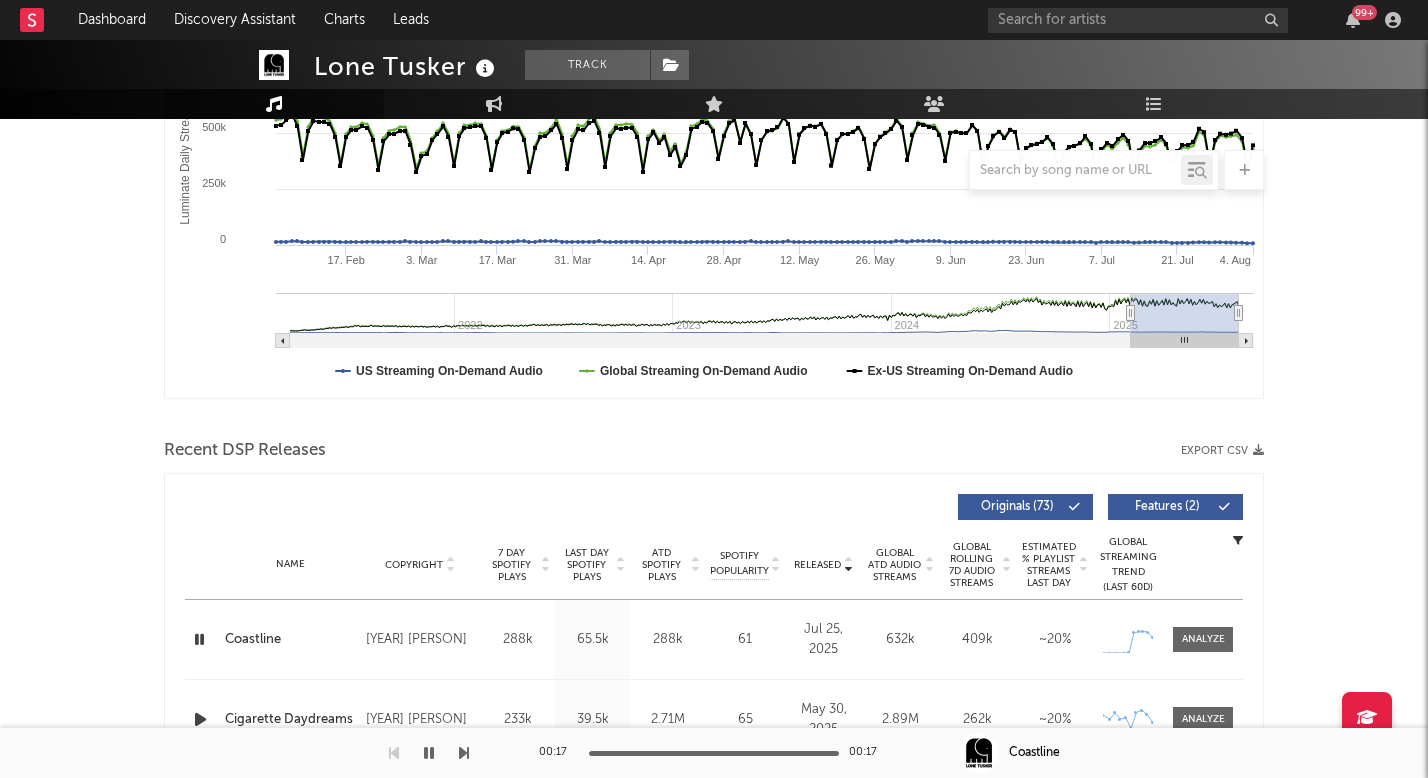 scroll, scrollTop: 884, scrollLeft: 0, axis: vertical 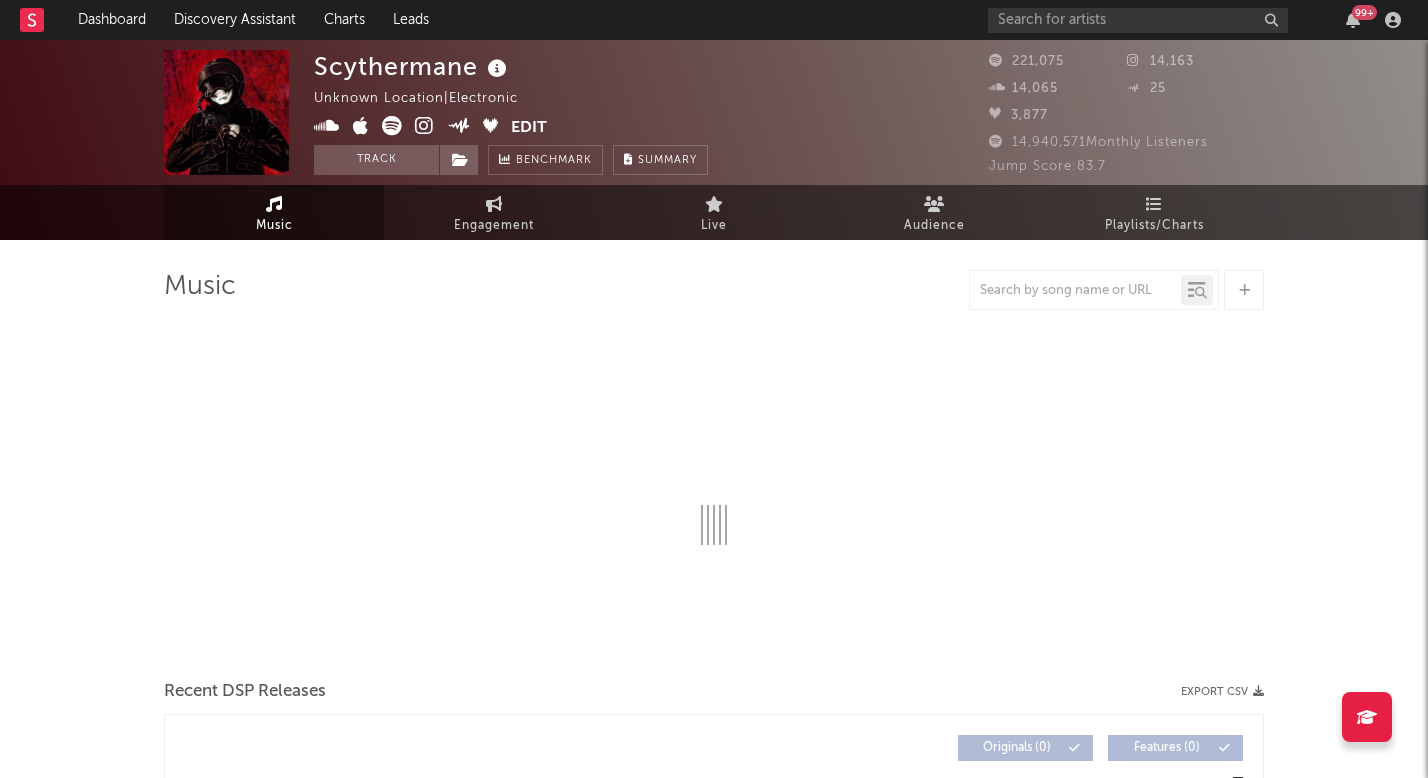 click on "Scythermane" at bounding box center [413, 66] 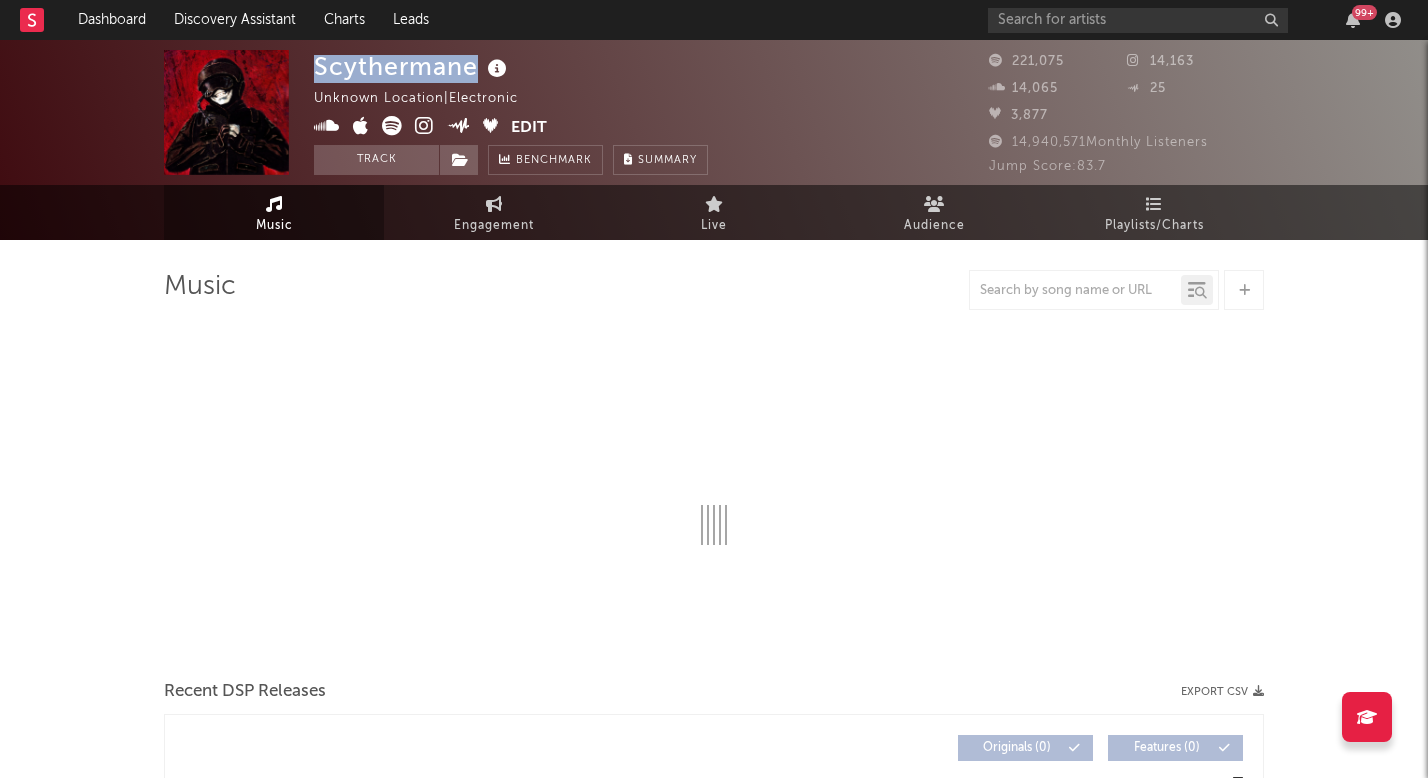 click on "Scythermane" at bounding box center (413, 66) 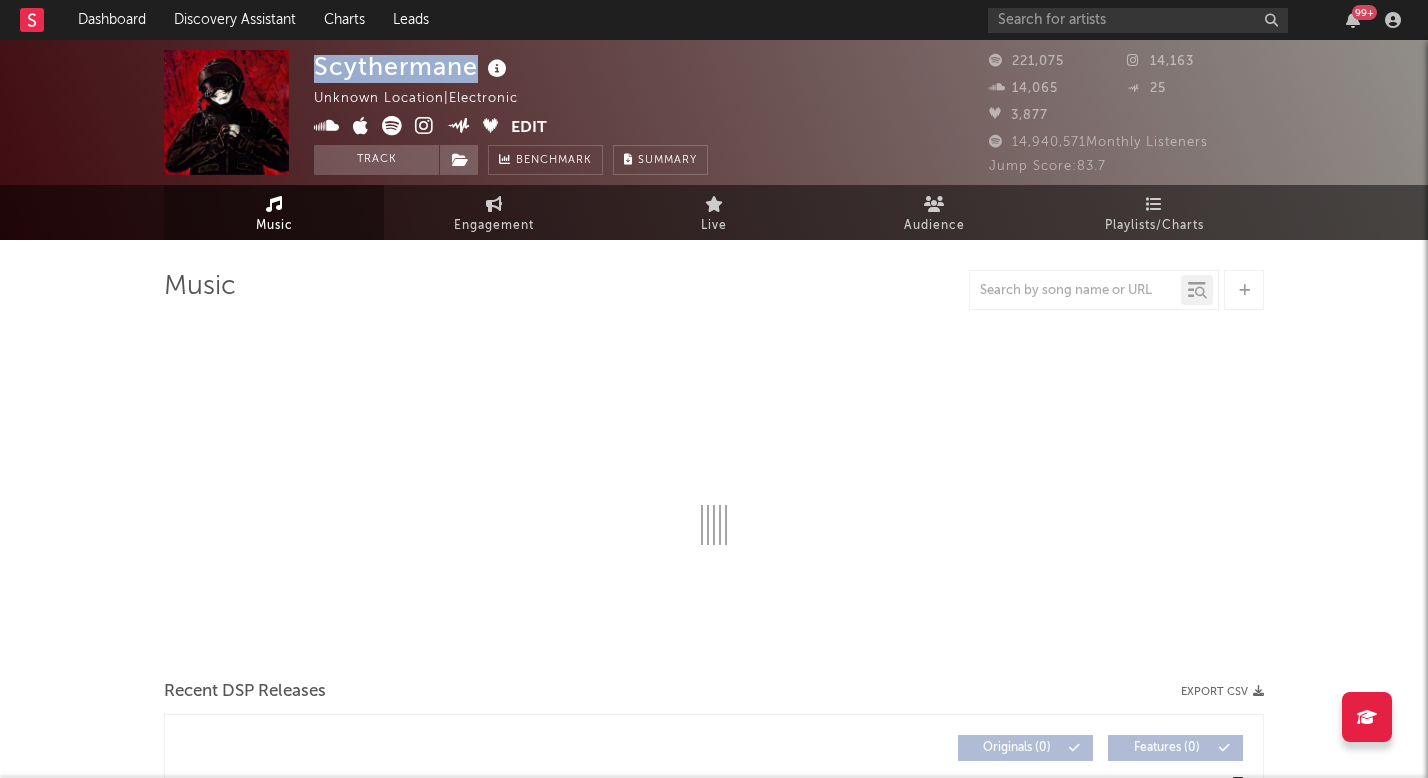 select on "6m" 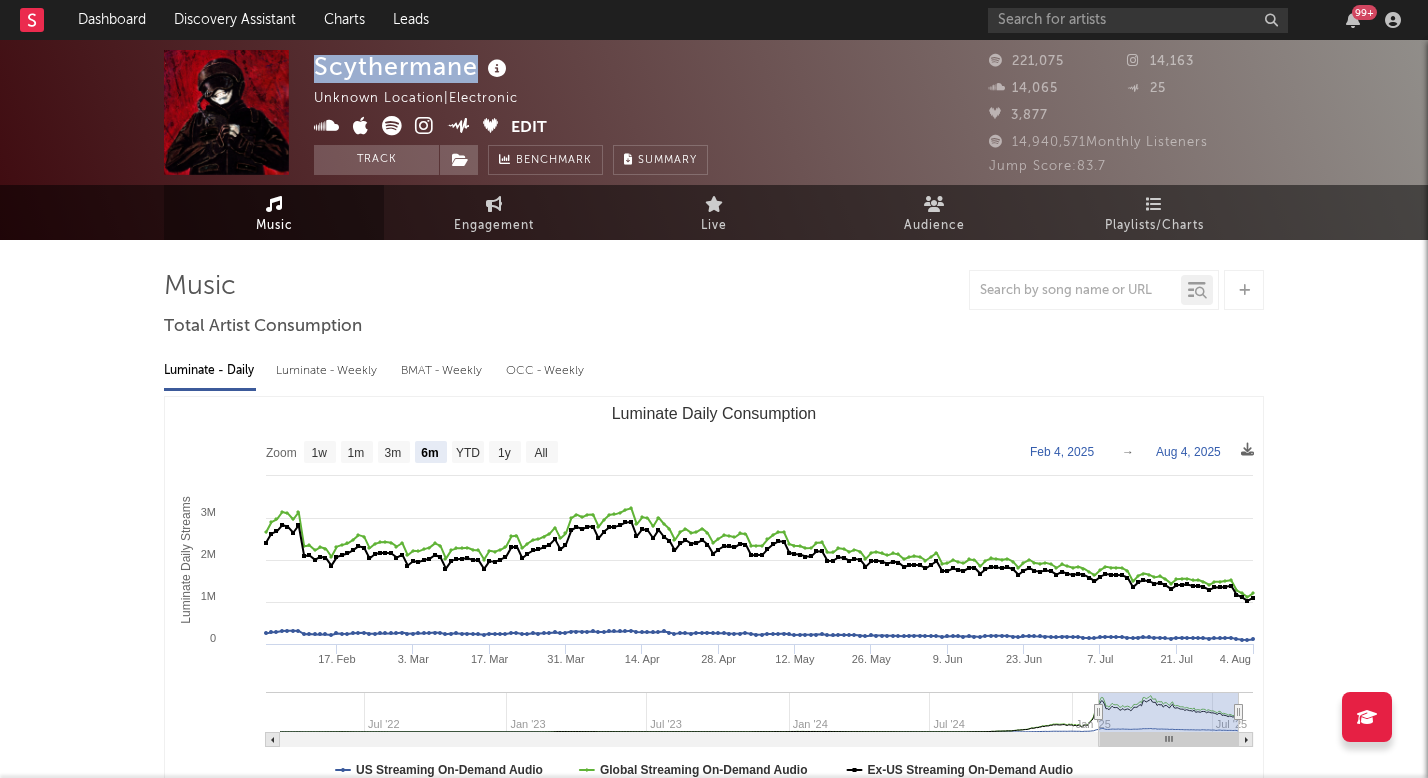 scroll, scrollTop: 662, scrollLeft: 0, axis: vertical 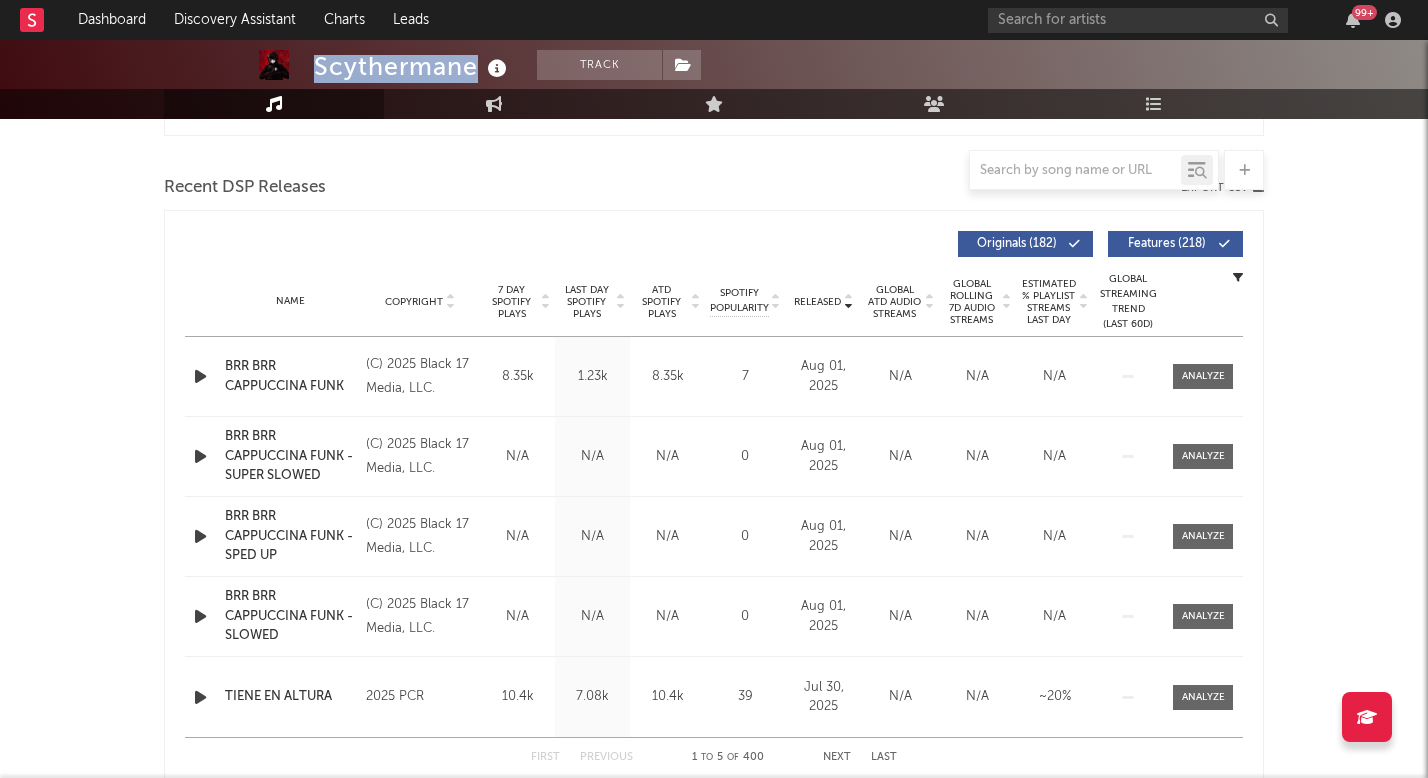 click on "Last Day Spotify Plays" at bounding box center (586, 302) 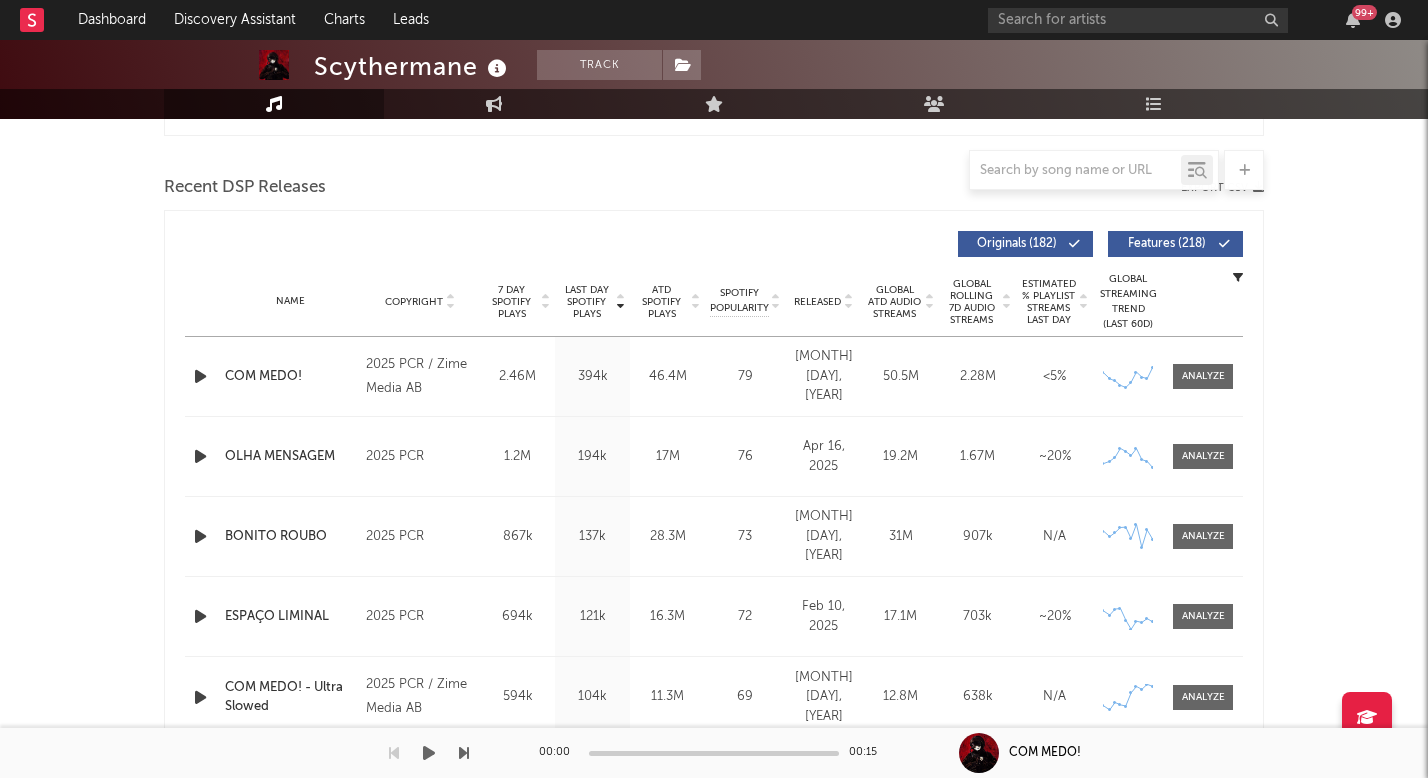 click on "00:00 00:15" at bounding box center [714, 753] 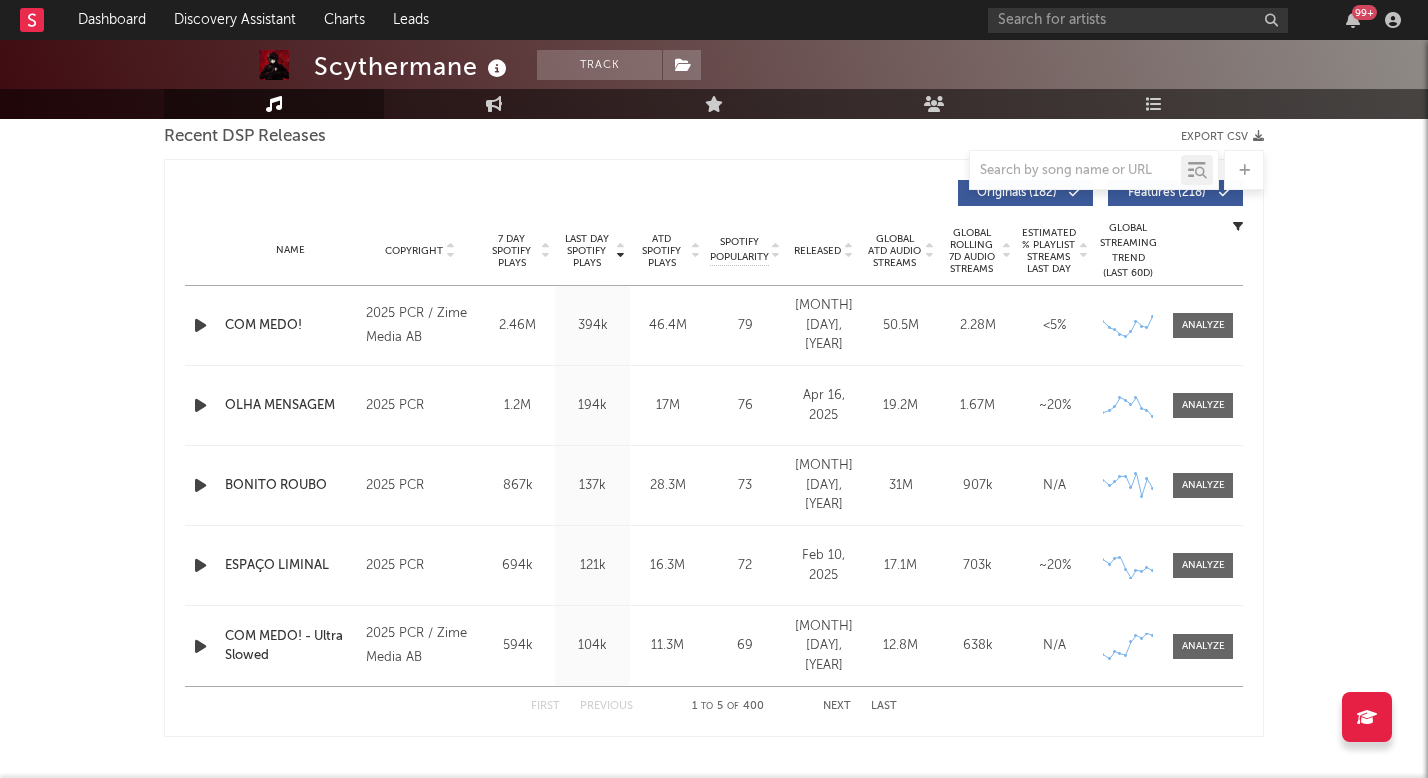 scroll, scrollTop: 714, scrollLeft: 0, axis: vertical 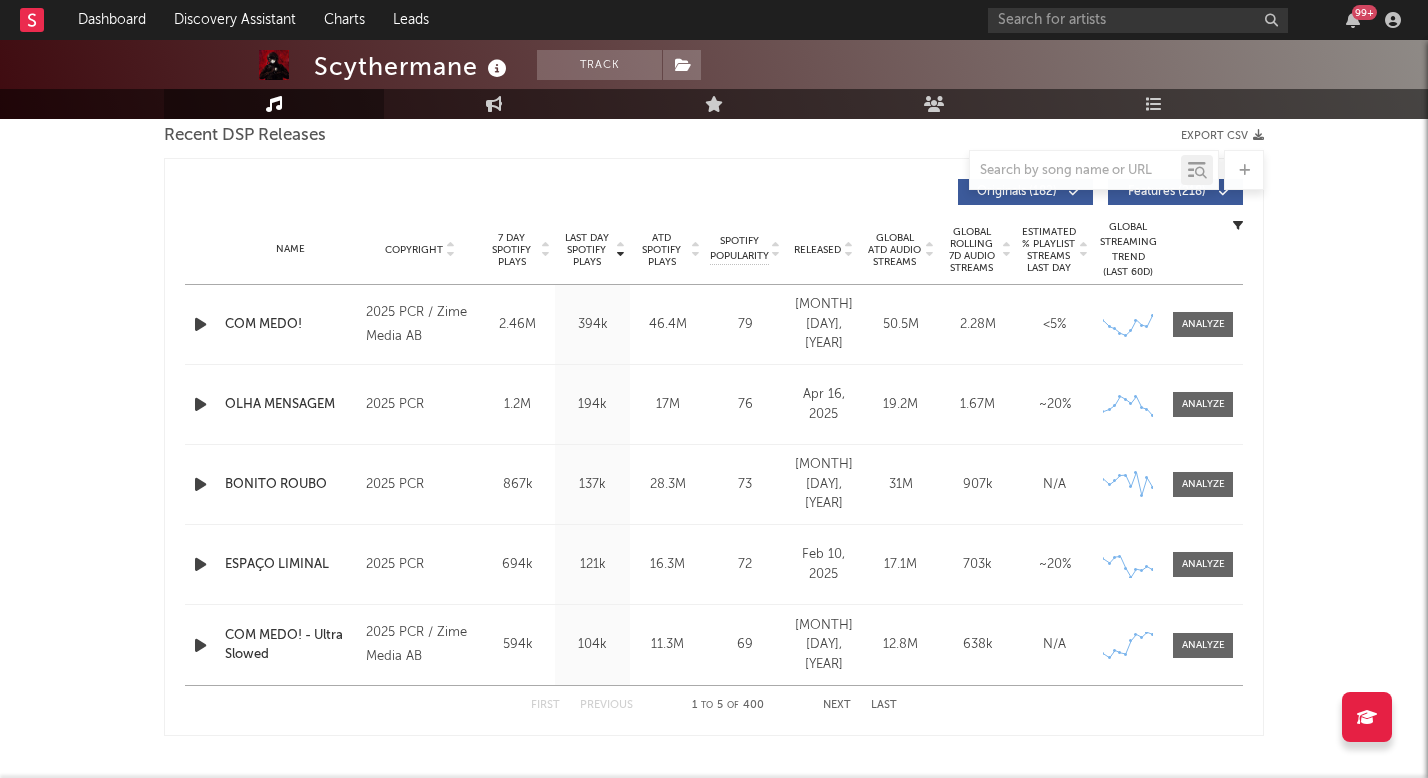 click on "First Previous 1   to   5   of   400 Next Last" at bounding box center (714, 705) 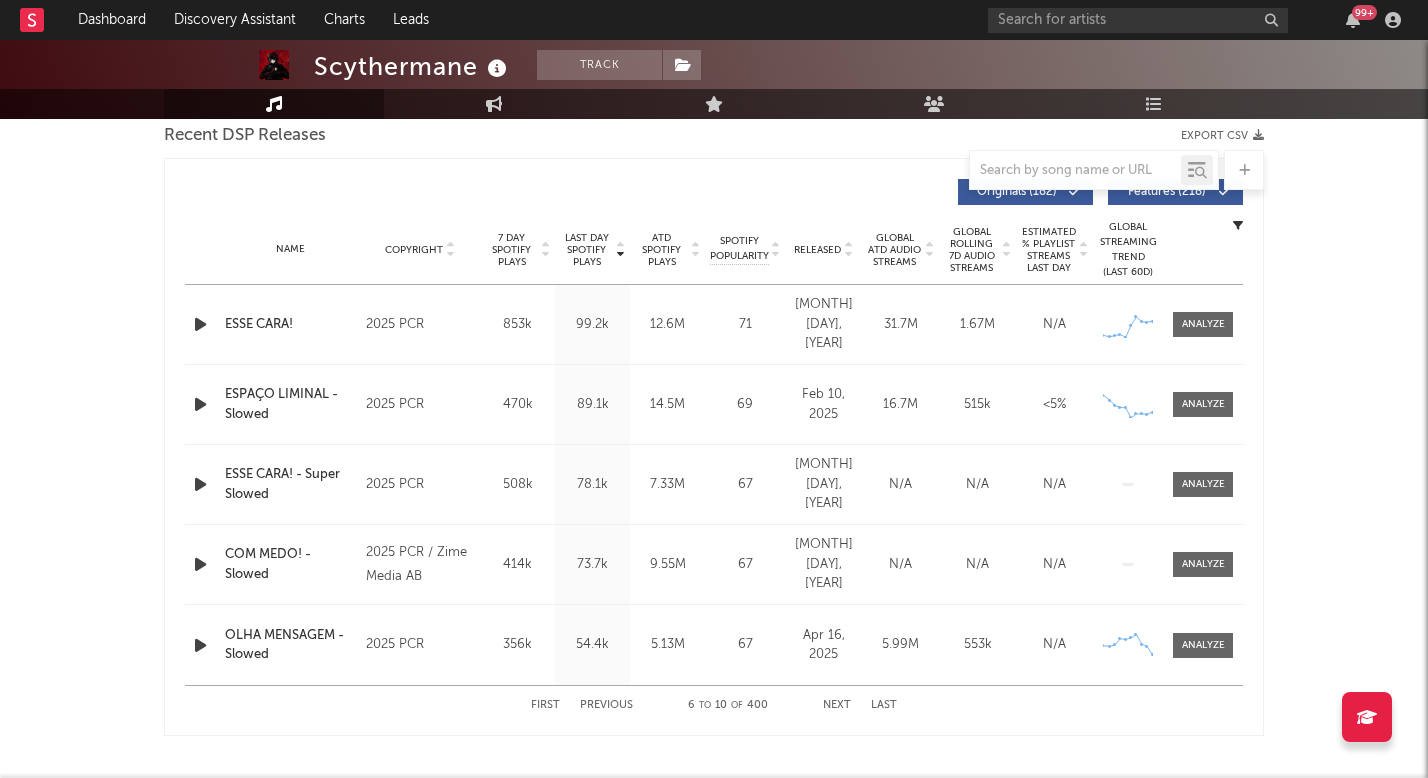 click on "Next" at bounding box center [837, 705] 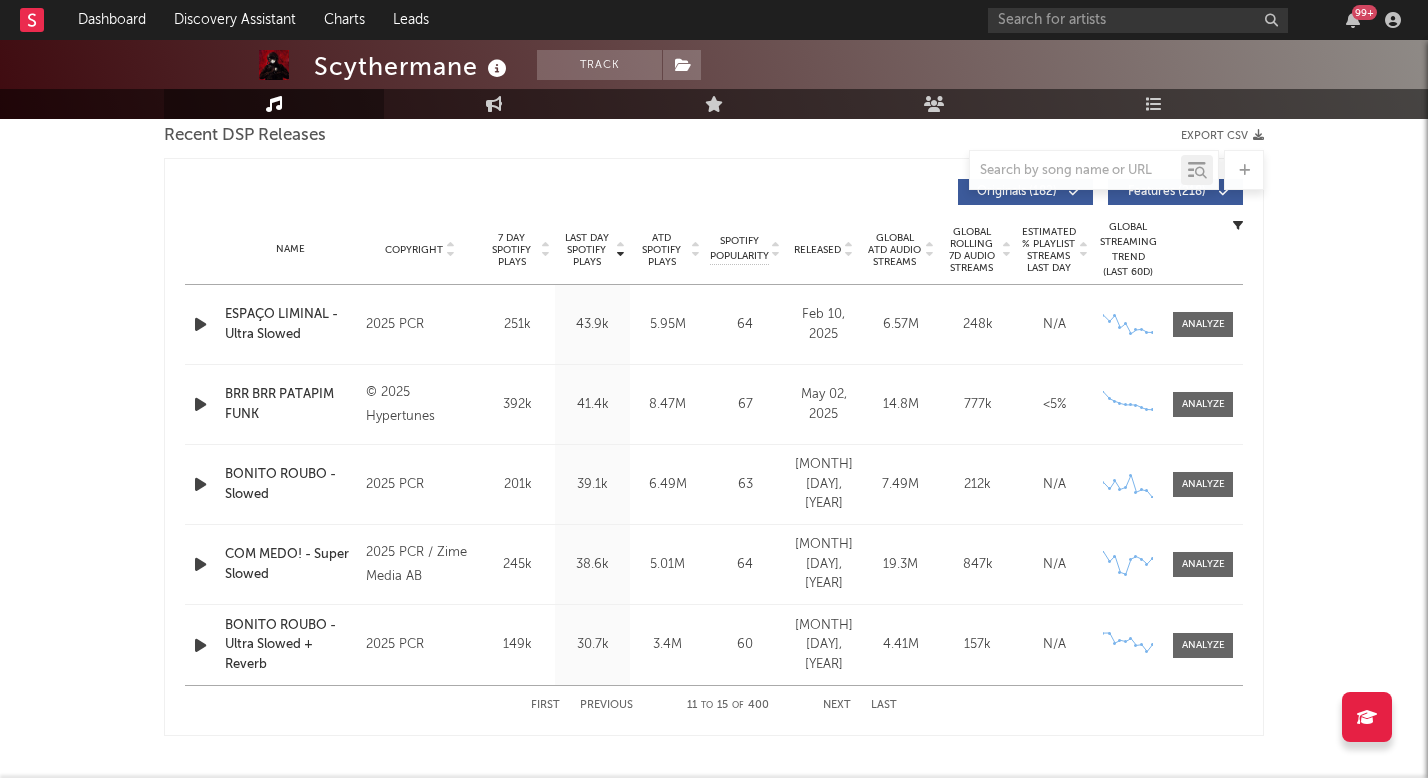 click on "Next" at bounding box center [837, 705] 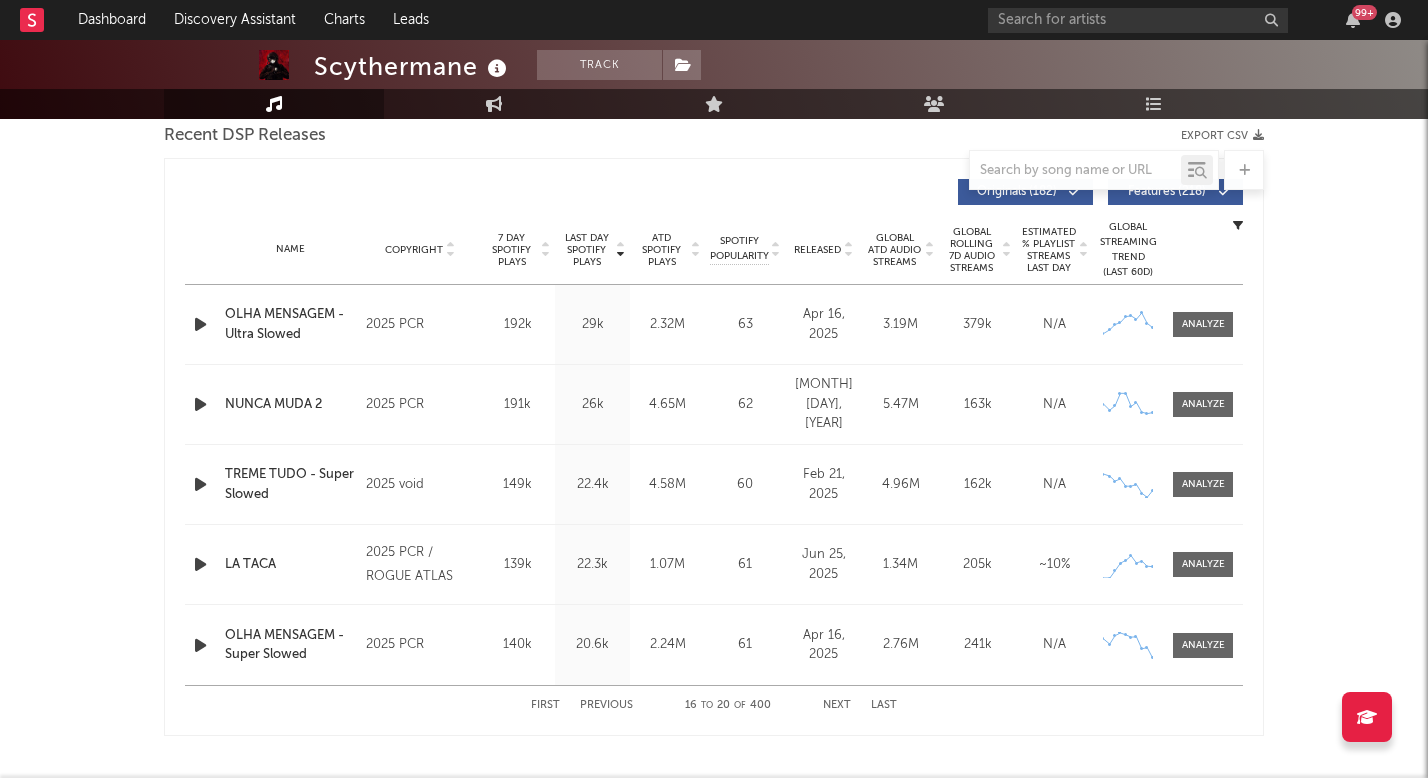 click on "Next" at bounding box center [837, 705] 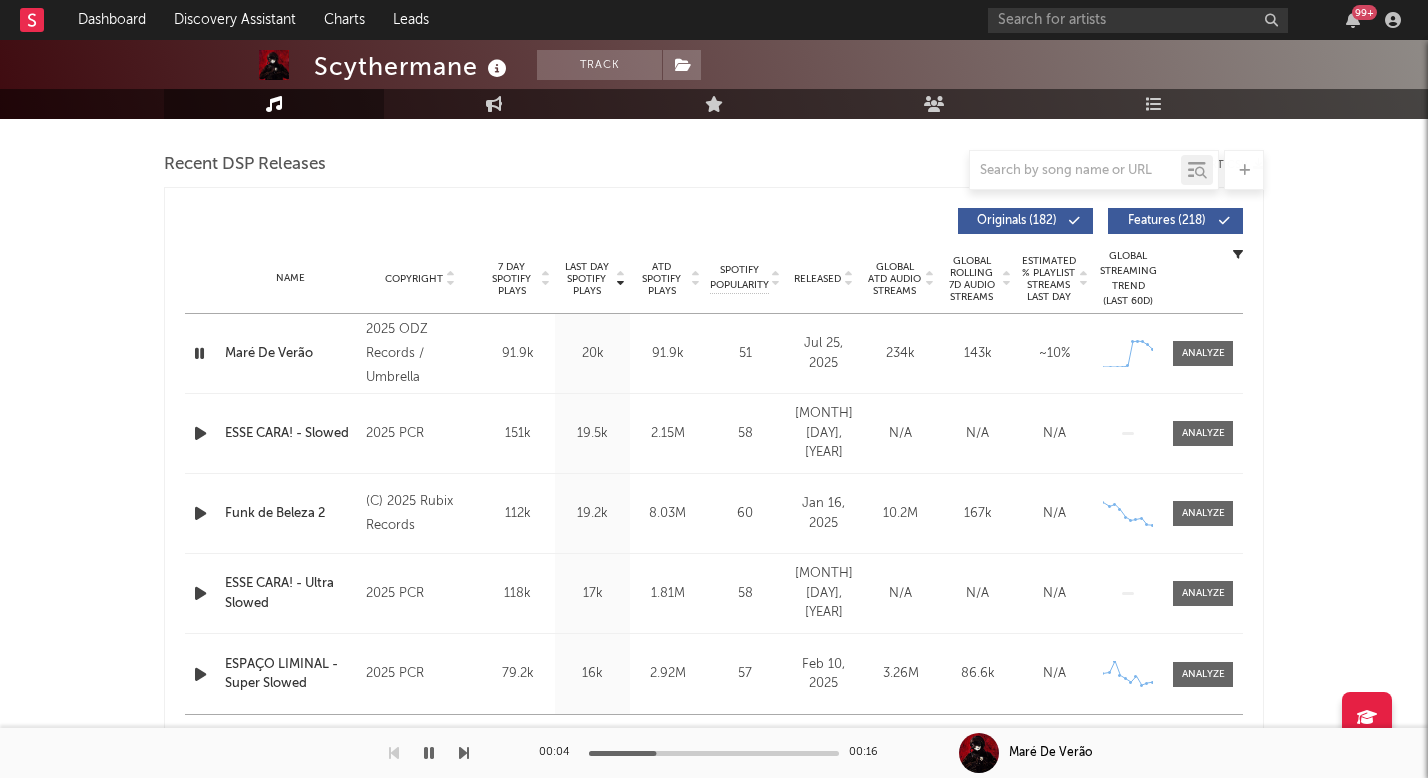 scroll, scrollTop: 689, scrollLeft: 0, axis: vertical 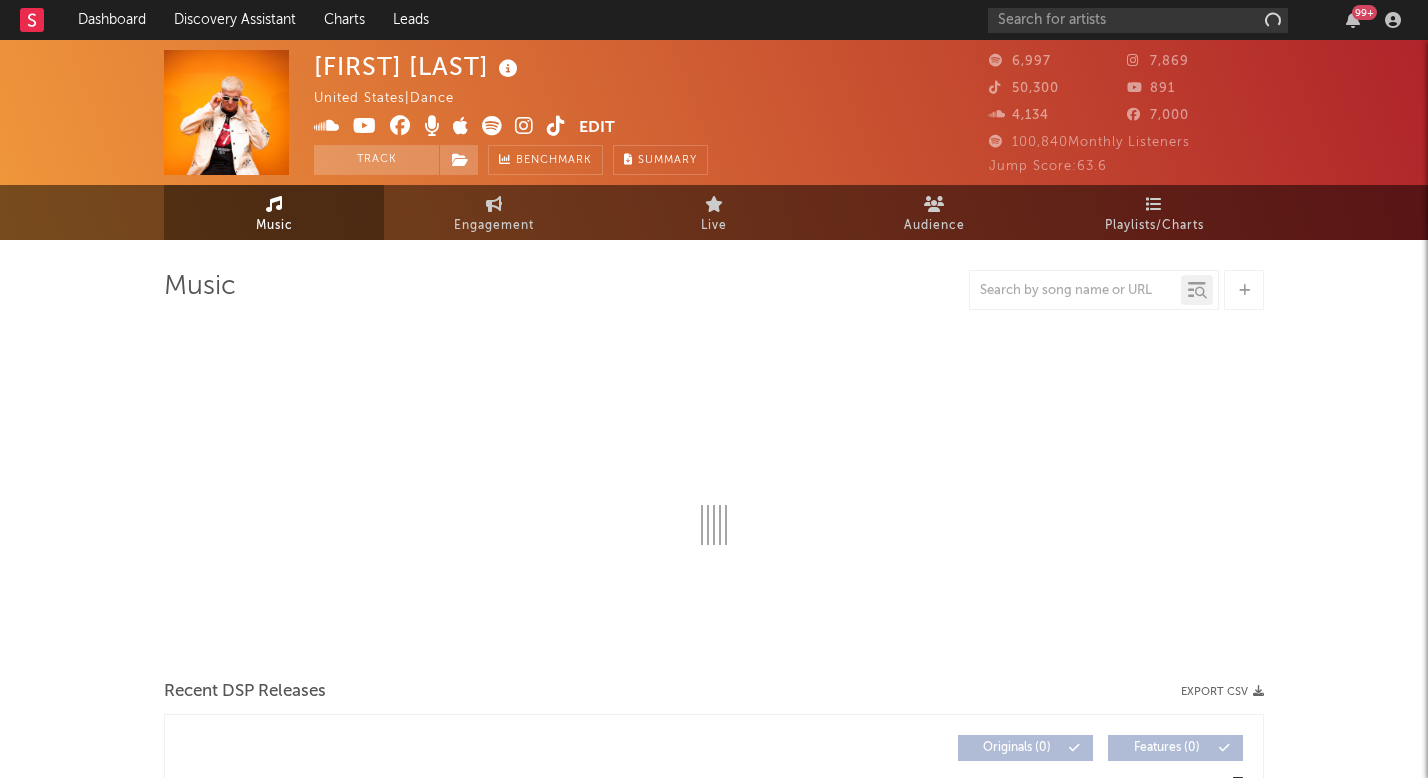 select on "6m" 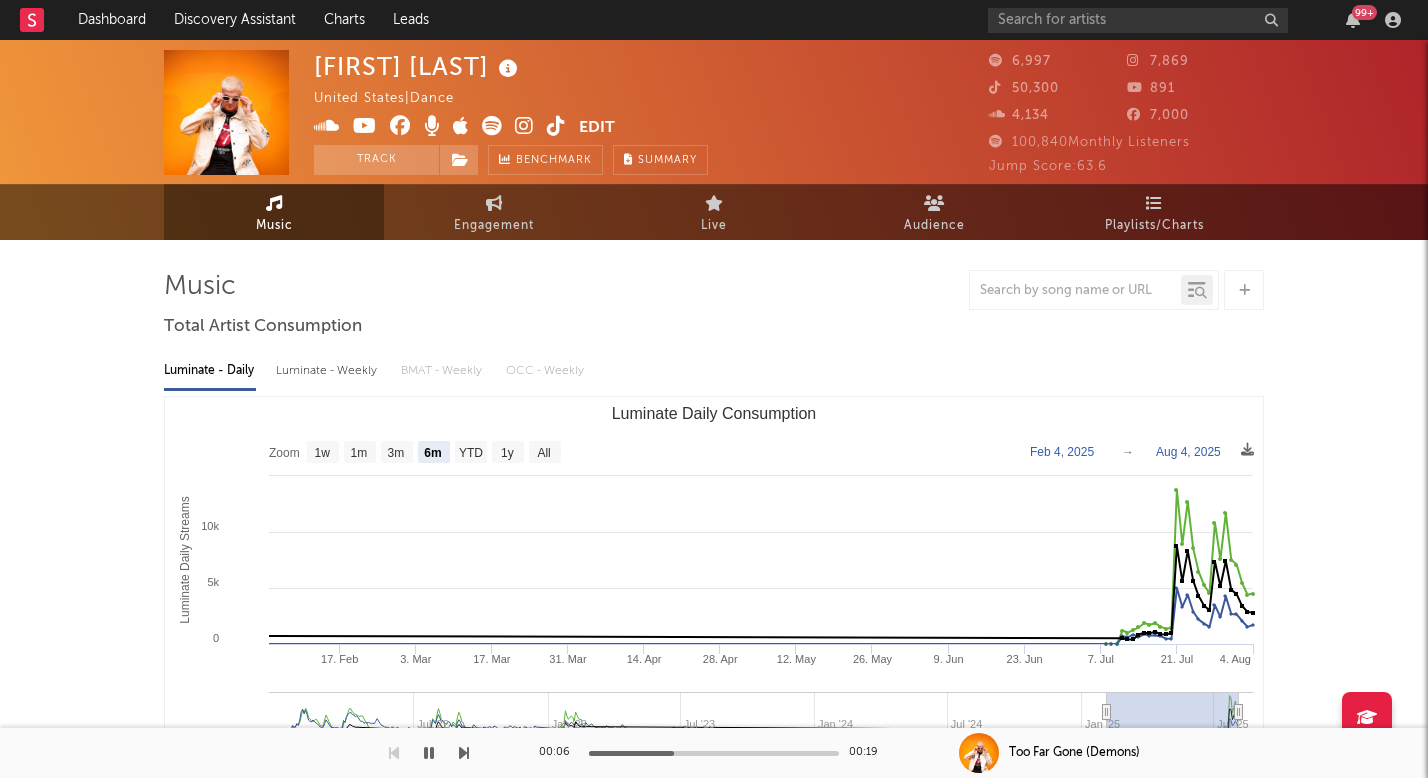 scroll, scrollTop: 0, scrollLeft: 0, axis: both 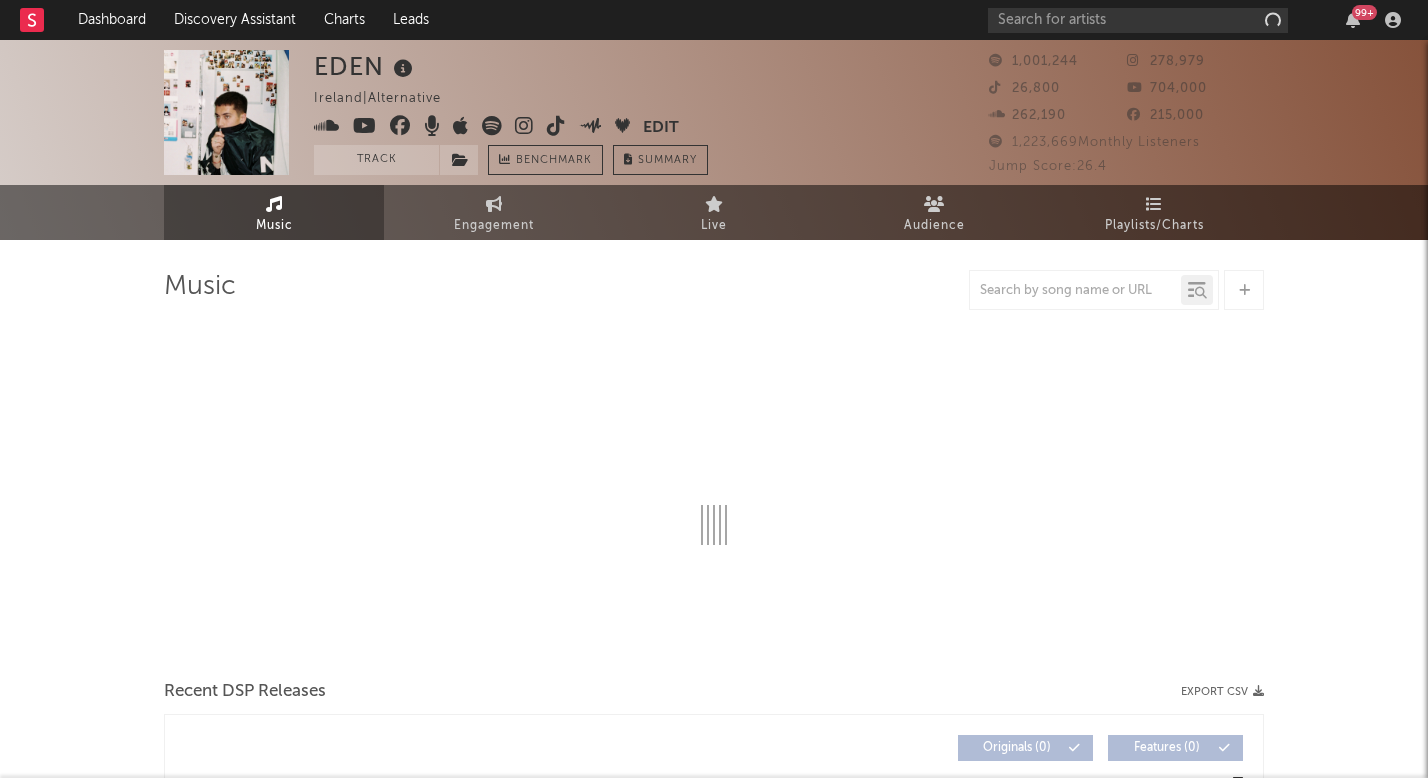 select on "6m" 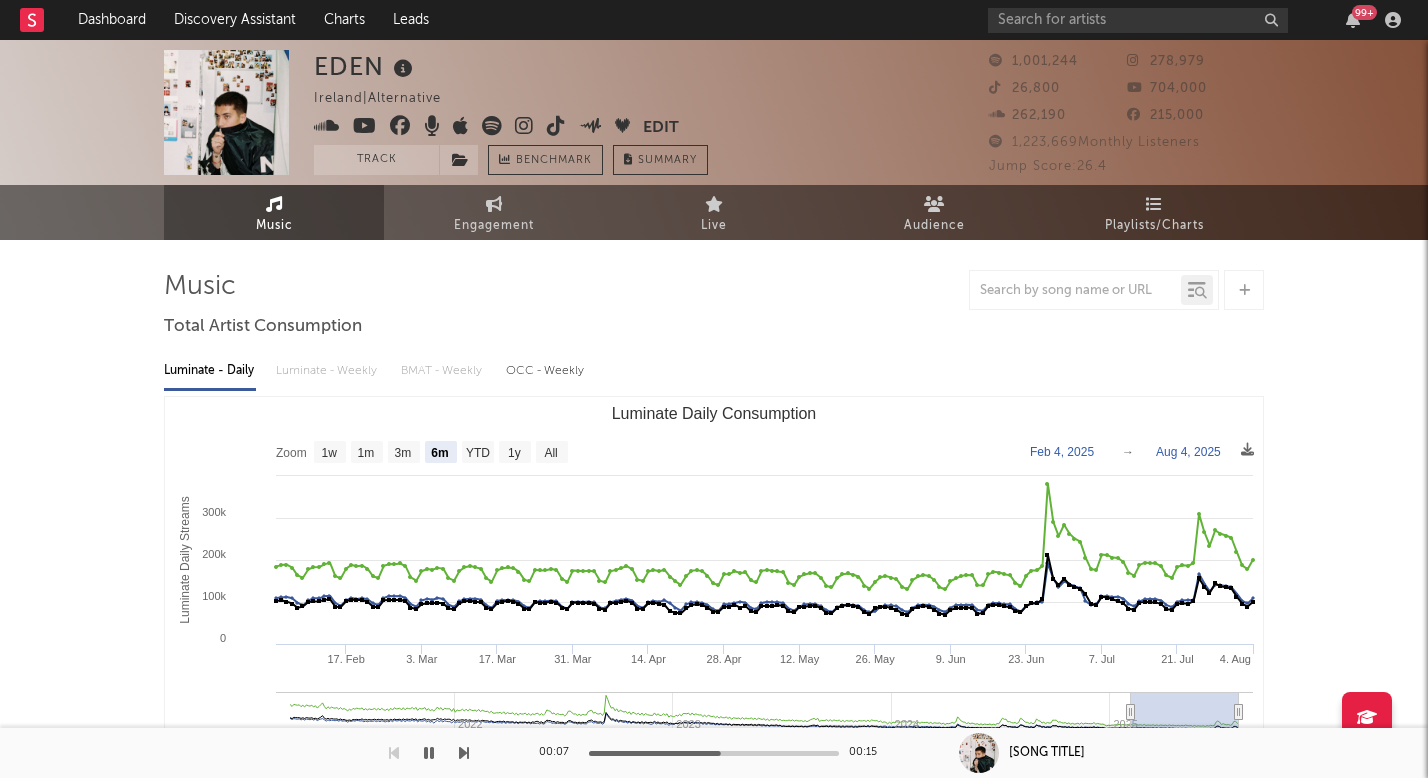 scroll, scrollTop: 0, scrollLeft: 0, axis: both 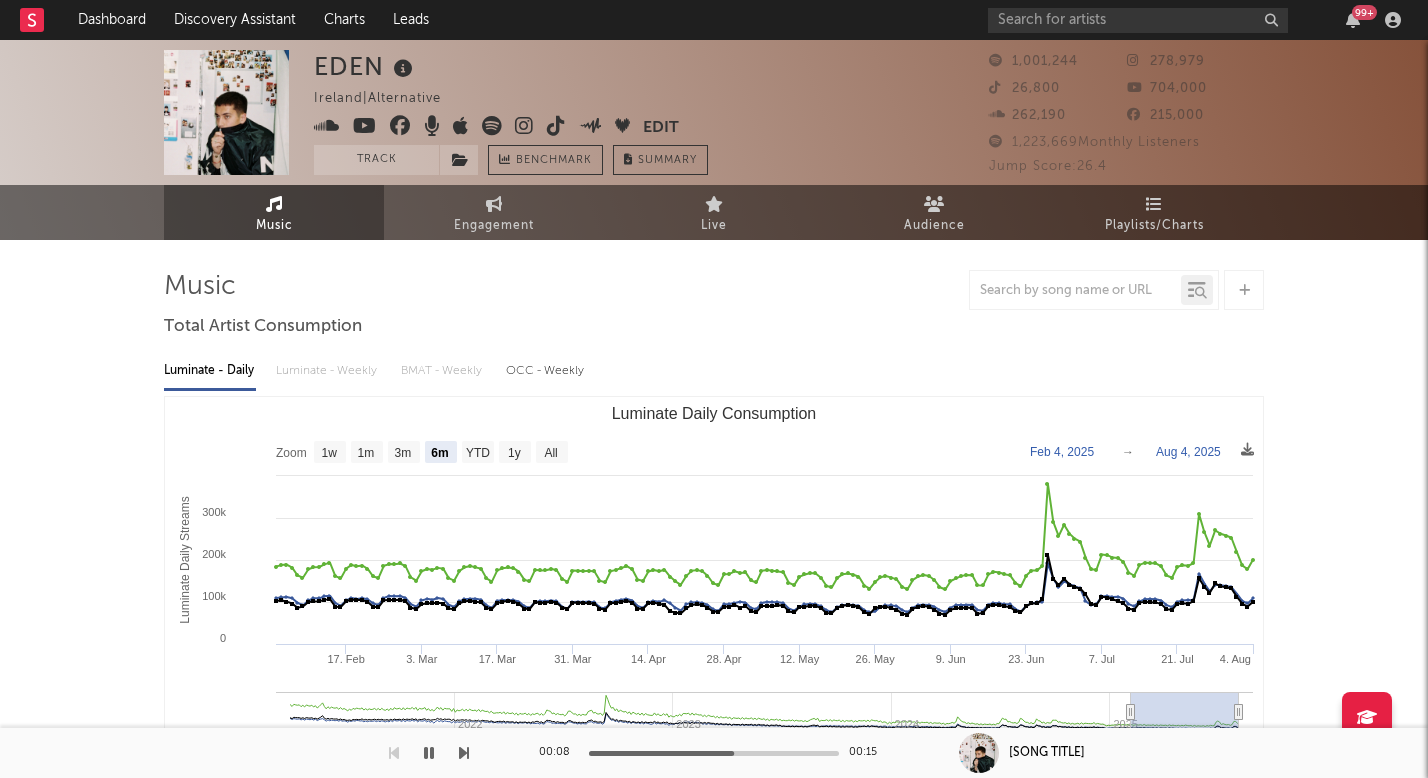 click on "EDEN" at bounding box center (366, 66) 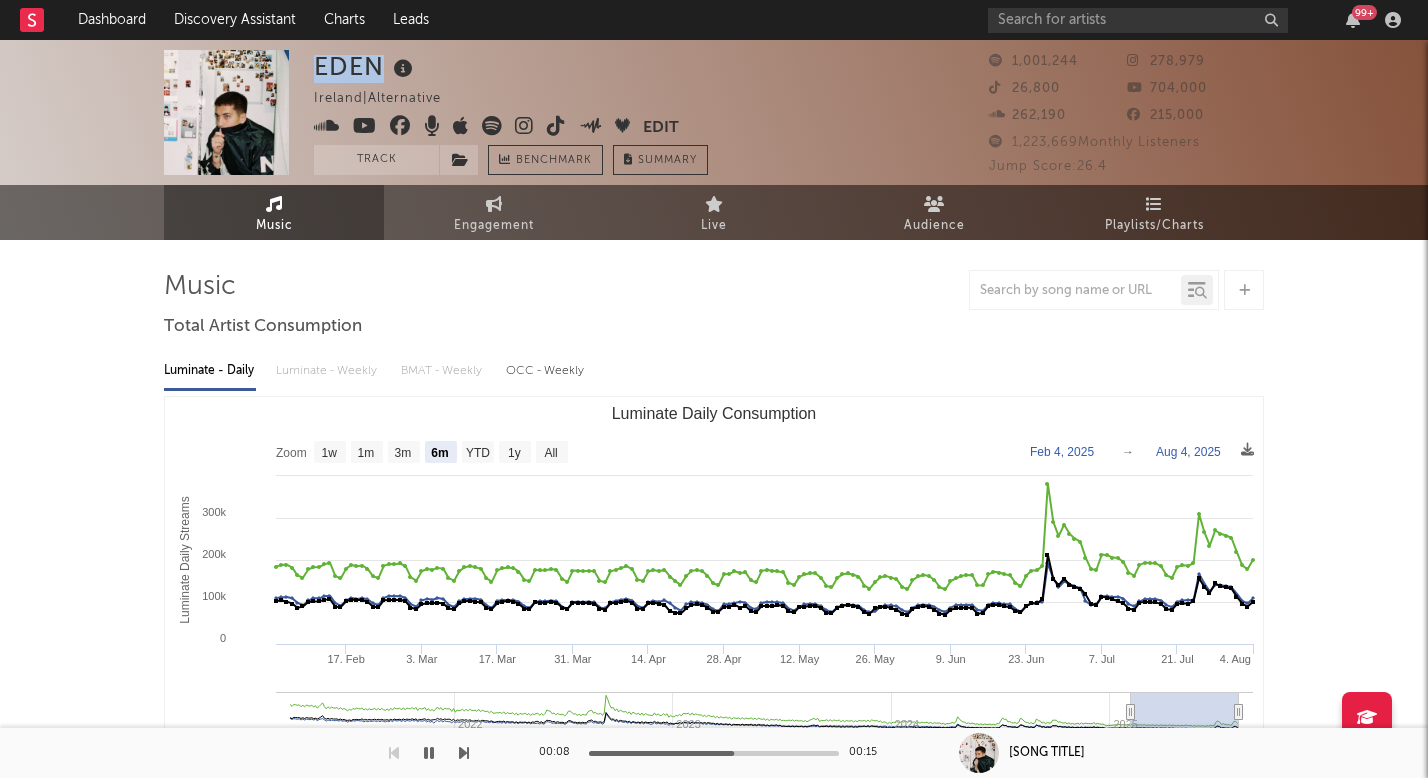 click on "EDEN" at bounding box center [366, 66] 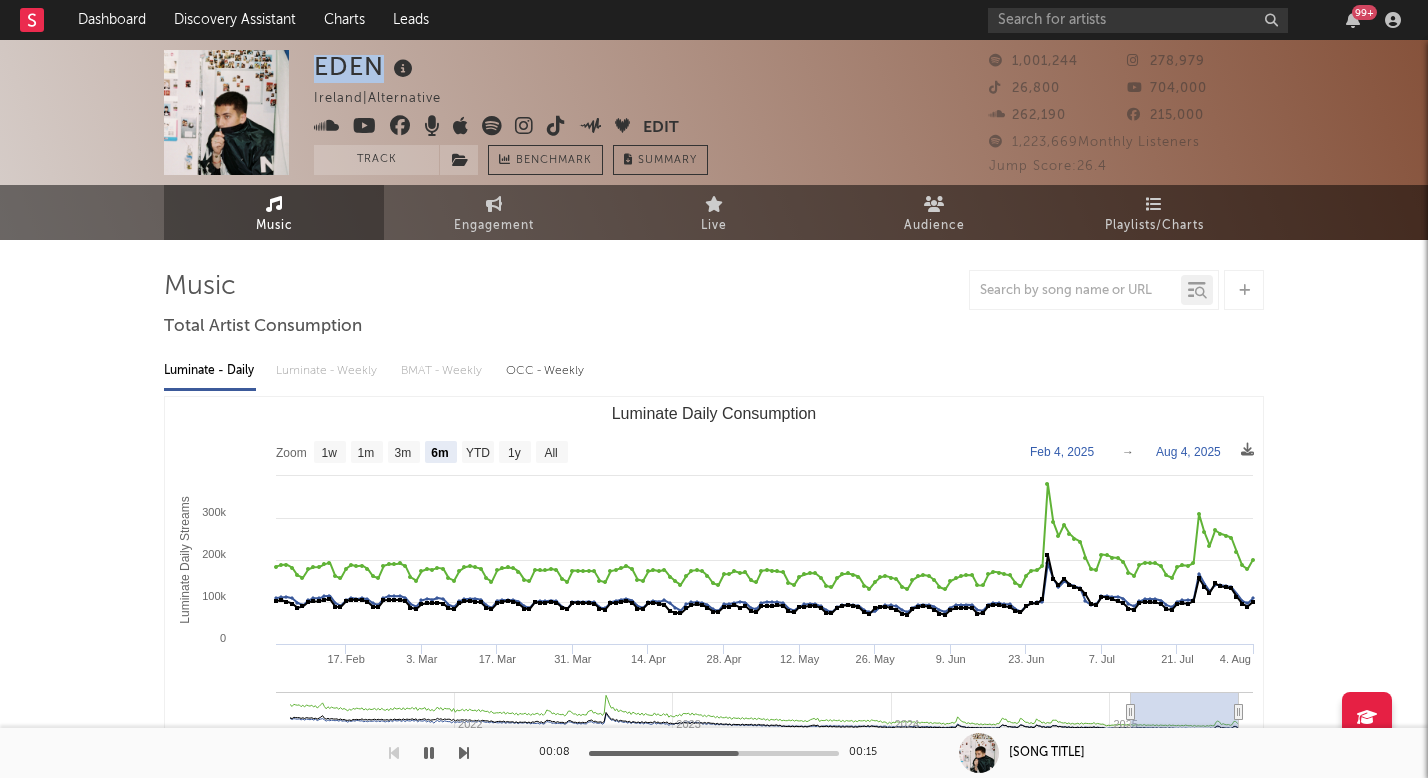 copy on "EDEN" 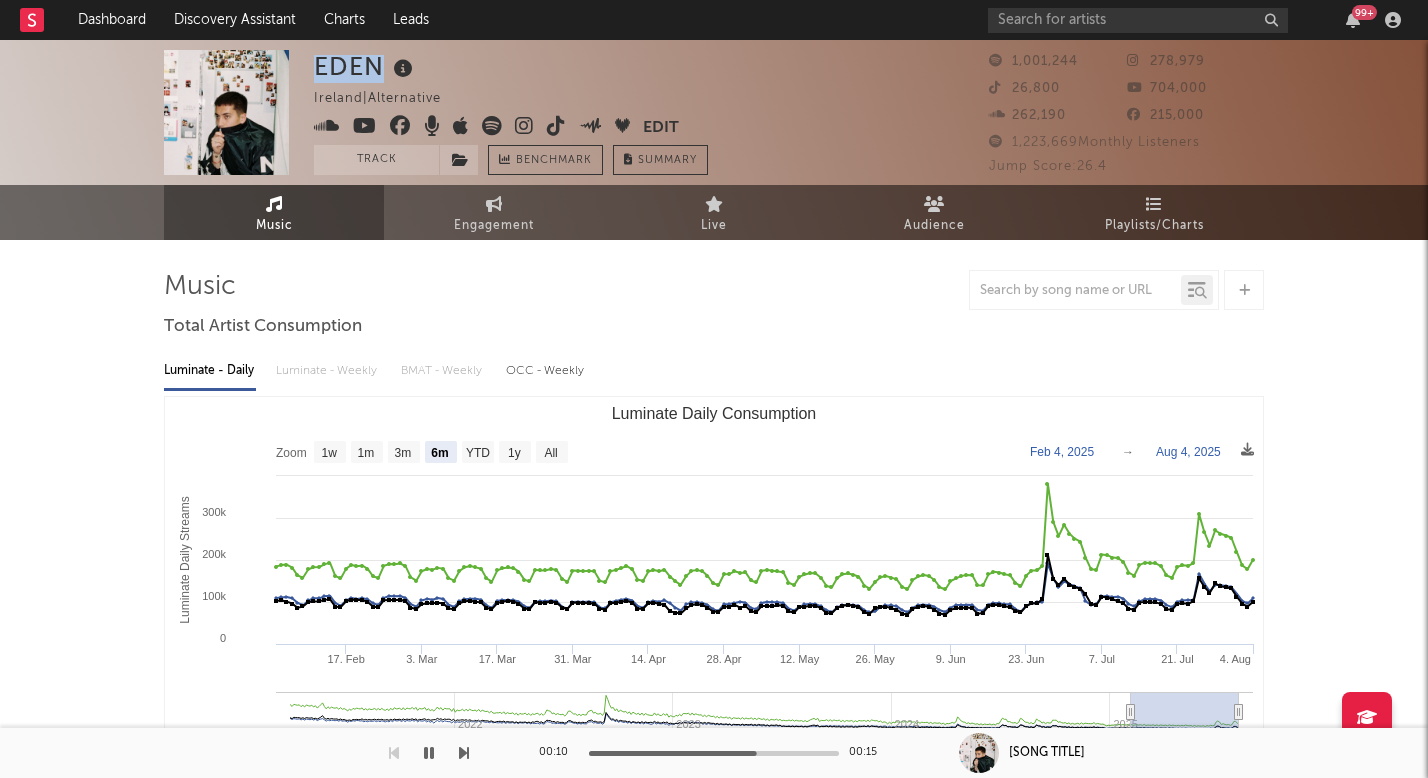 click at bounding box center (524, 126) 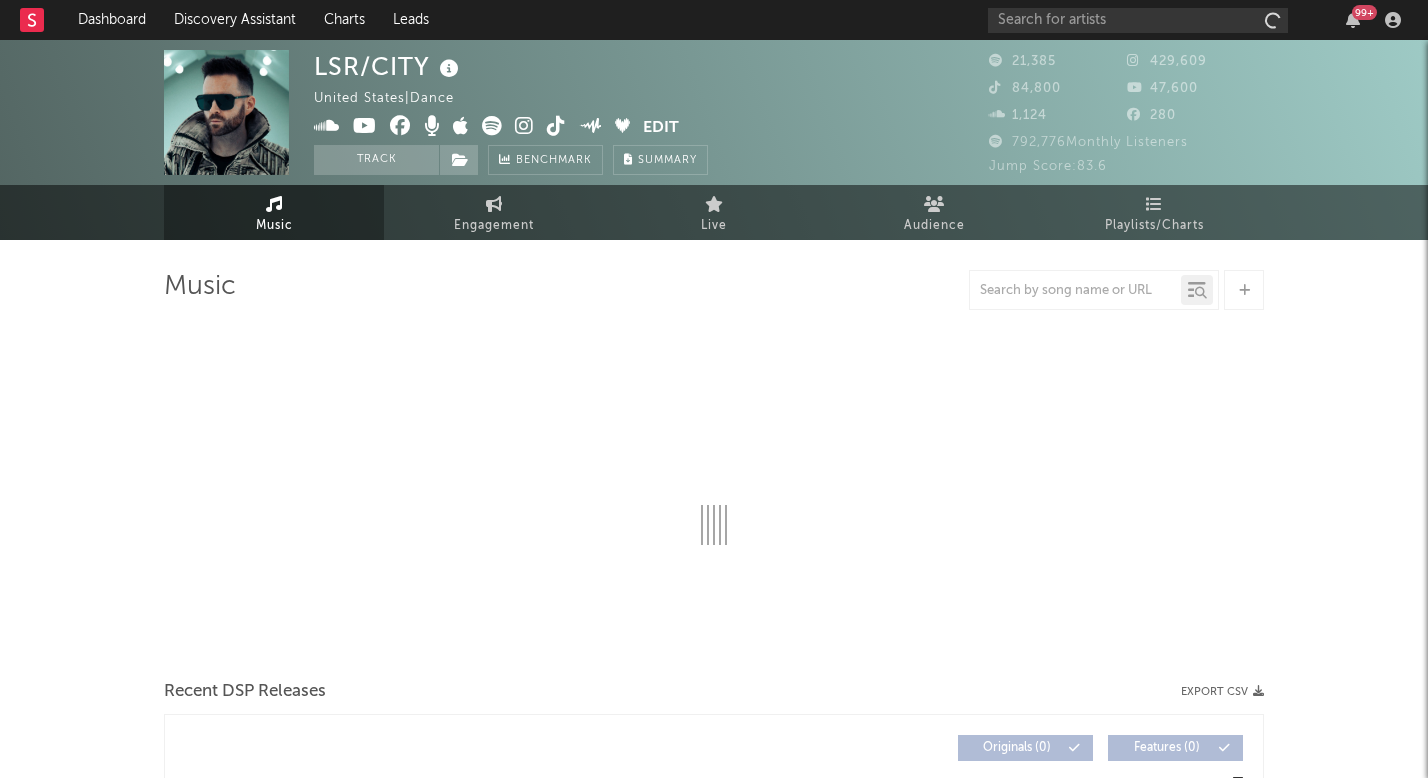 select on "6m" 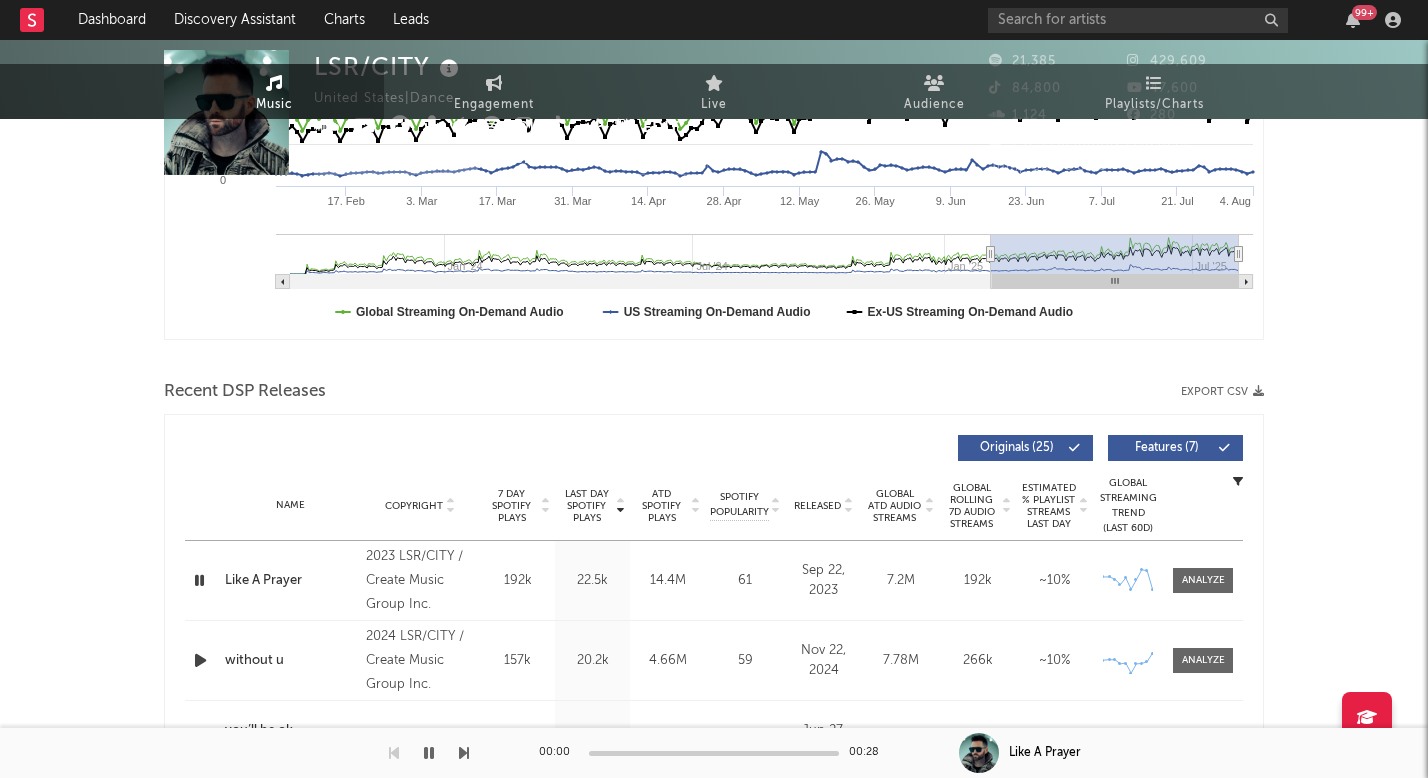 scroll, scrollTop: 705, scrollLeft: 0, axis: vertical 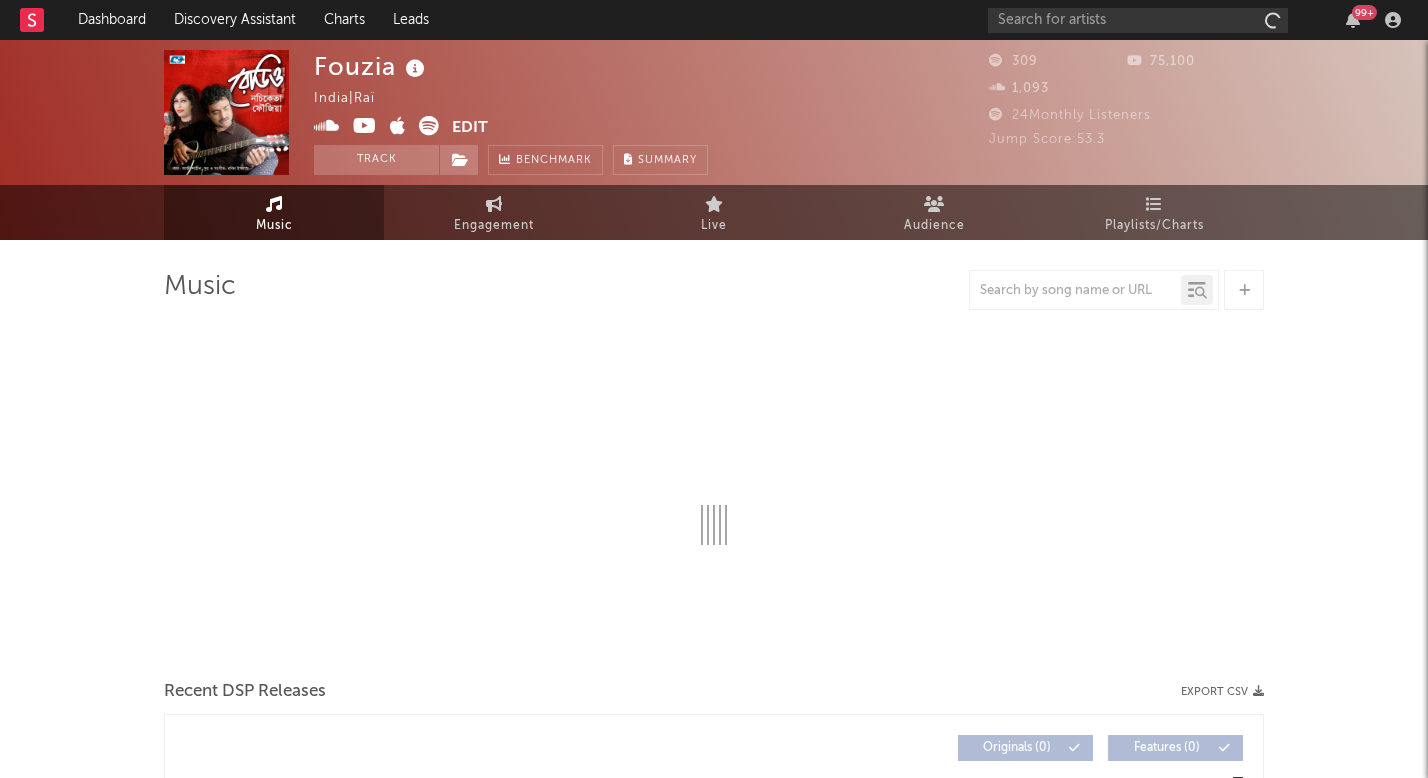 select on "1w" 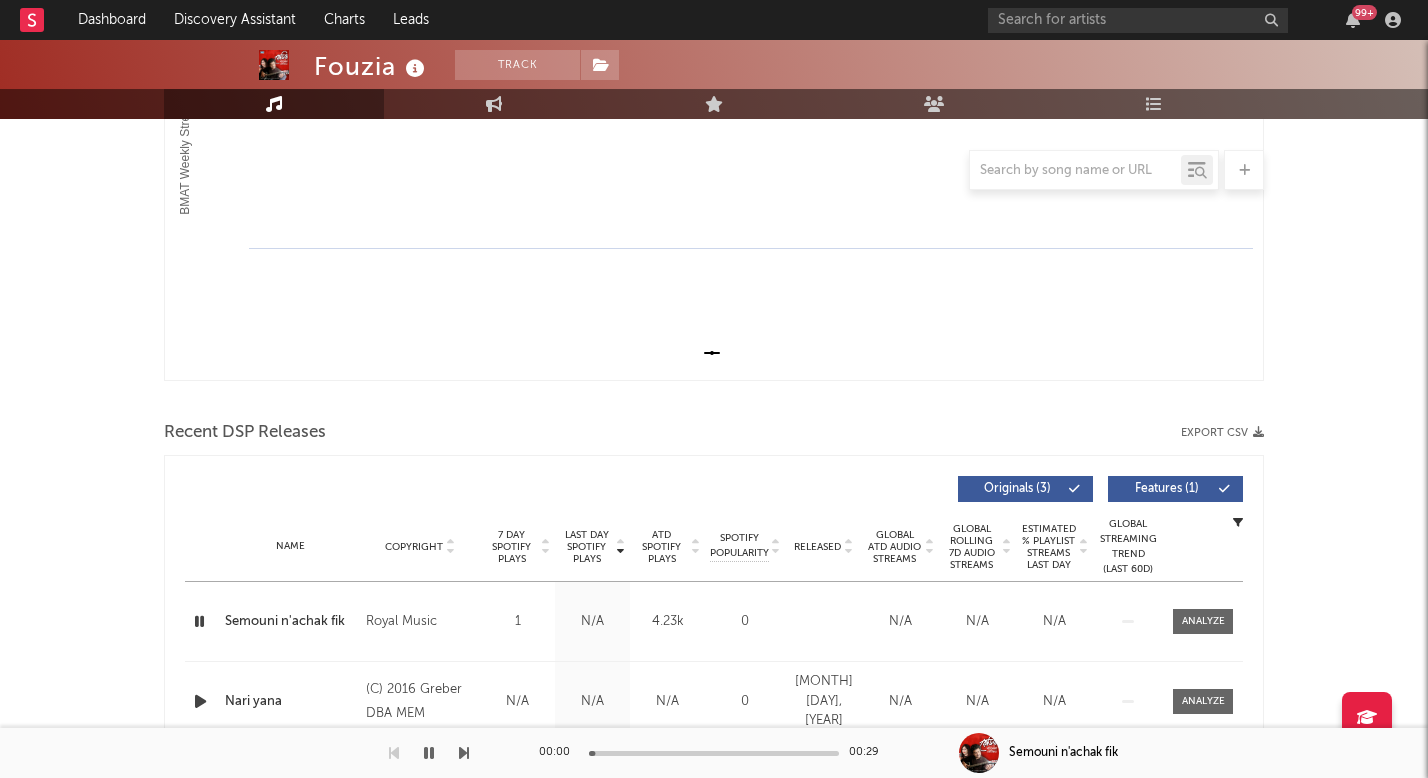 scroll, scrollTop: 418, scrollLeft: 0, axis: vertical 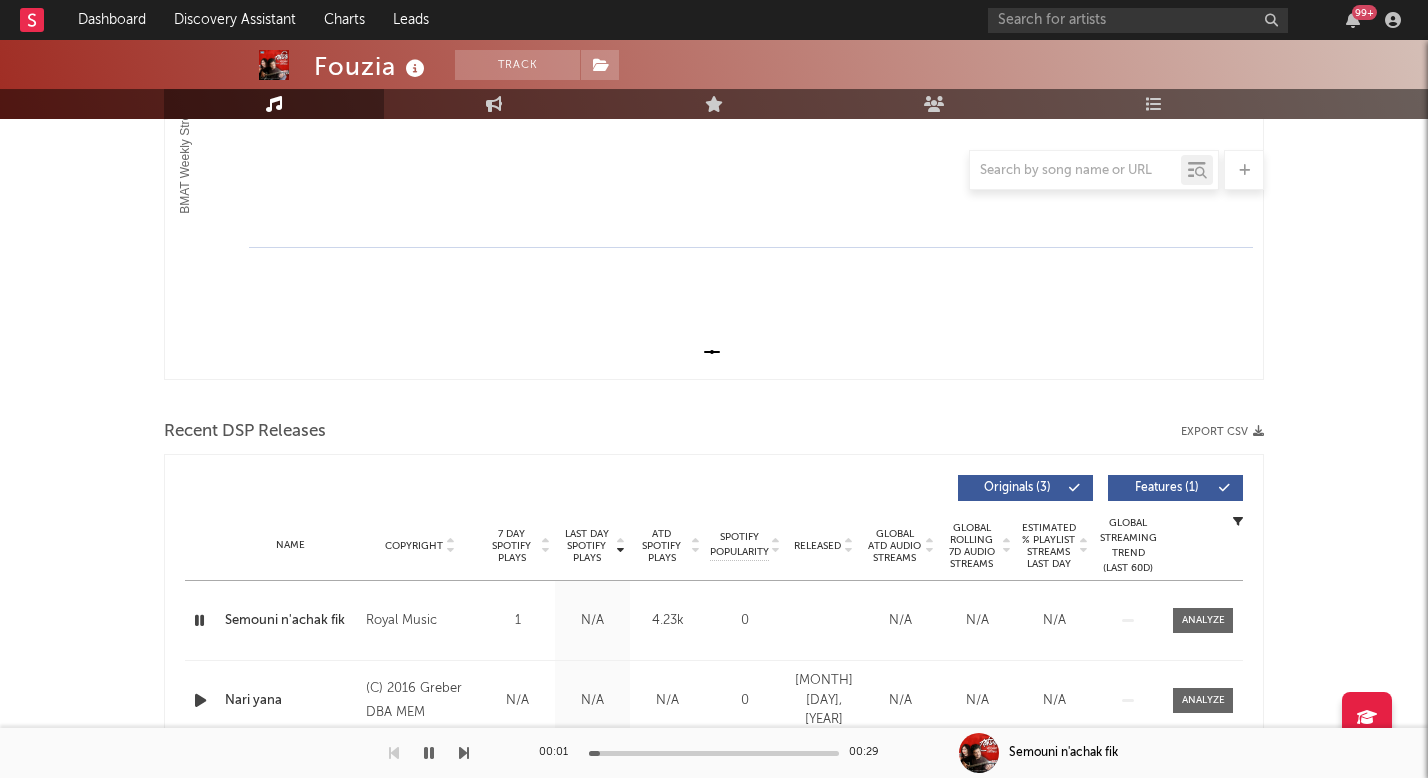 click on "Last Day Spotify Plays" at bounding box center [586, 546] 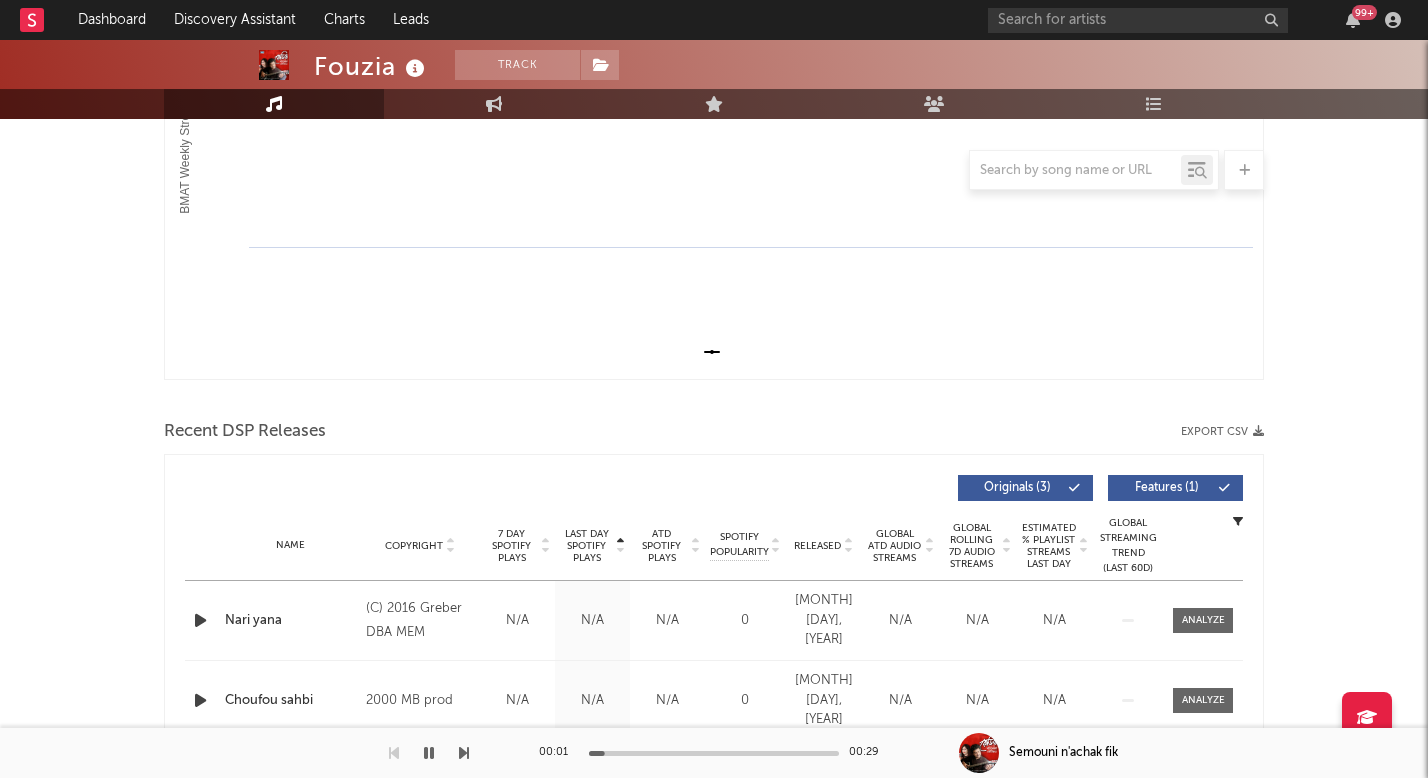 click on "Last Day Spotify Plays" at bounding box center [586, 546] 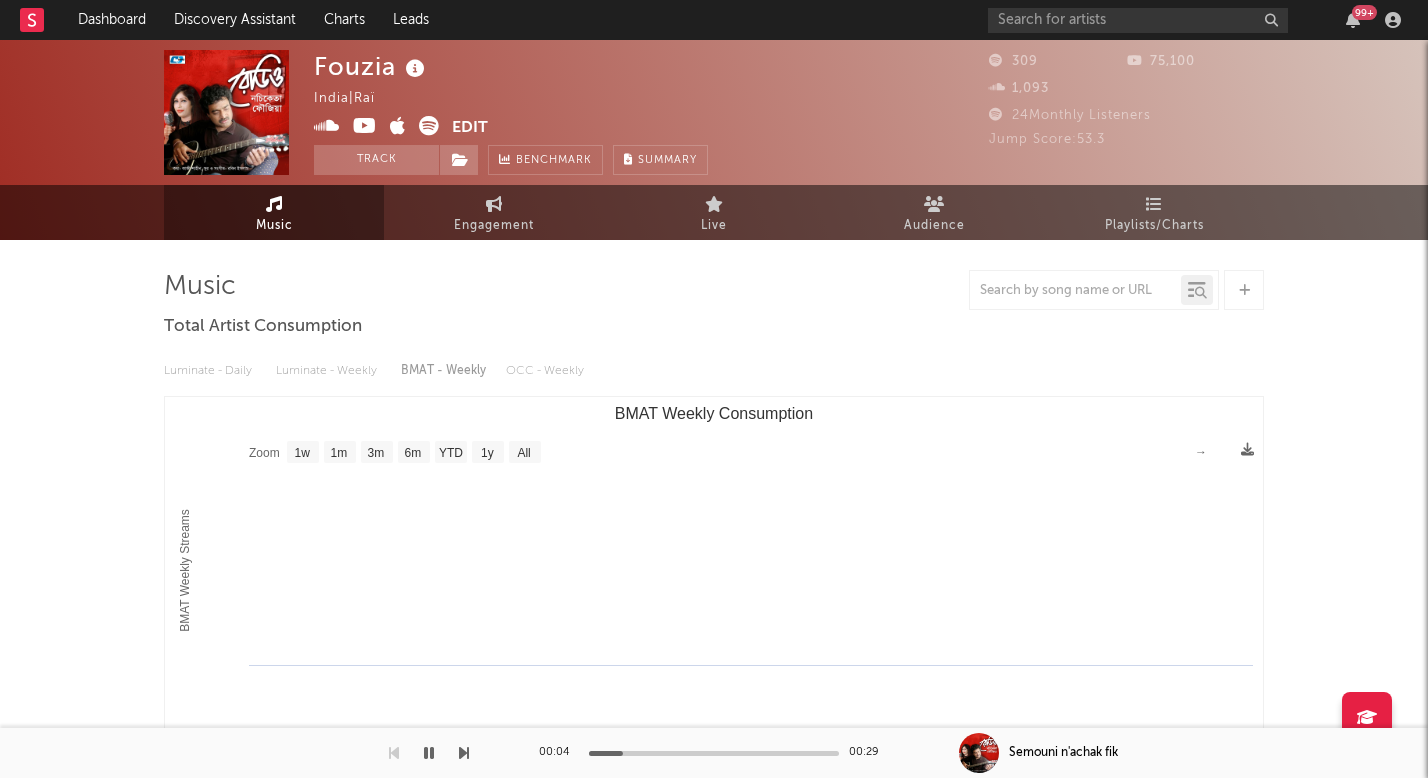 scroll, scrollTop: 0, scrollLeft: 0, axis: both 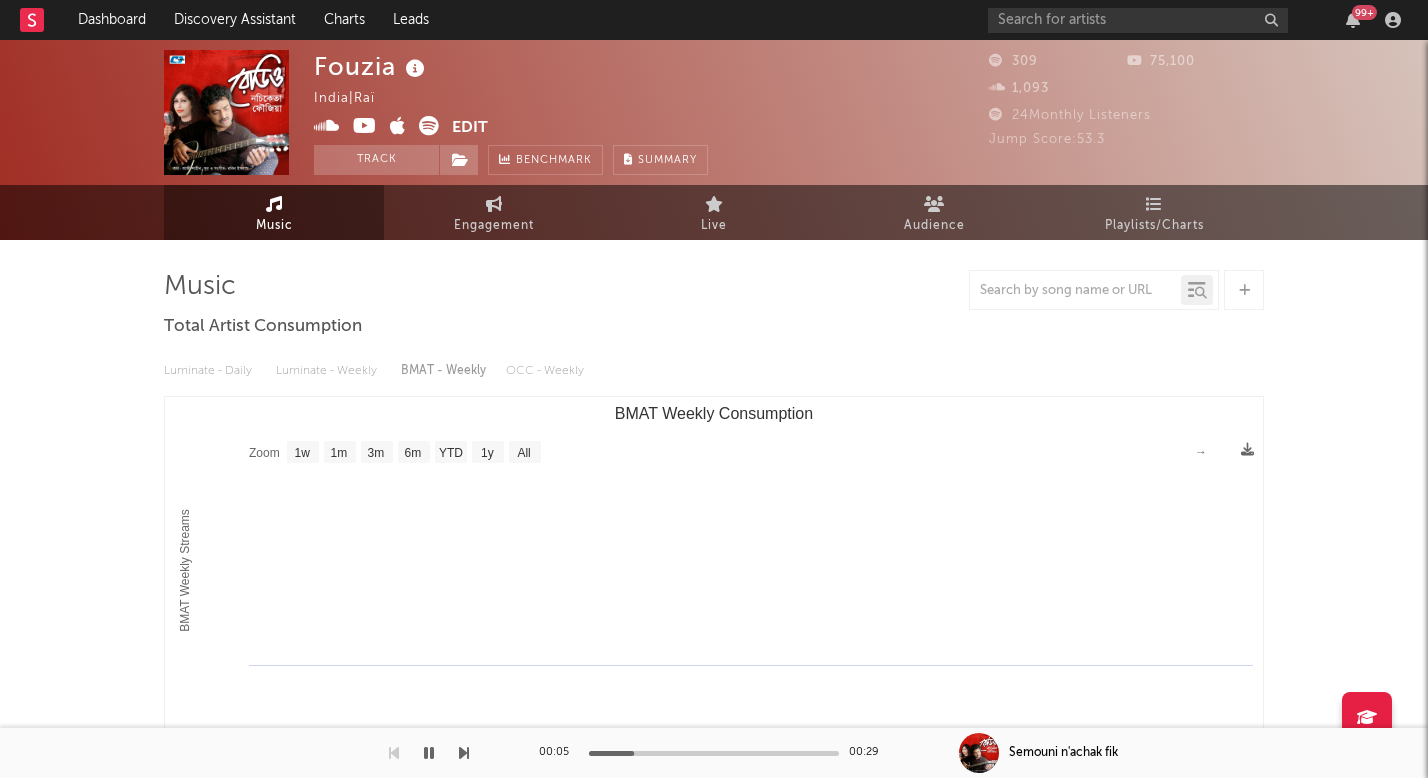 click on "Fouzia" at bounding box center [372, 66] 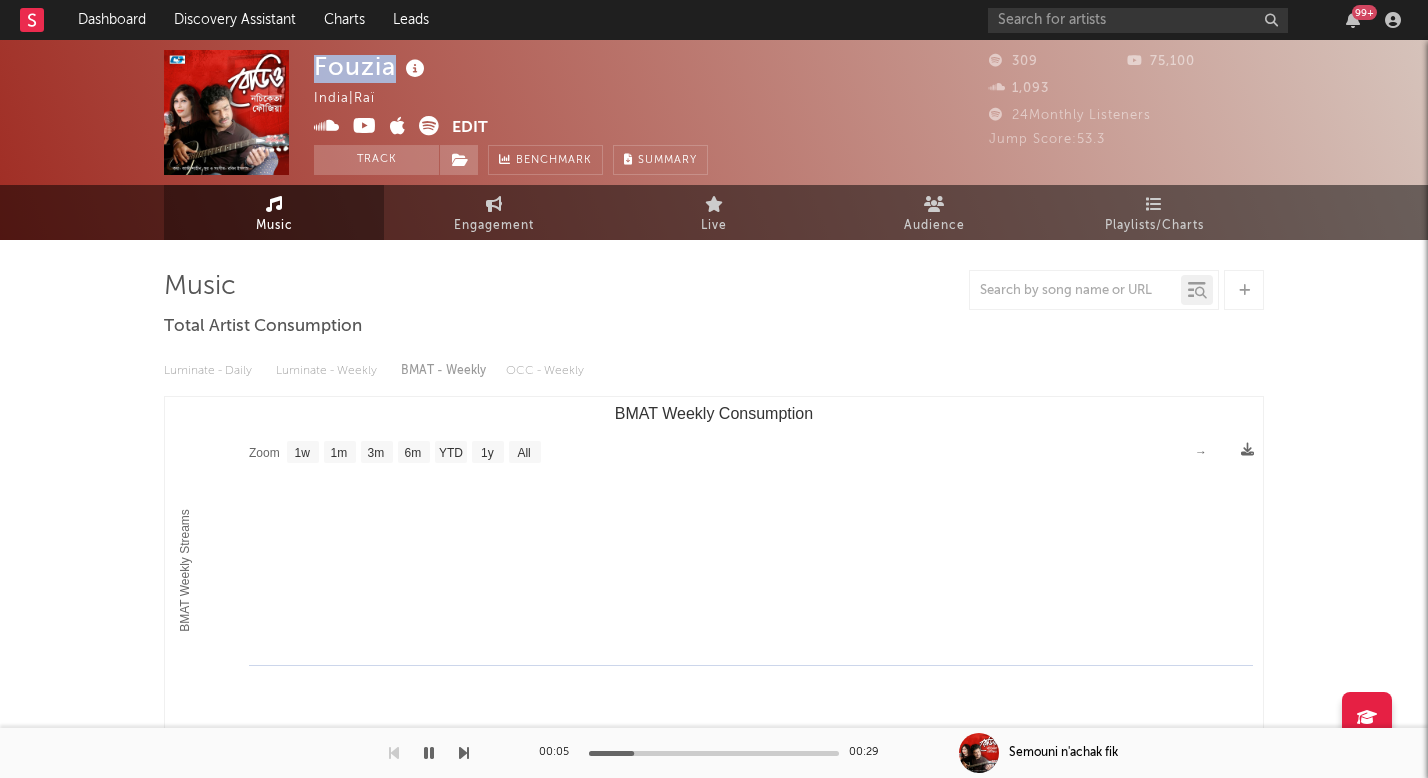 click on "Fouzia" at bounding box center (372, 66) 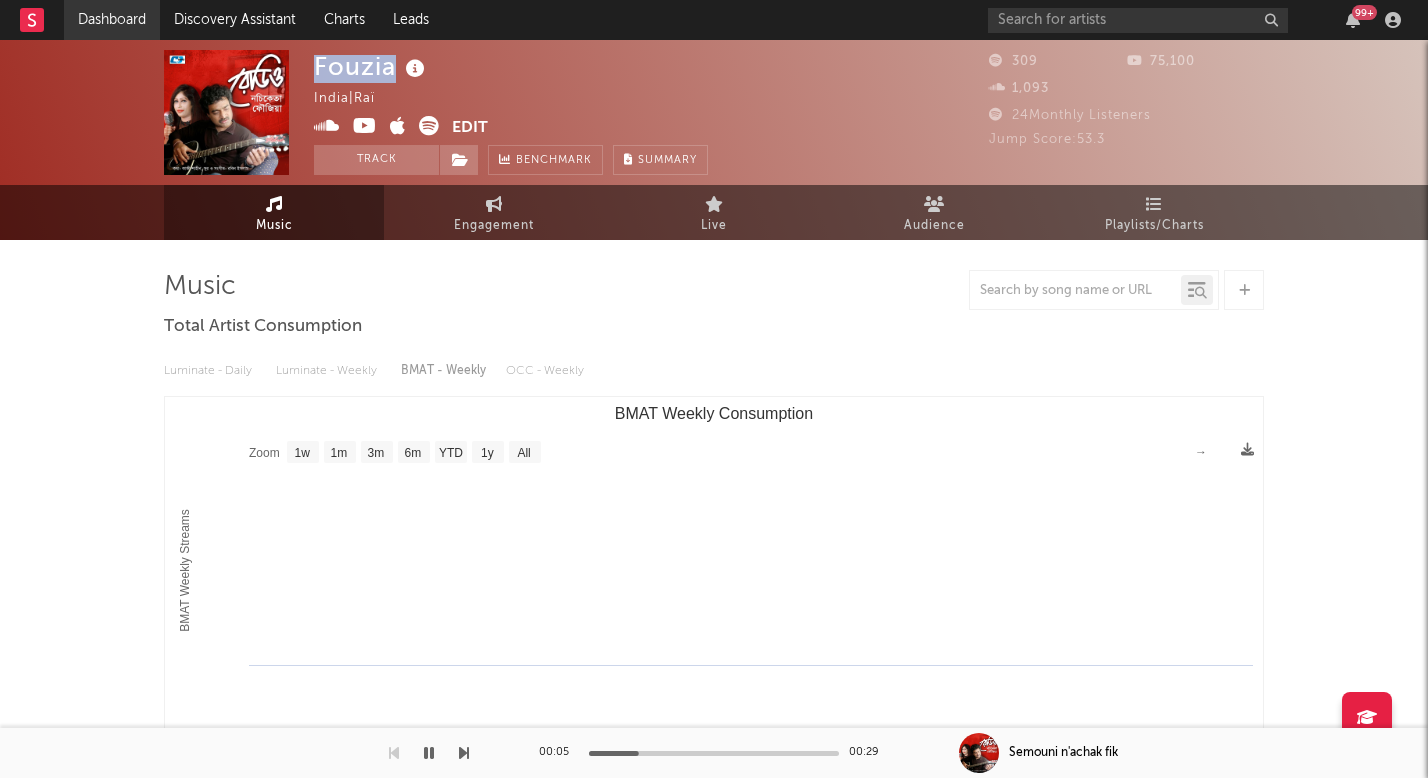 copy on "Fouzia" 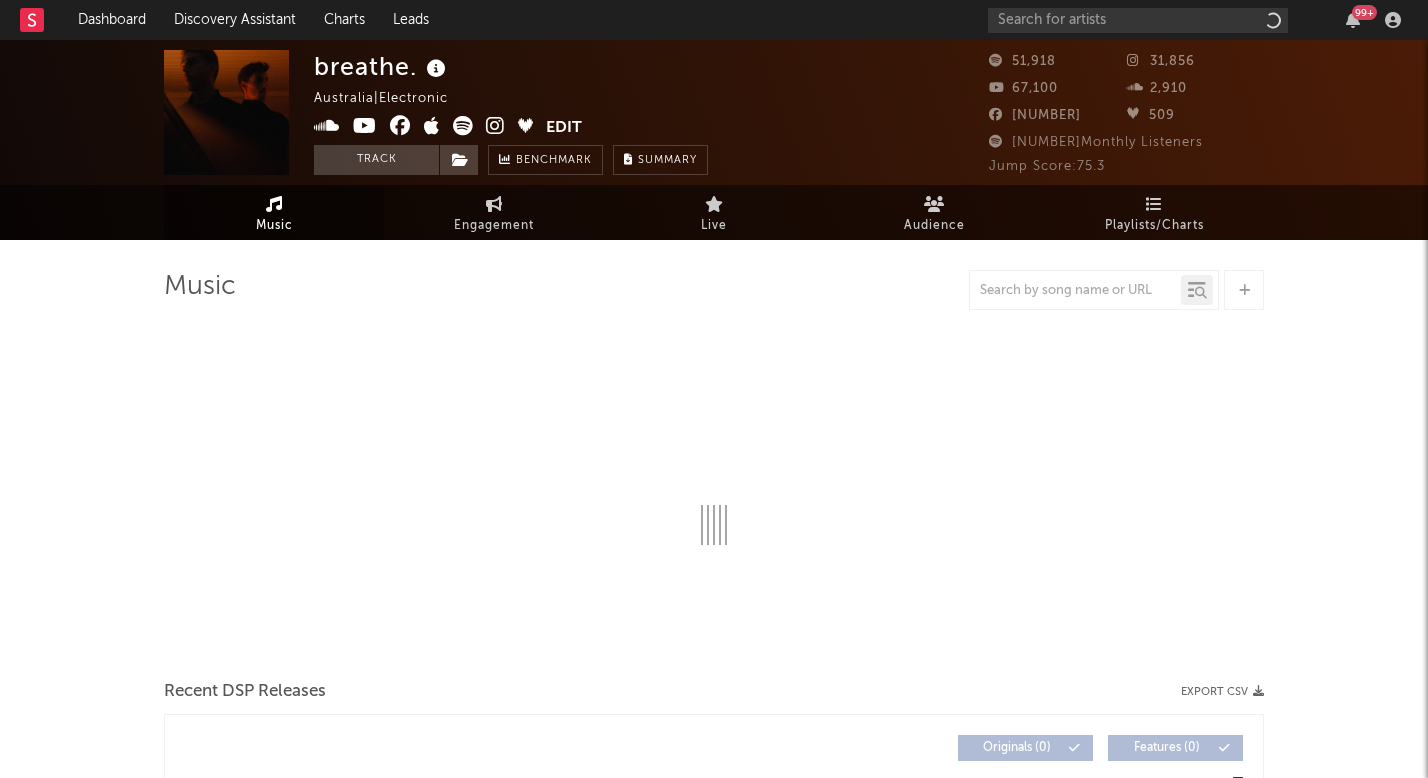 select on "6m" 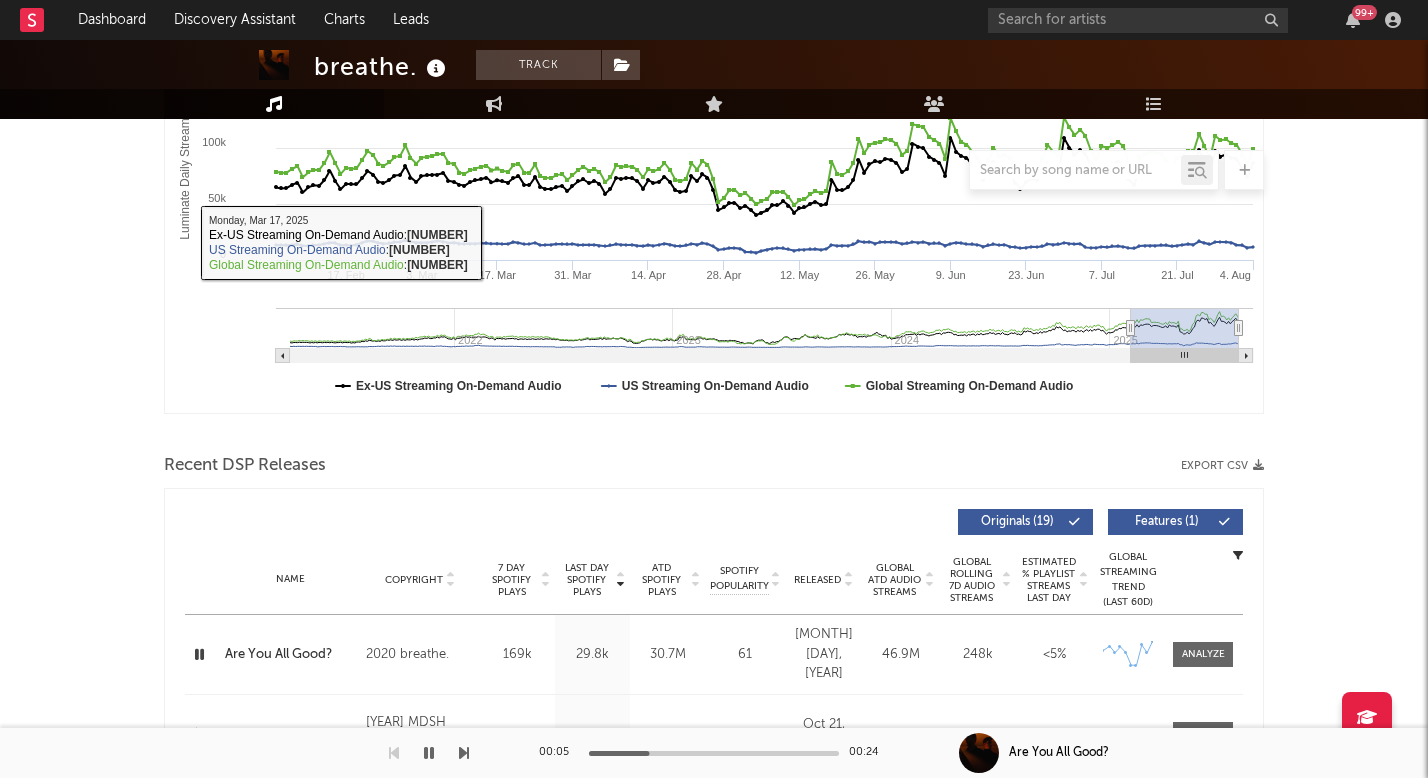 scroll, scrollTop: 492, scrollLeft: 0, axis: vertical 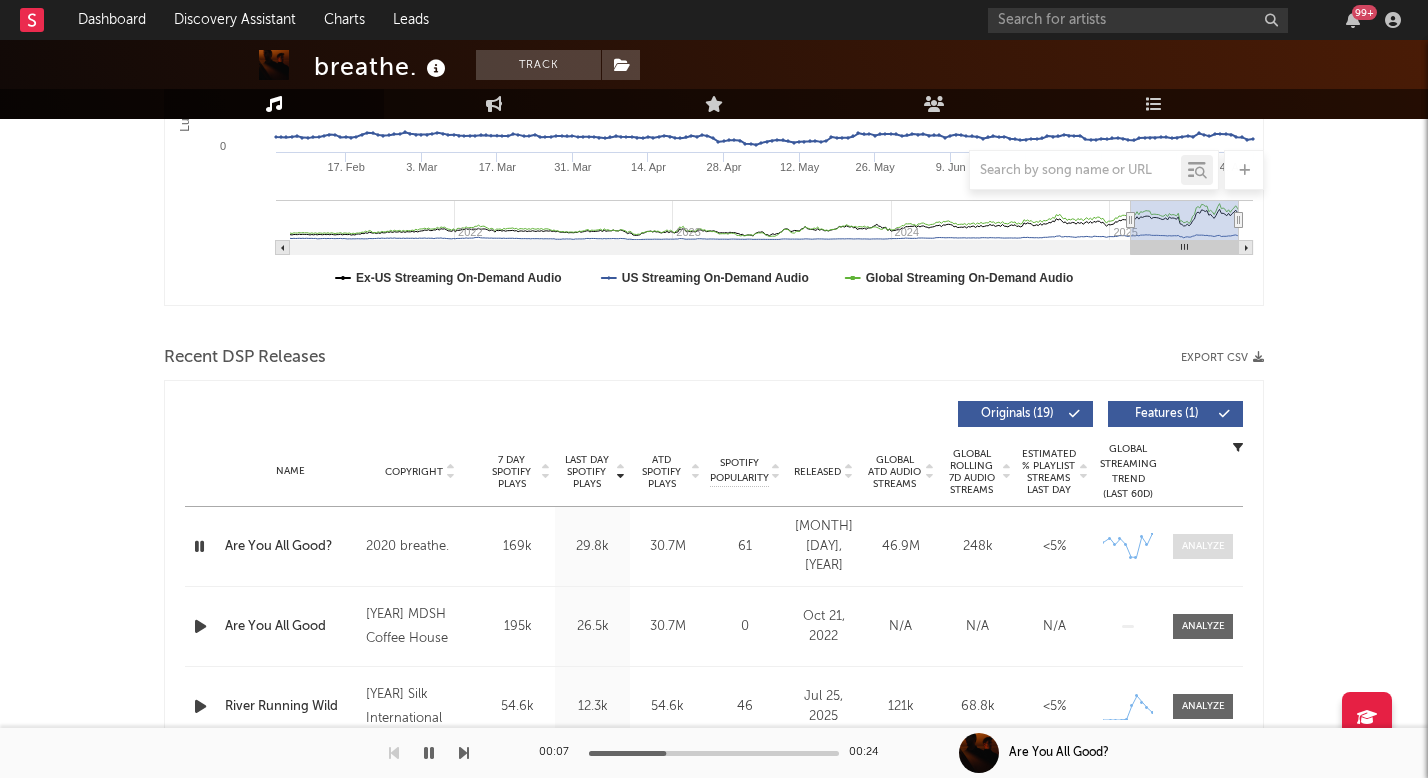 click at bounding box center [1203, 546] 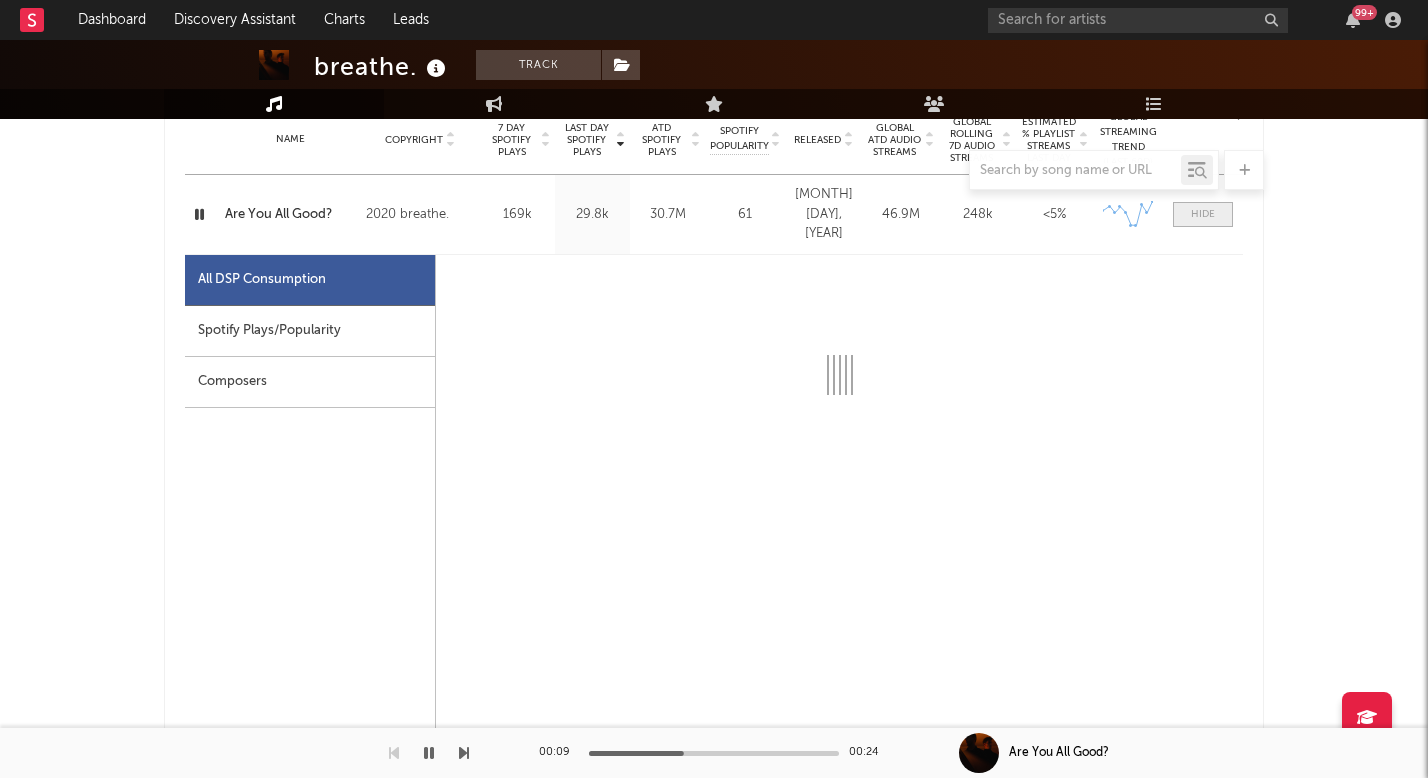 scroll, scrollTop: 825, scrollLeft: 0, axis: vertical 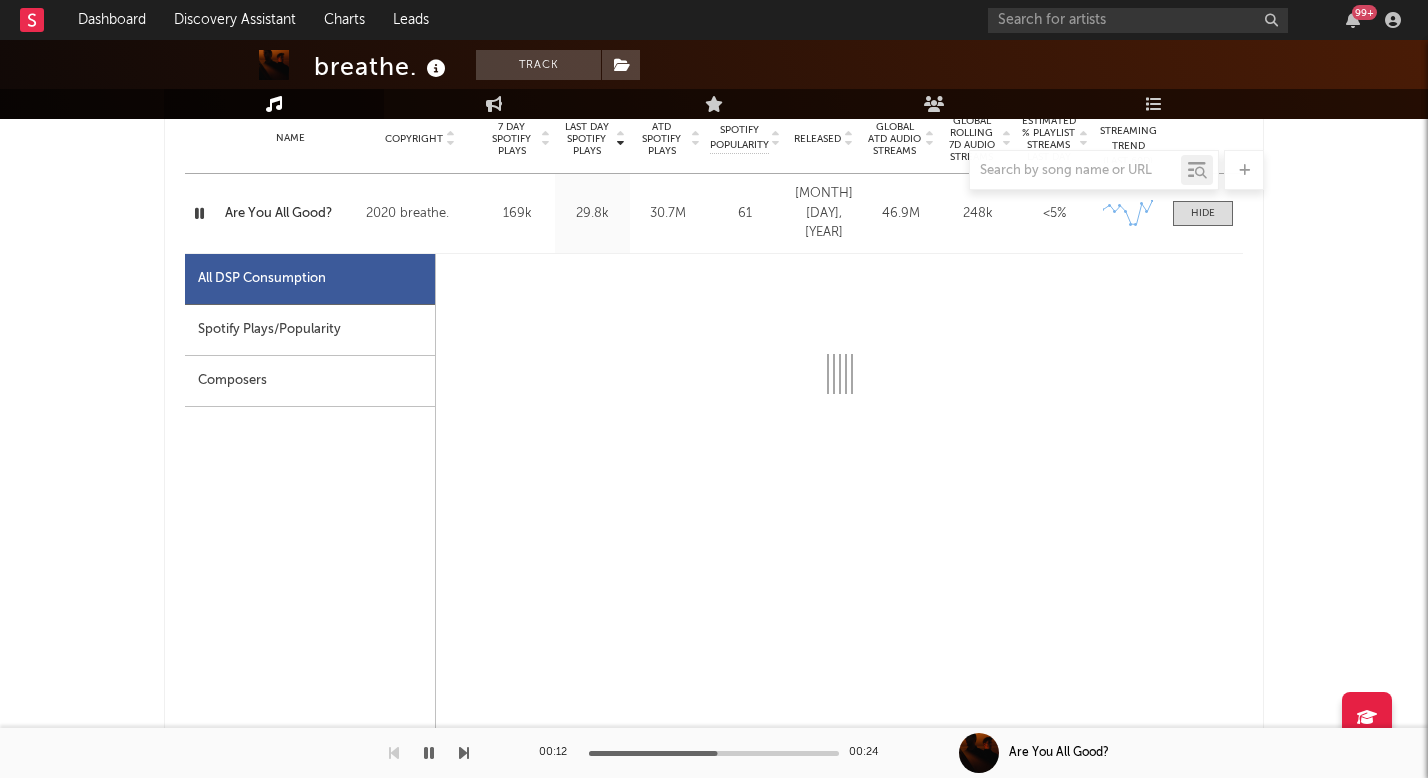 select on "6m" 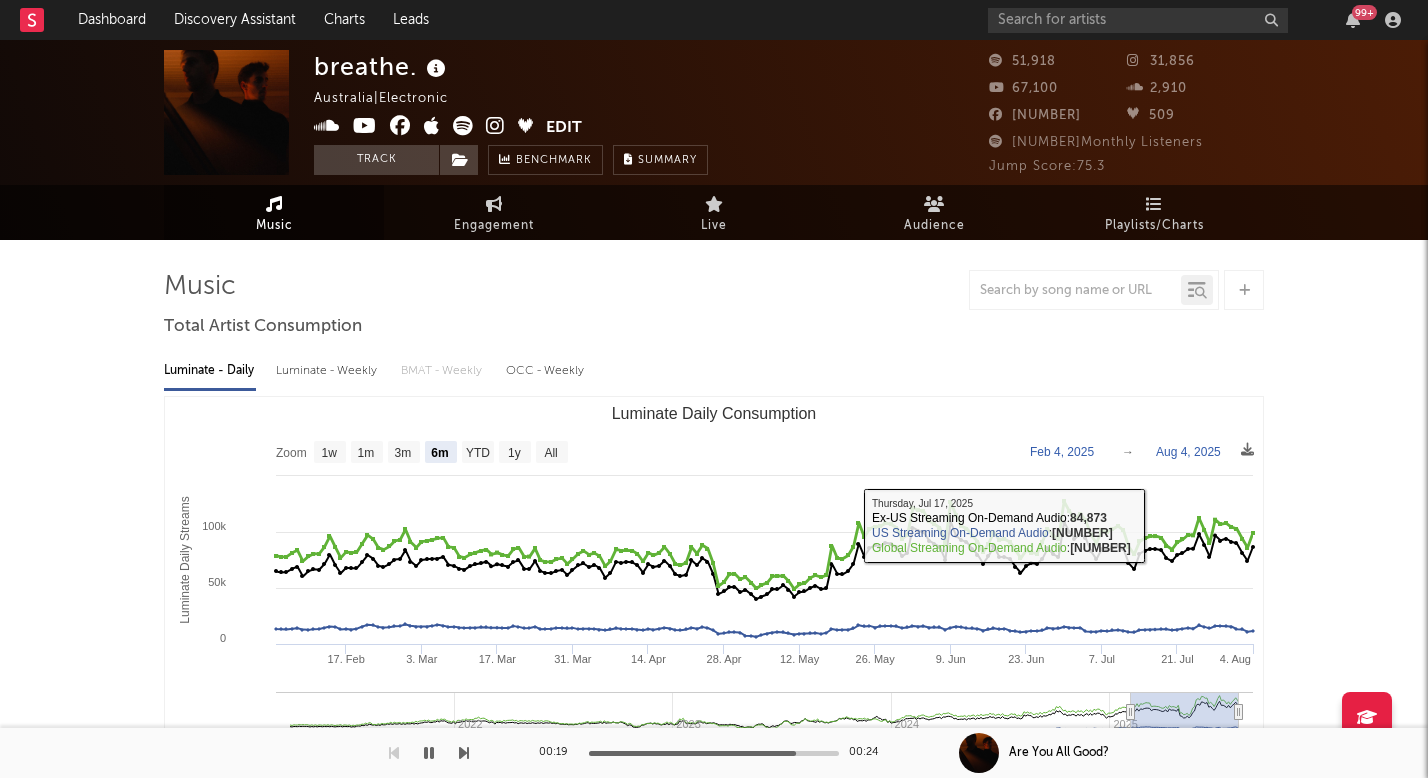 scroll, scrollTop: 0, scrollLeft: 0, axis: both 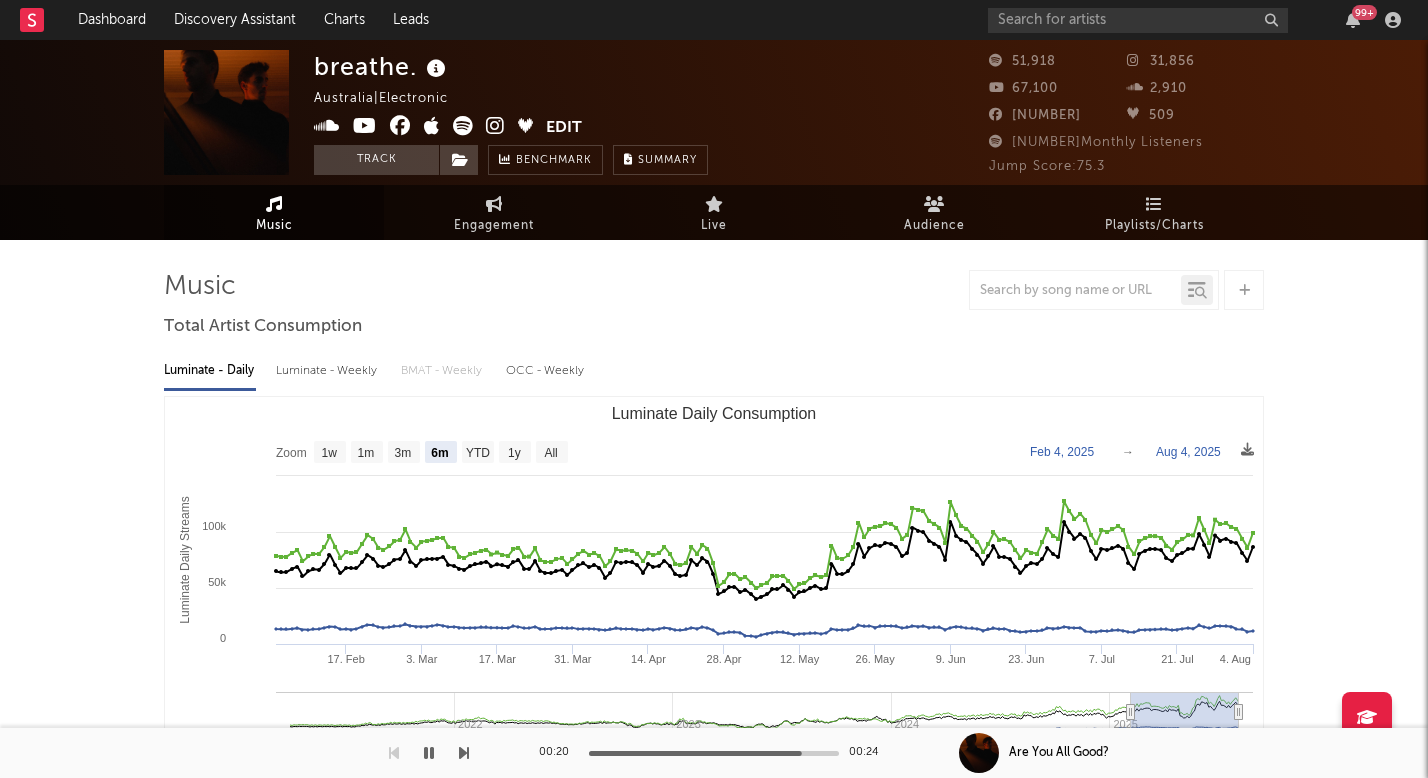 click at bounding box center [495, 126] 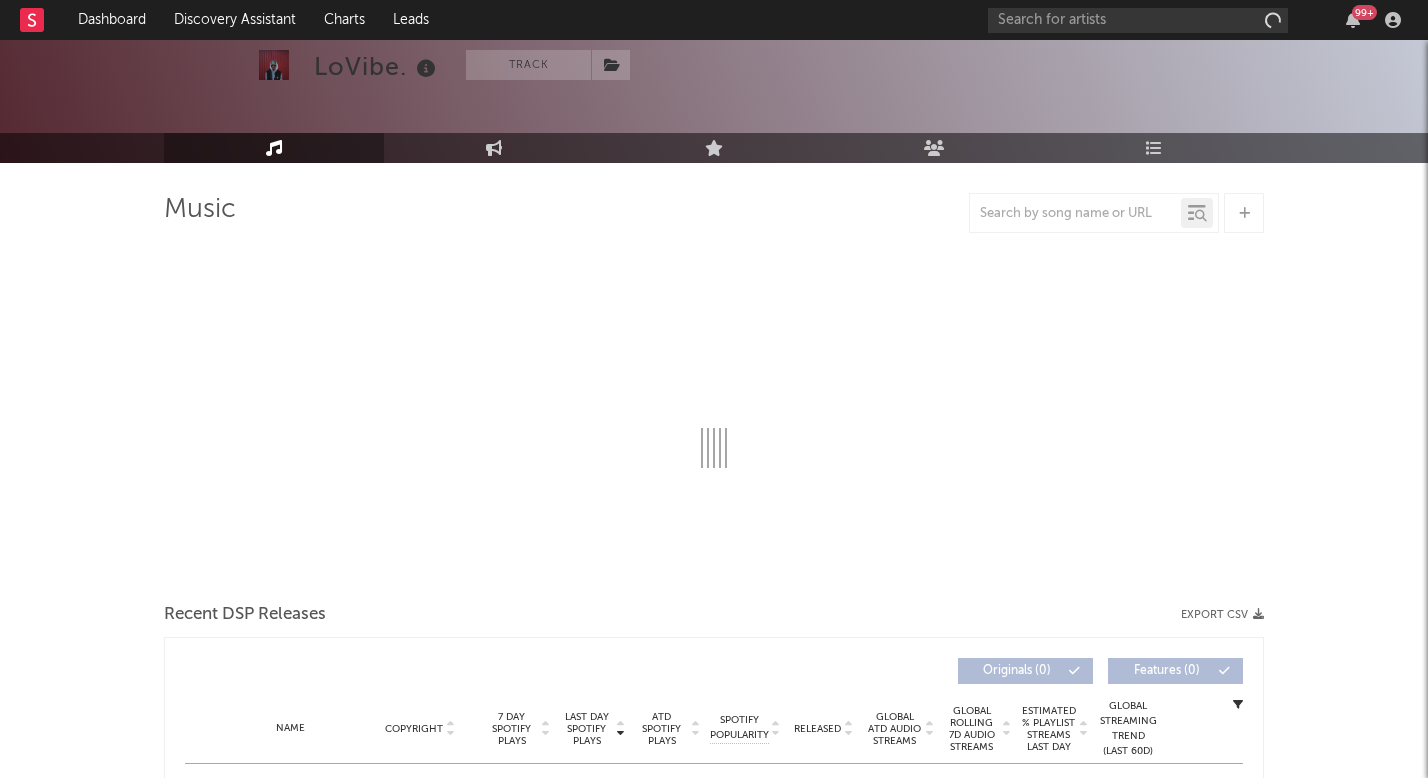 scroll, scrollTop: 631, scrollLeft: 0, axis: vertical 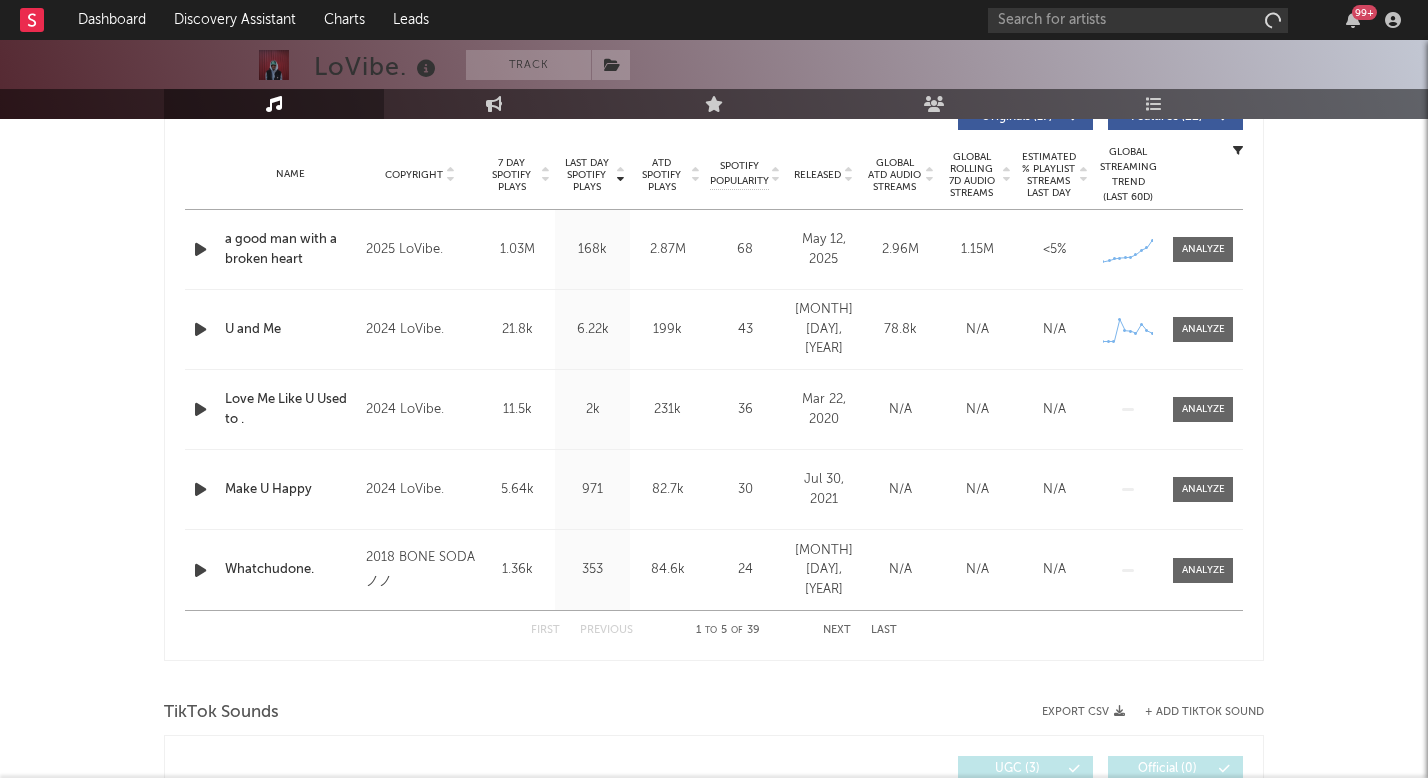 select on "6m" 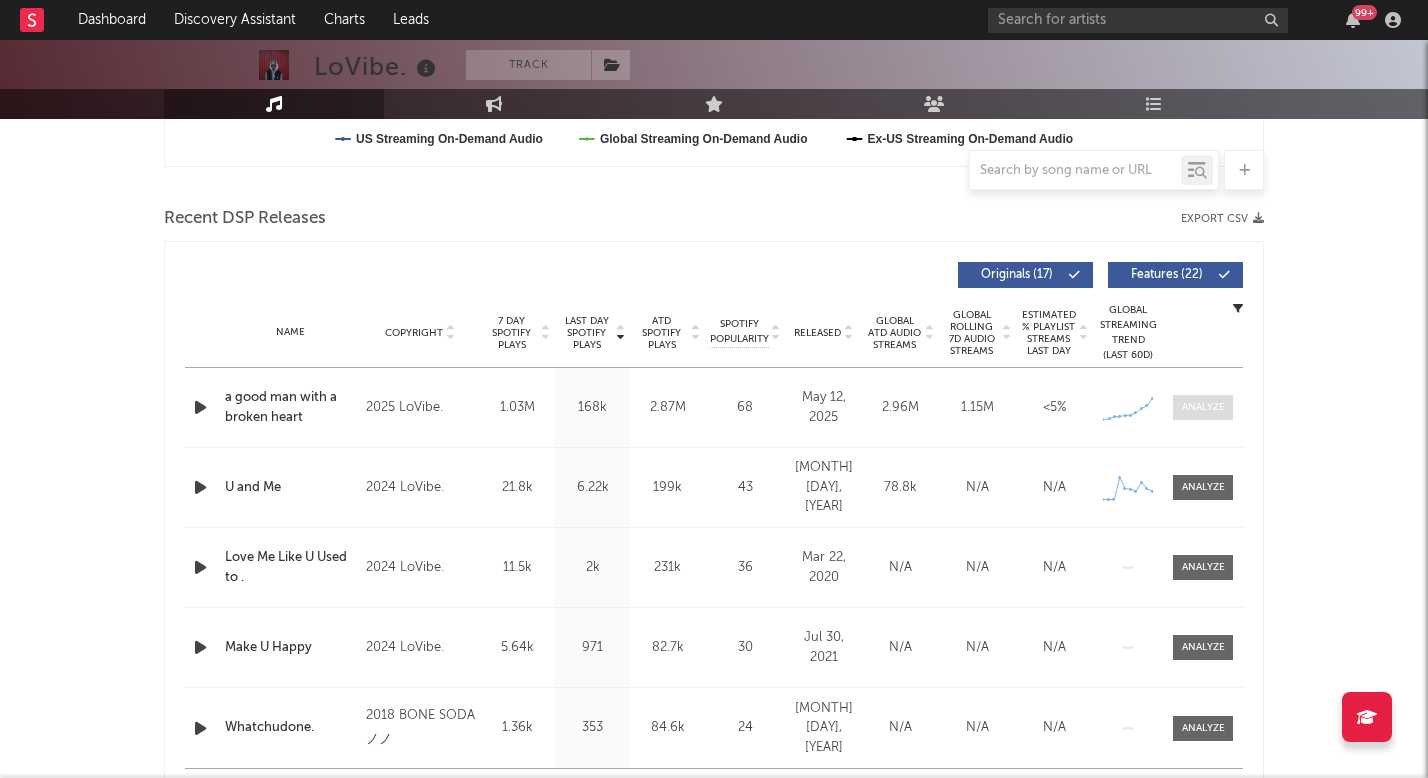 click at bounding box center (1203, 407) 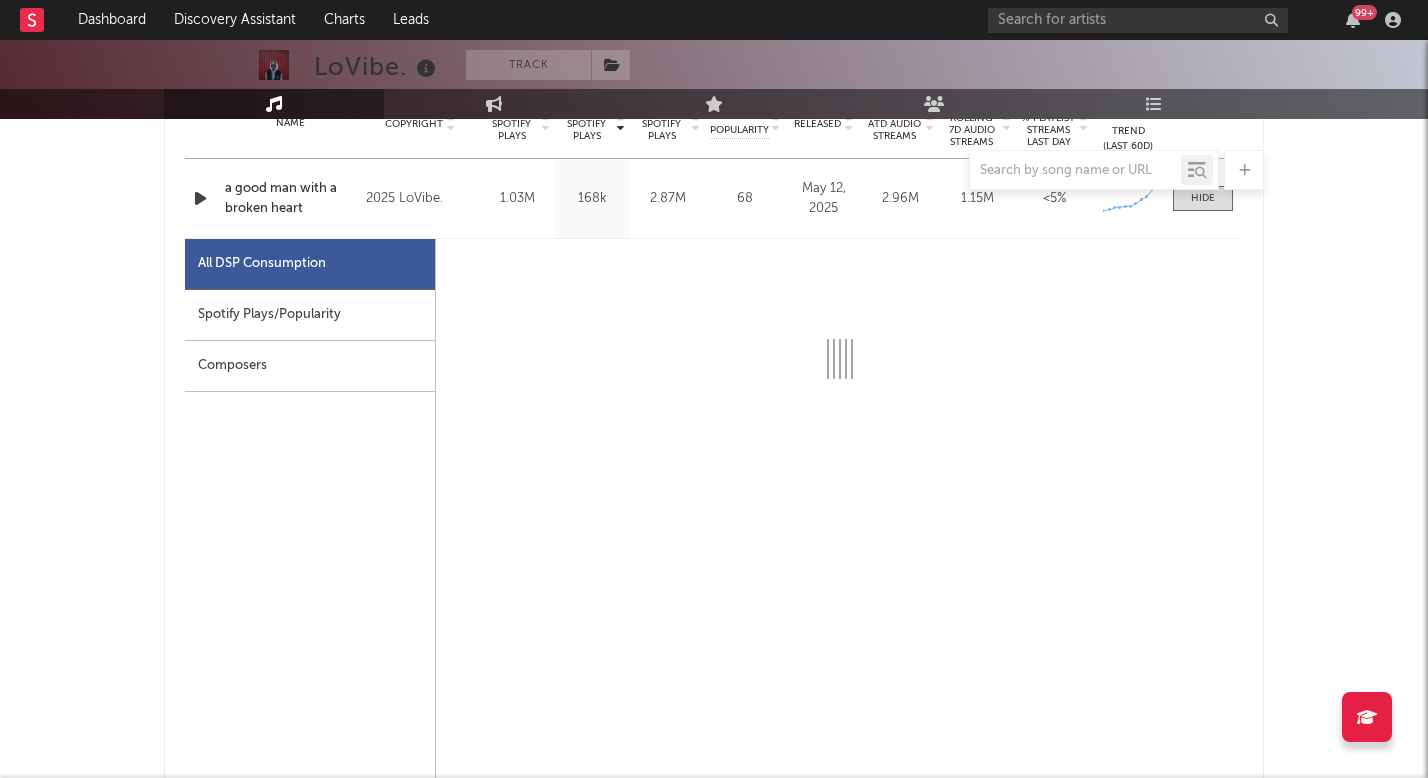 scroll, scrollTop: 864, scrollLeft: 0, axis: vertical 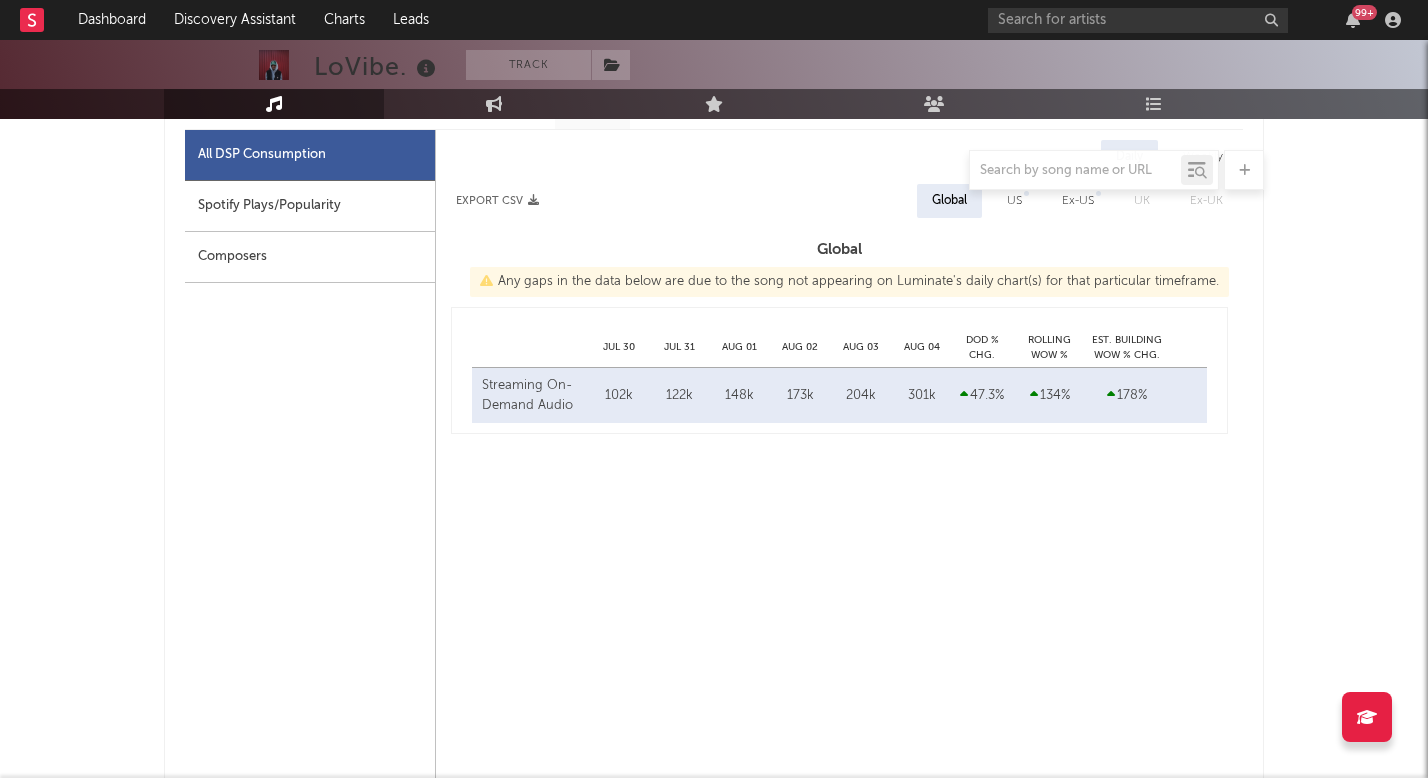 select on "1w" 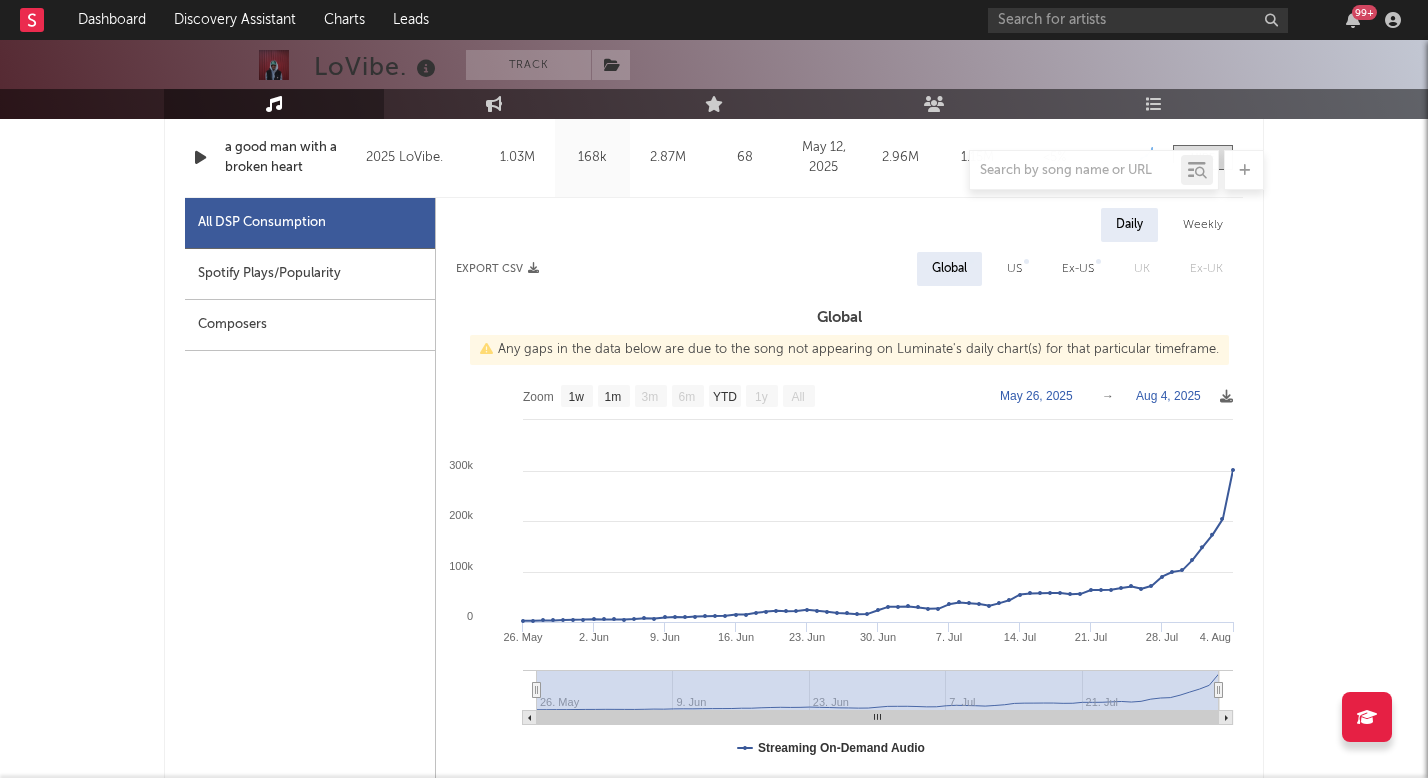 scroll, scrollTop: 875, scrollLeft: 0, axis: vertical 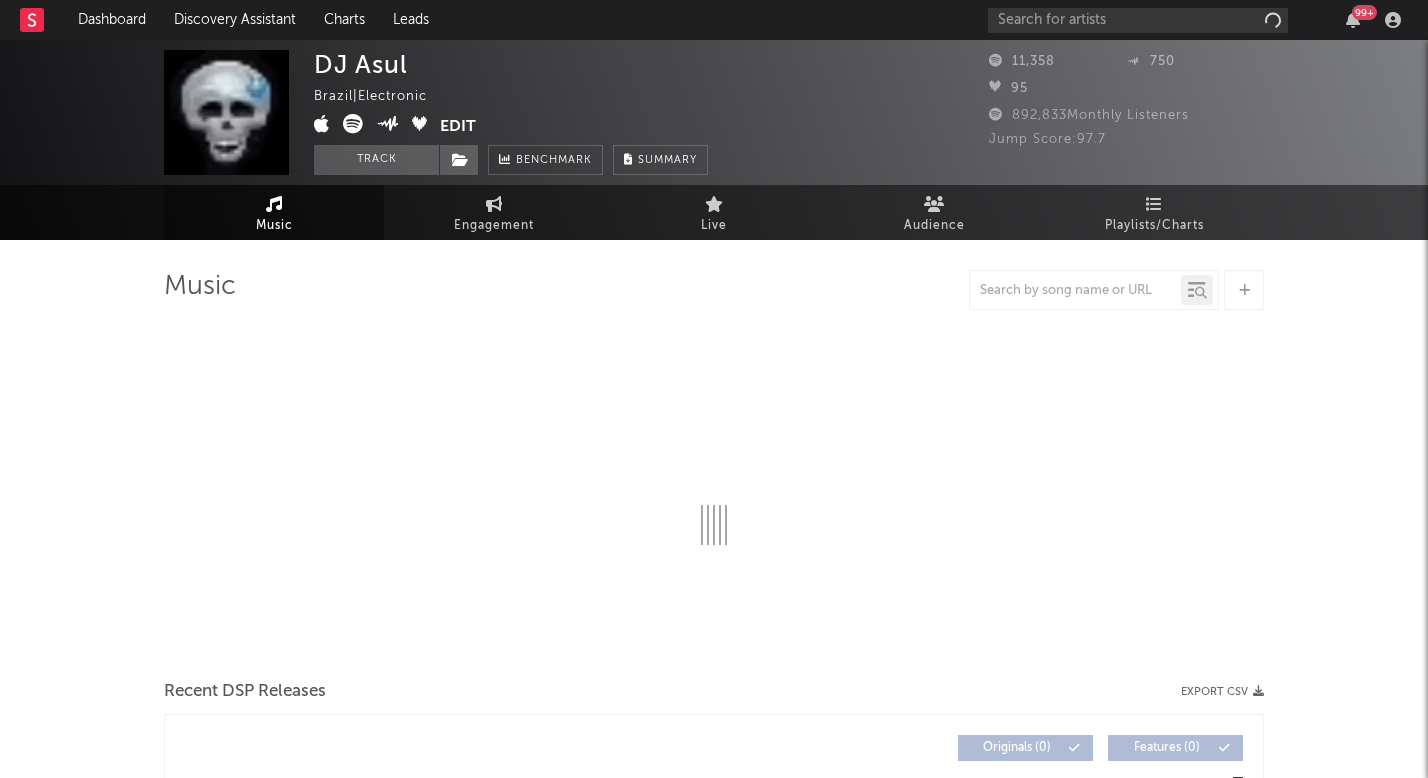 select on "6m" 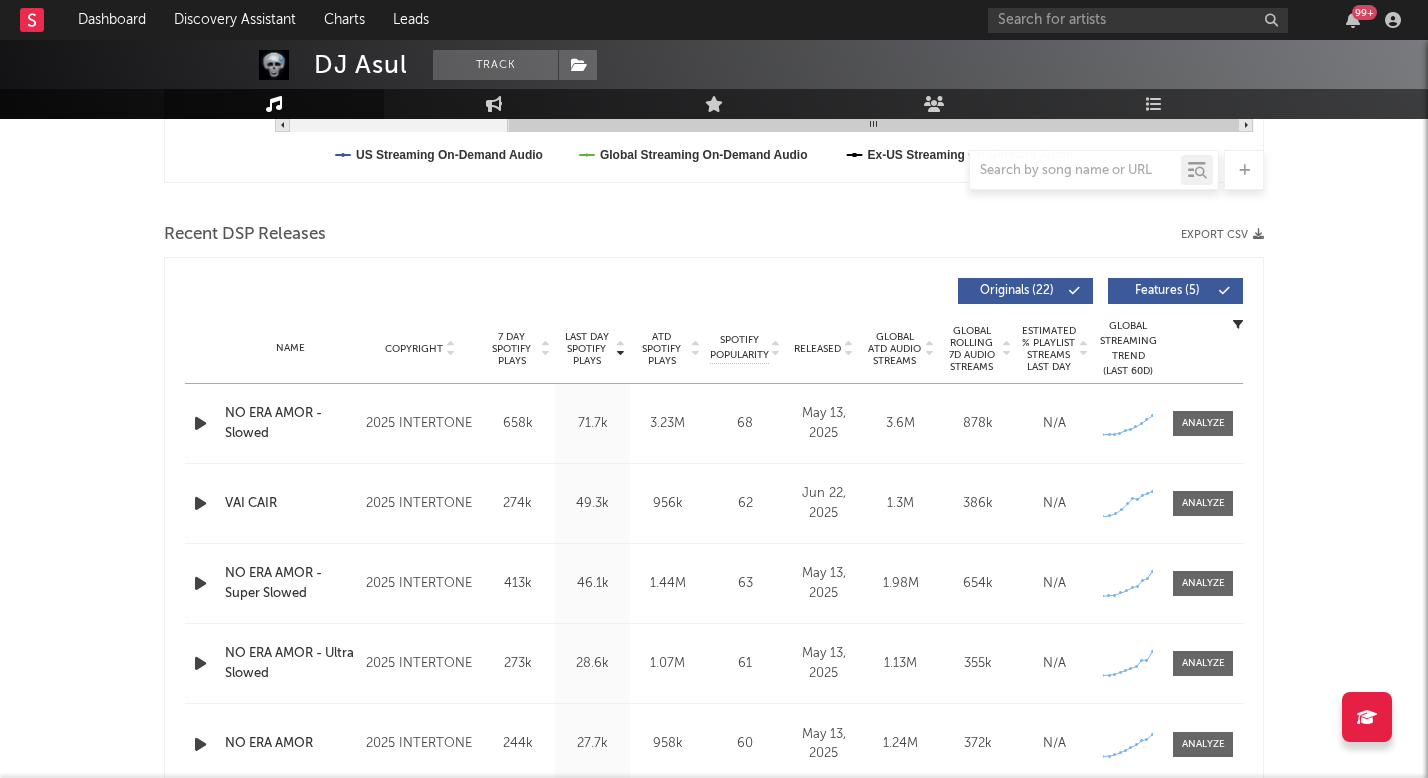 scroll, scrollTop: 777, scrollLeft: 0, axis: vertical 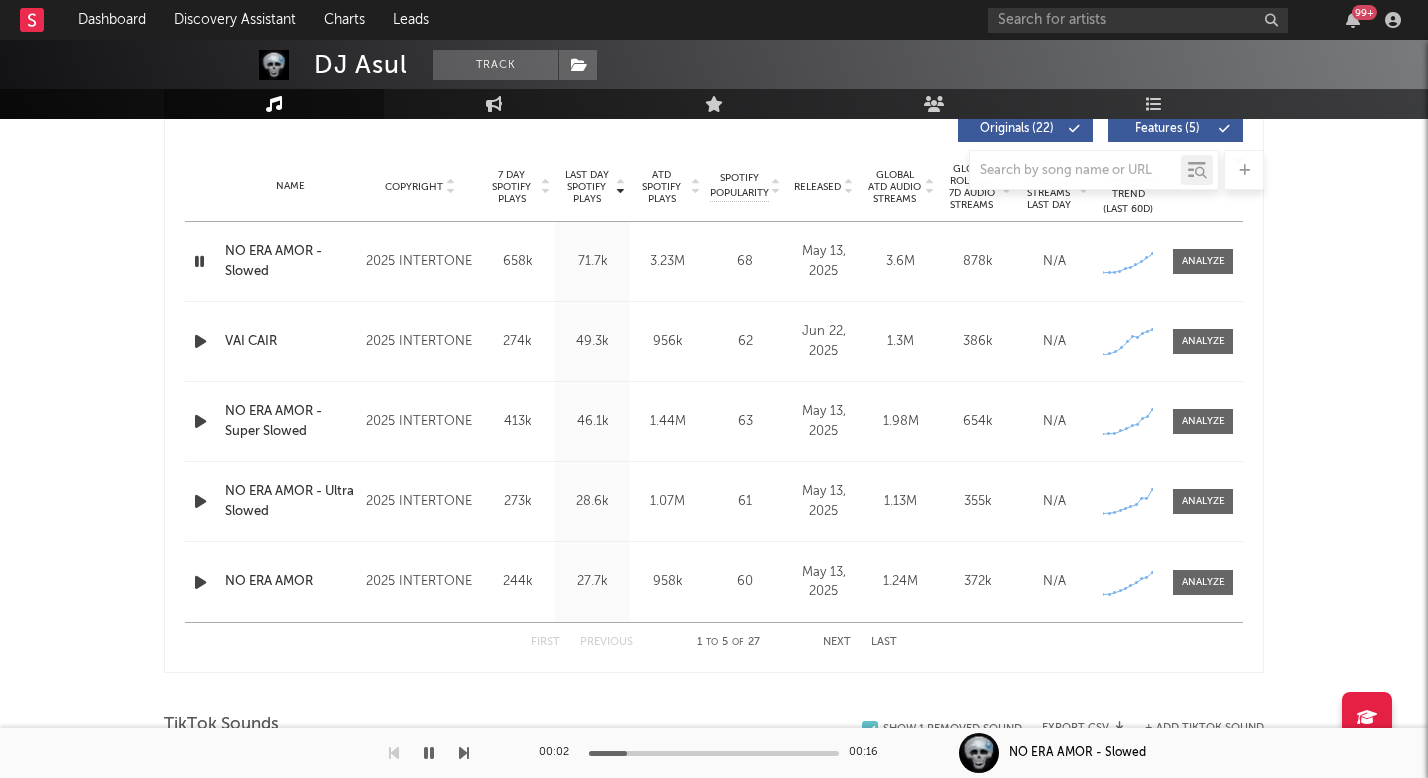 click on "Next" at bounding box center (837, 642) 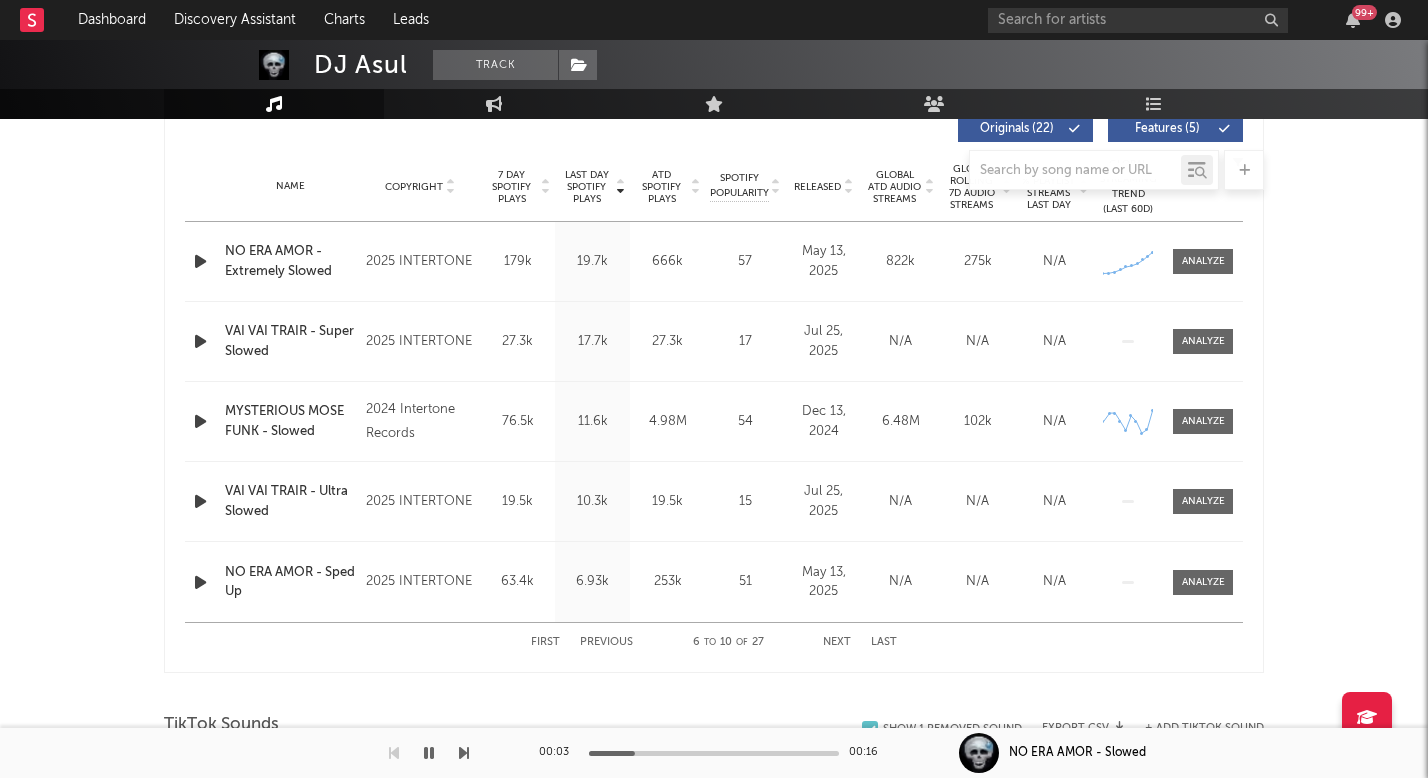click on "Next" at bounding box center (837, 642) 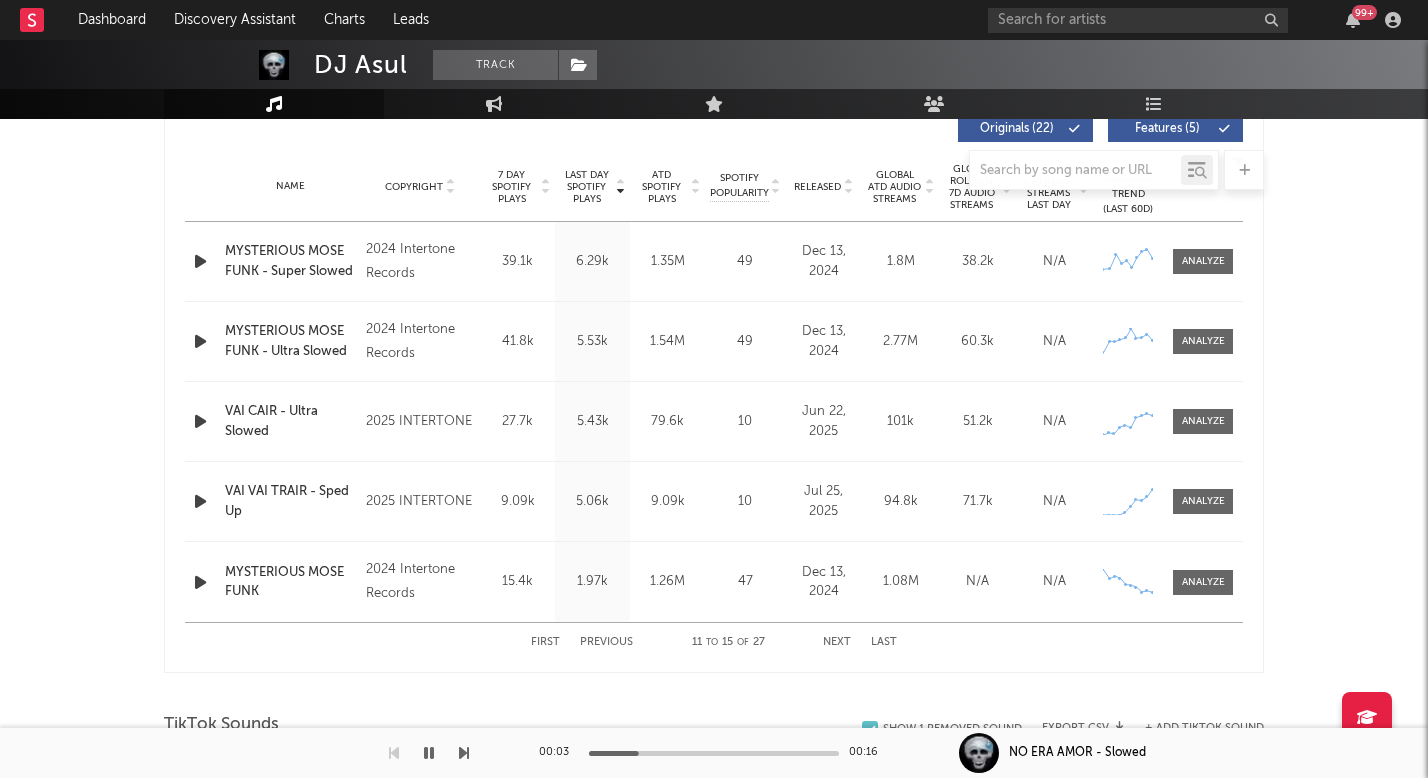 click on "Next" at bounding box center [837, 642] 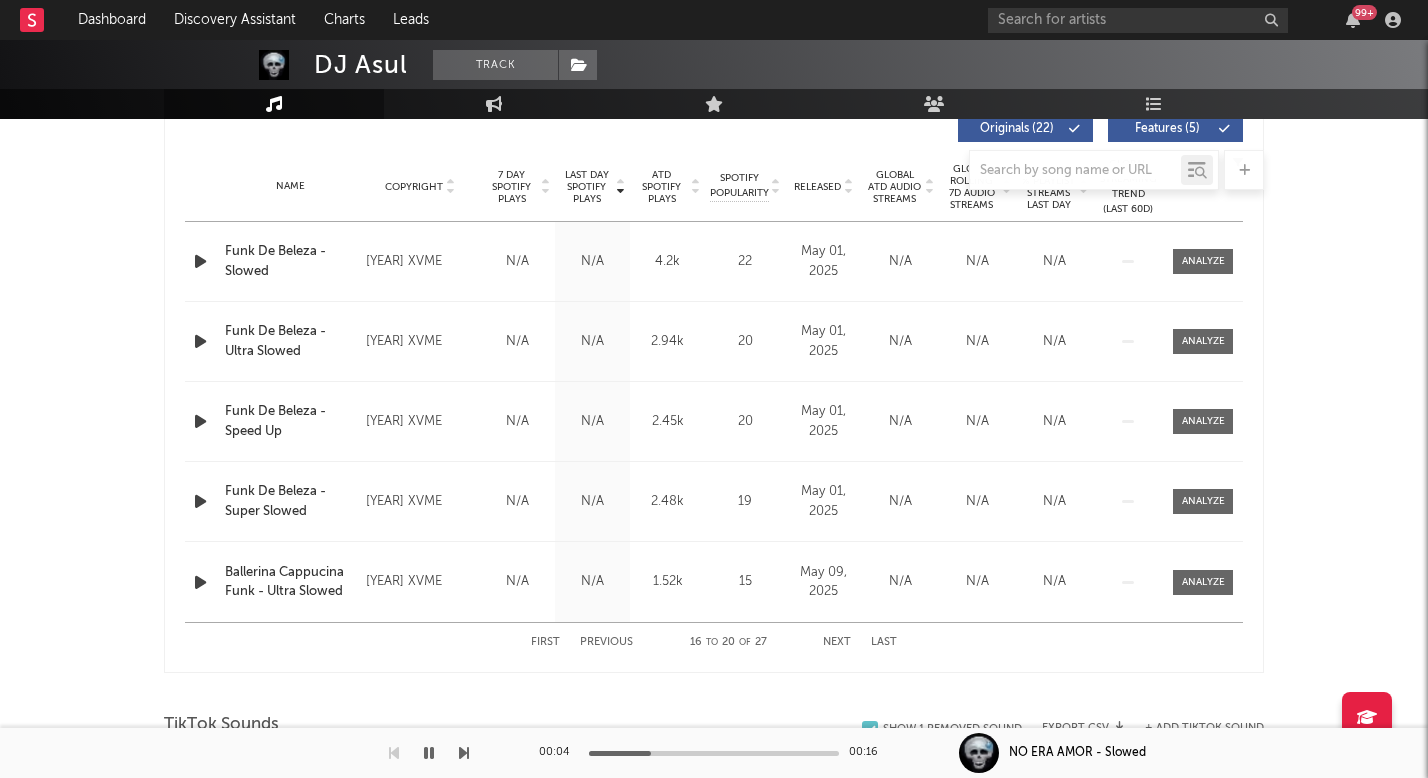 click on "Next" at bounding box center (837, 642) 